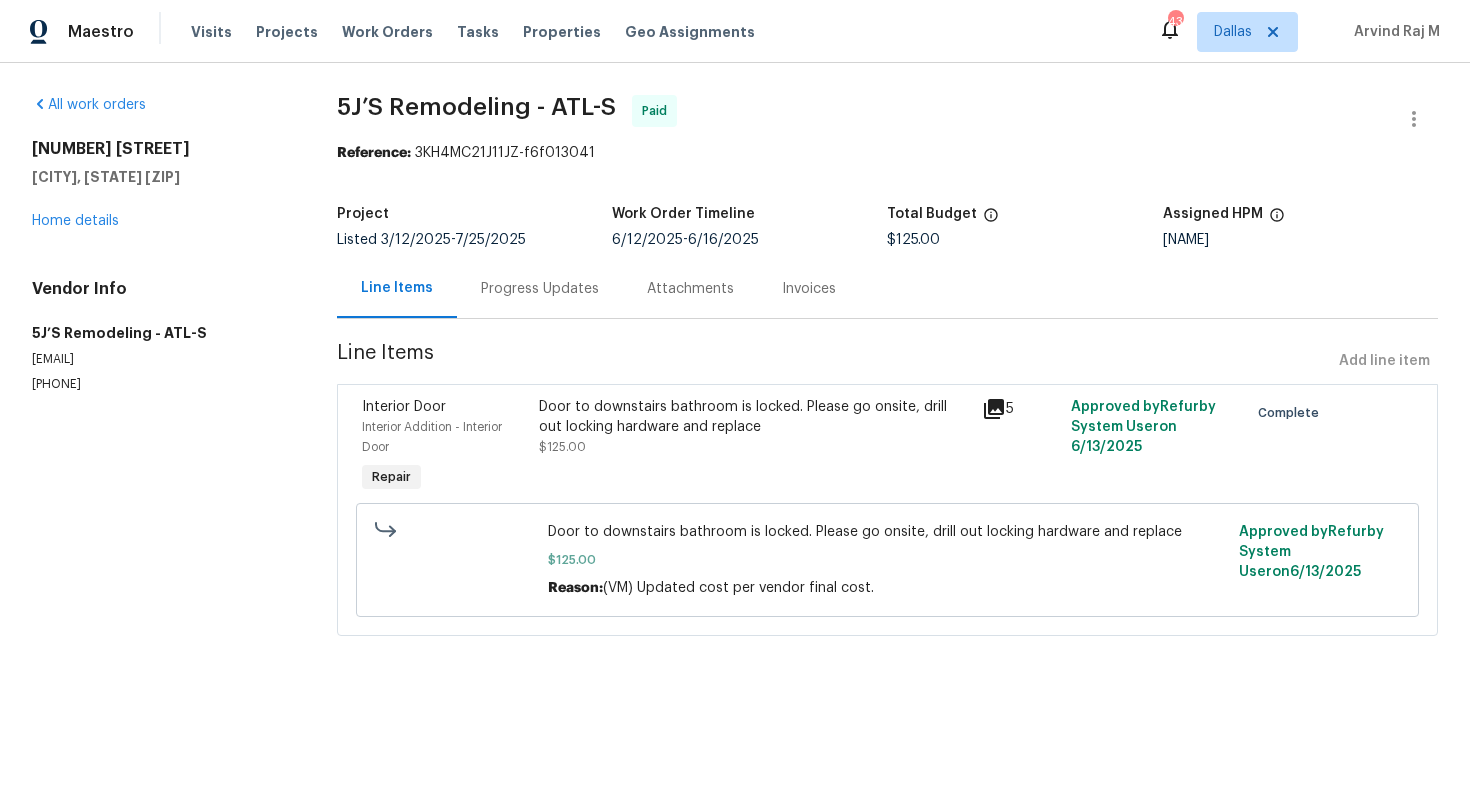 scroll, scrollTop: 0, scrollLeft: 0, axis: both 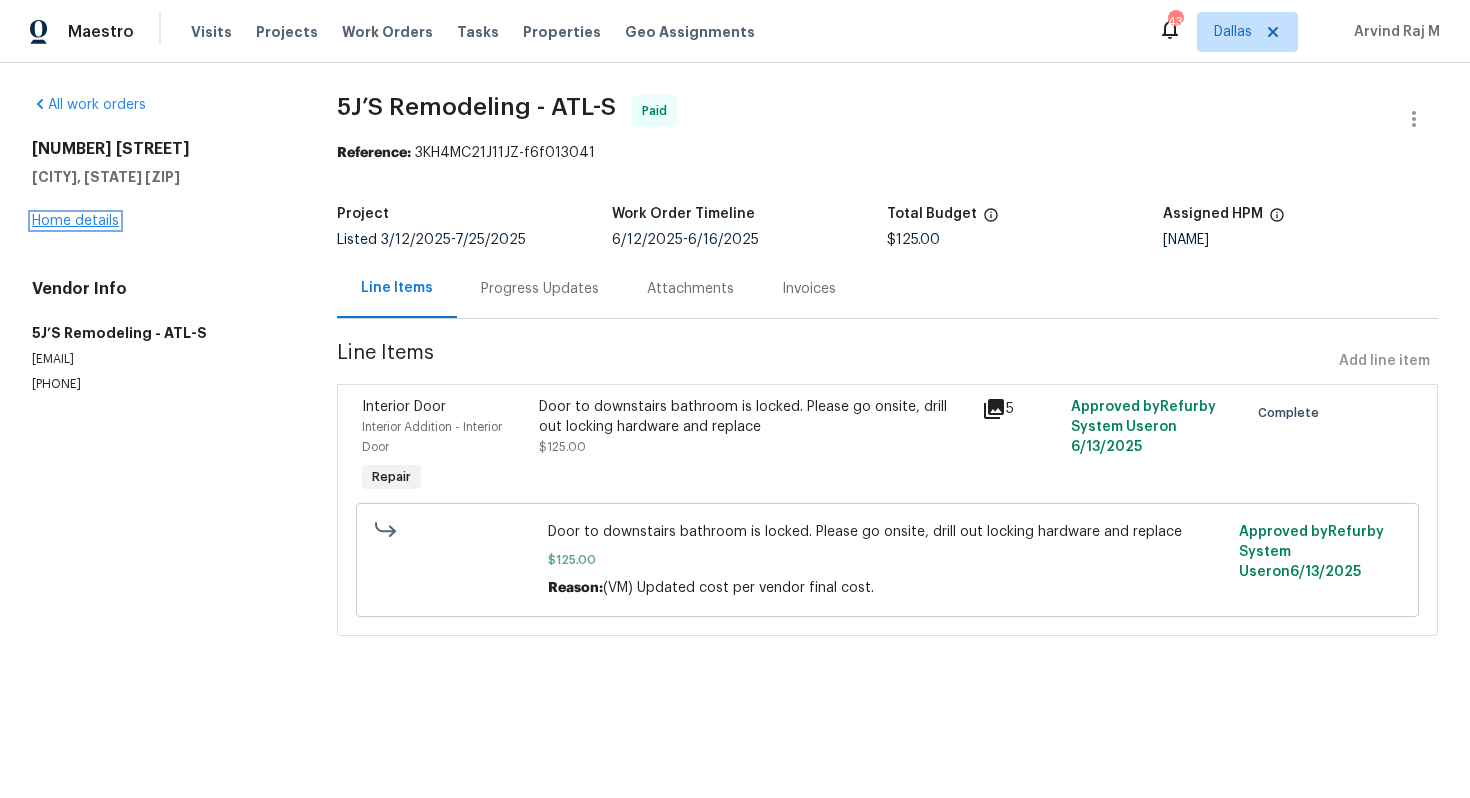 click on "Home details" at bounding box center [75, 221] 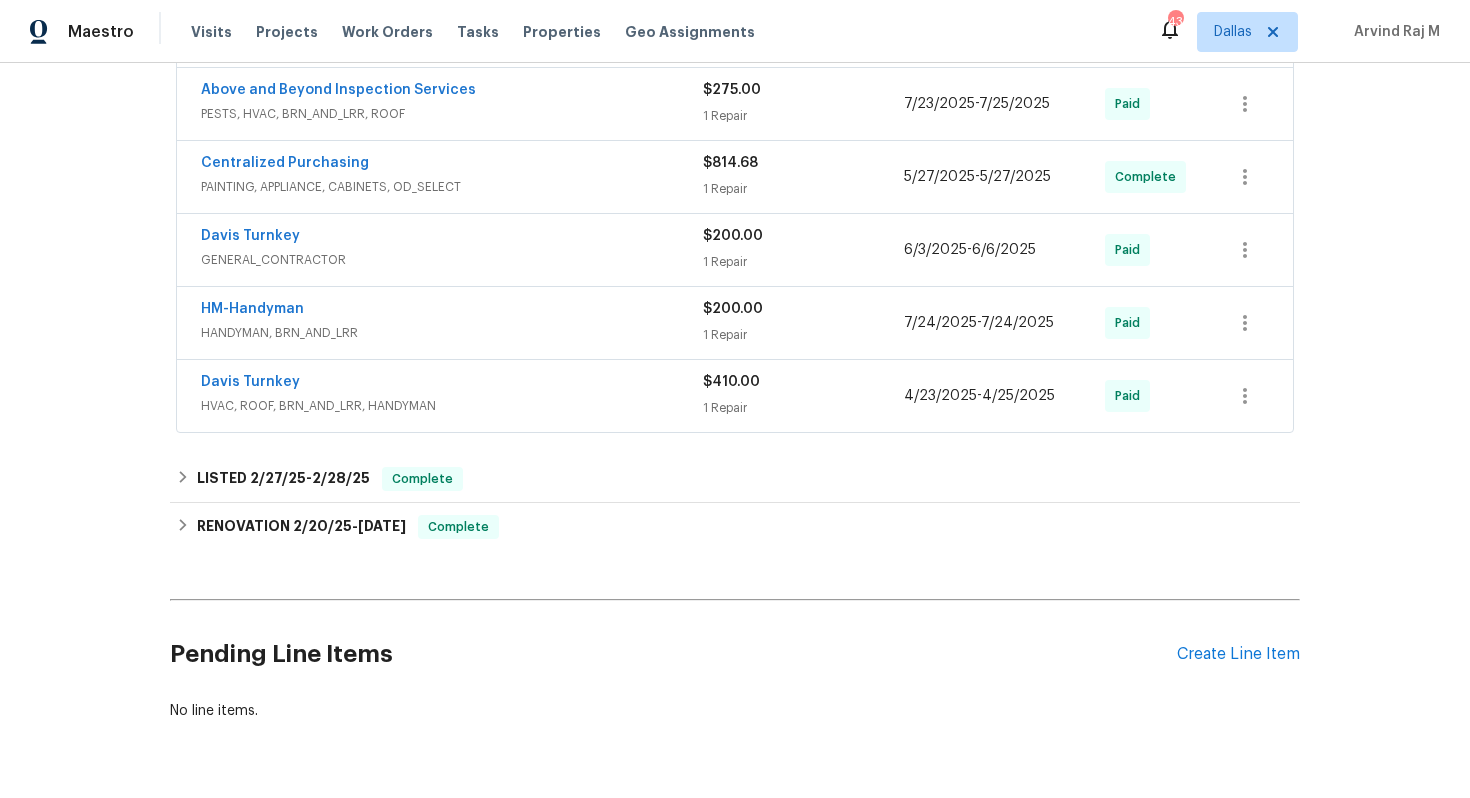 scroll, scrollTop: 949, scrollLeft: 0, axis: vertical 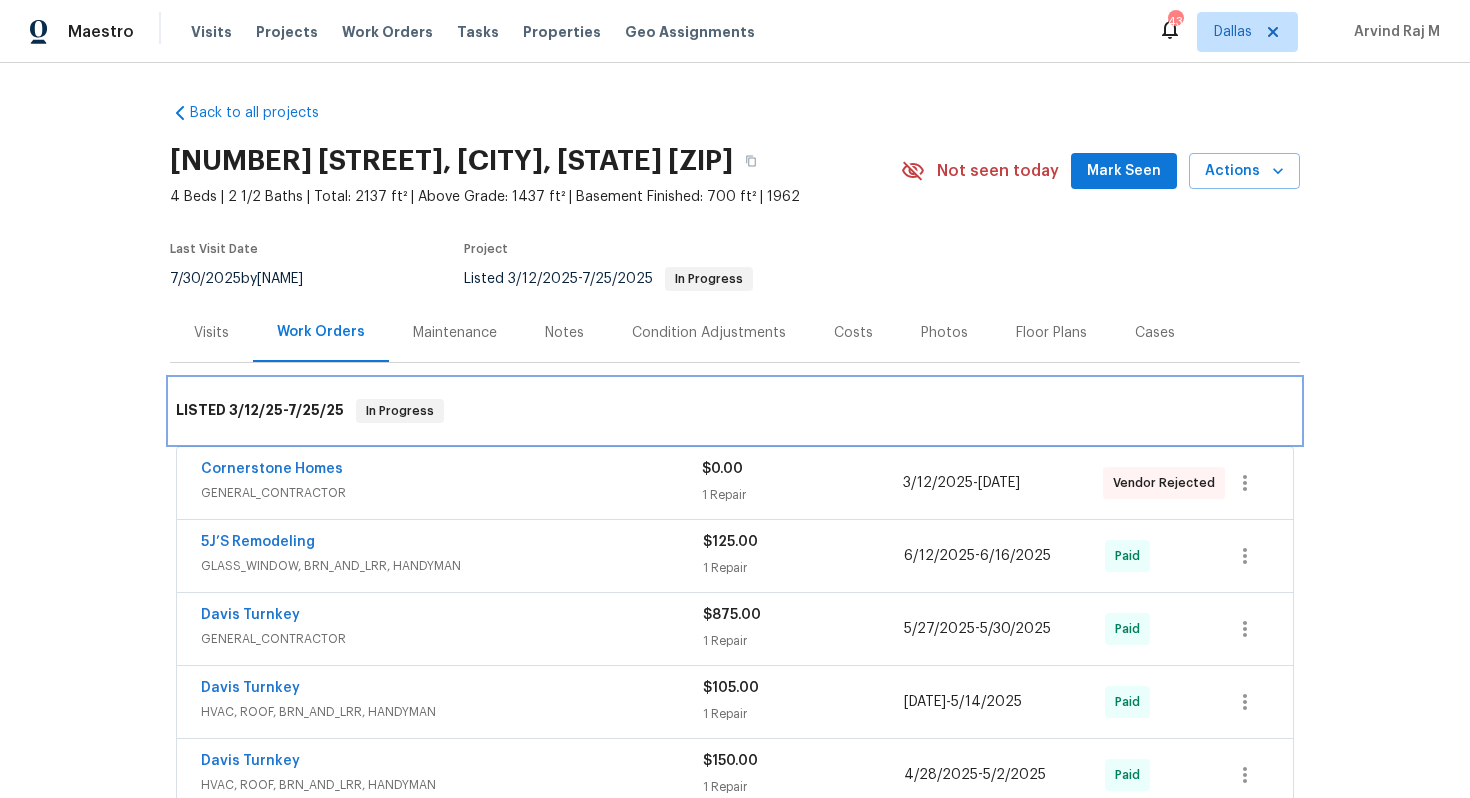 click on "LISTED   3/12/25  -  7/25/25" at bounding box center [260, 411] 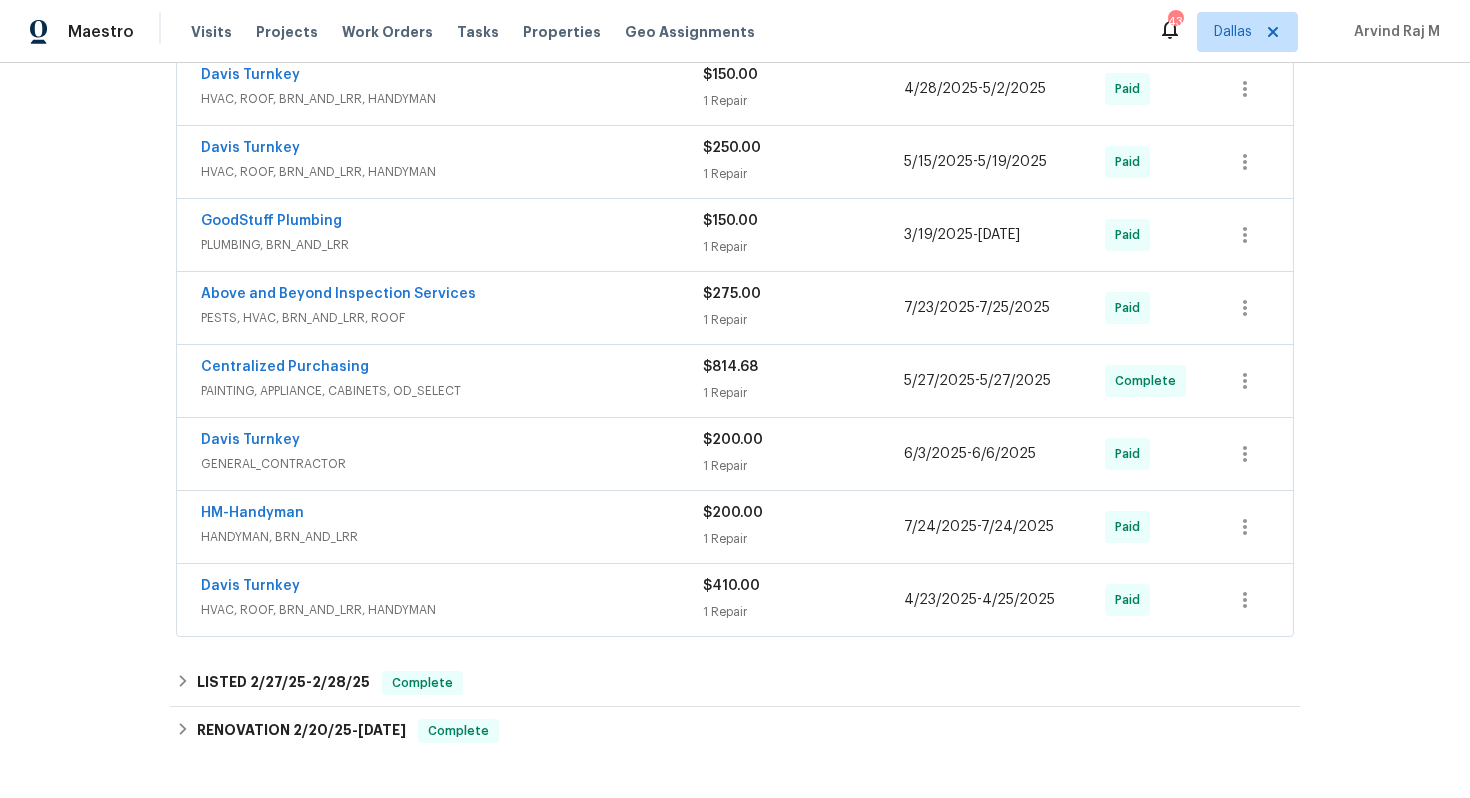 scroll, scrollTop: 694, scrollLeft: 0, axis: vertical 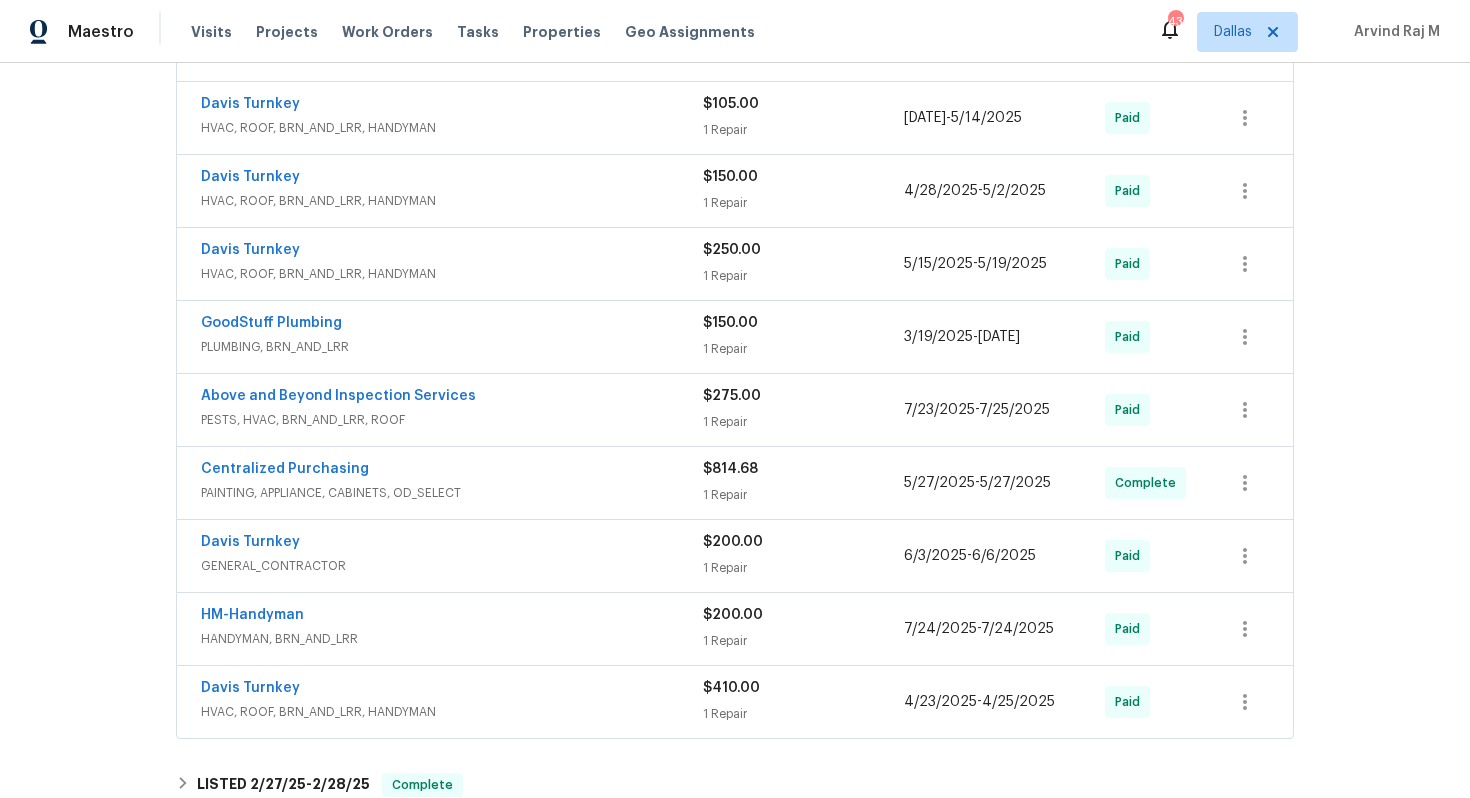 click on "Above and Beyond Inspection Services" at bounding box center (452, 398) 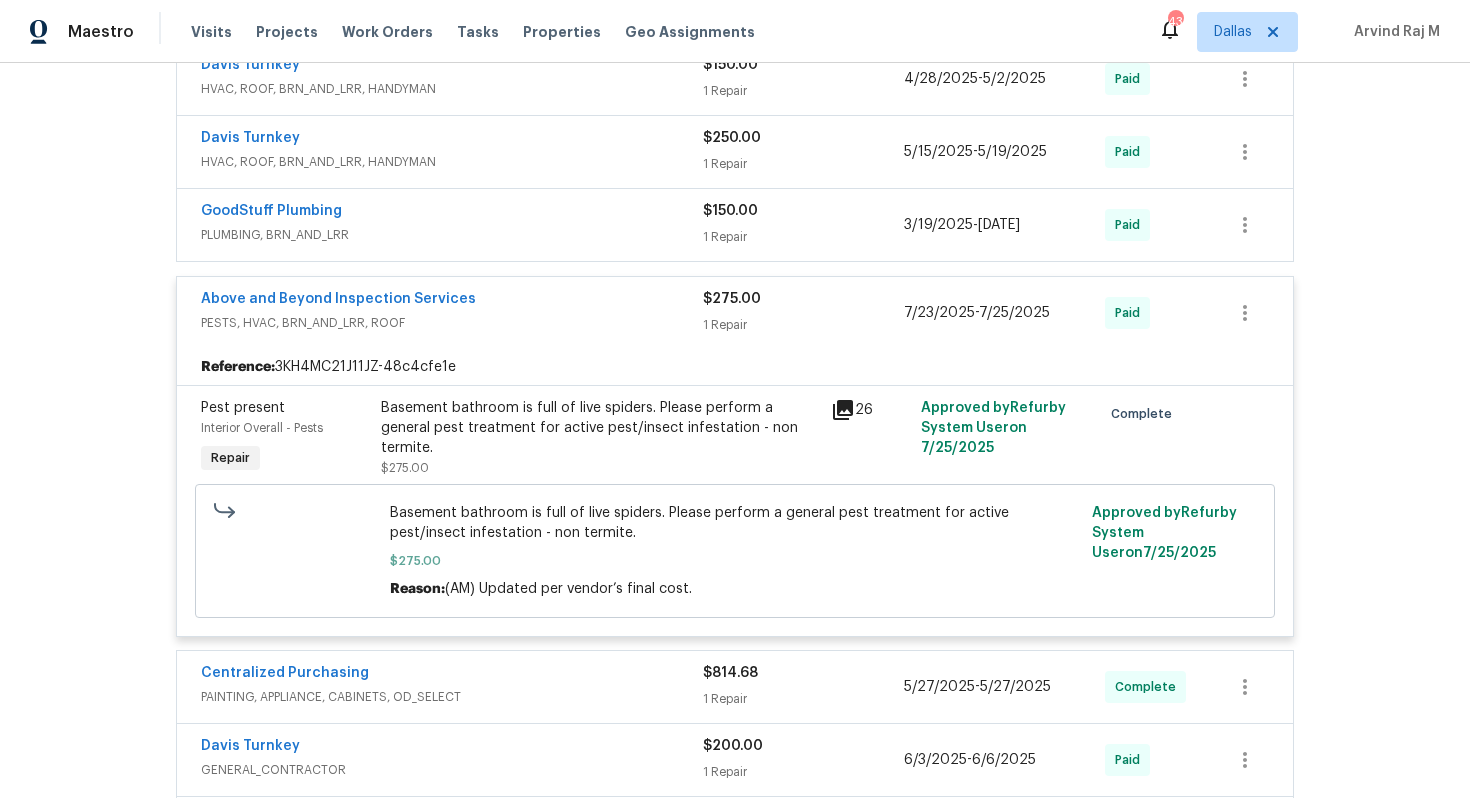 scroll, scrollTop: 699, scrollLeft: 0, axis: vertical 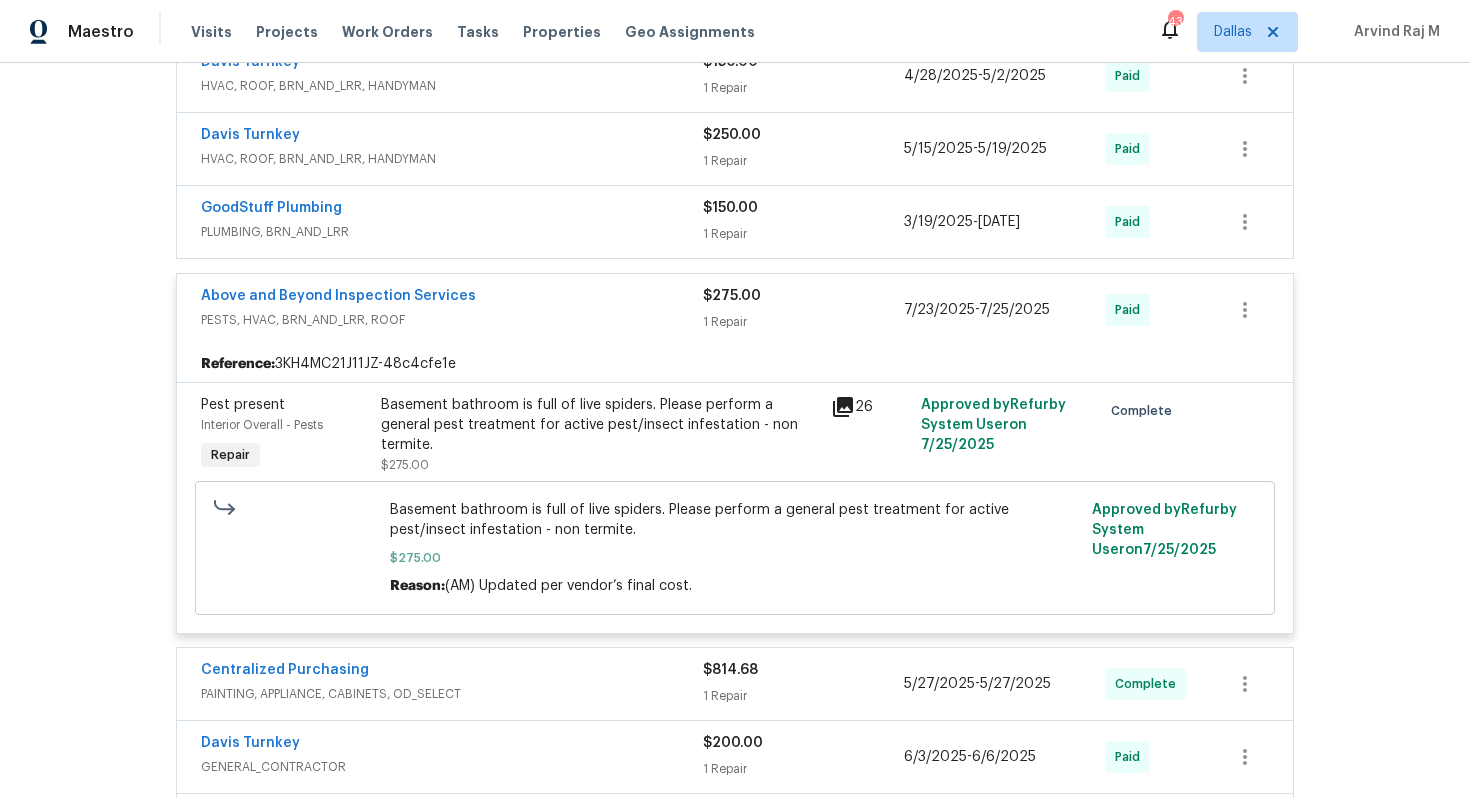 click on "Basement bathroom is full of live spiders. Please perform a general pest treatment for active pest/insect infestation - non termite. $275.00" at bounding box center [600, 435] 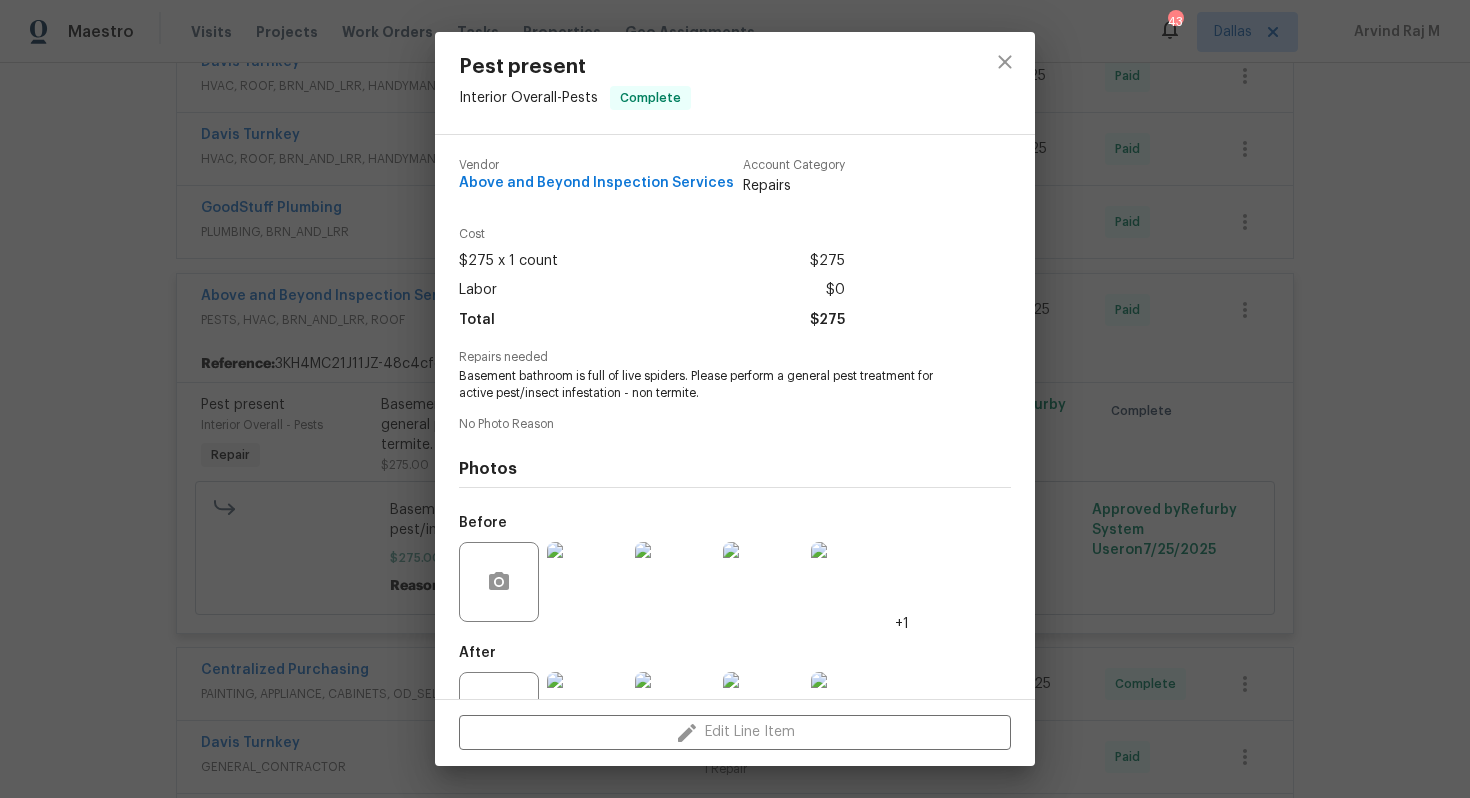 scroll, scrollTop: 73, scrollLeft: 0, axis: vertical 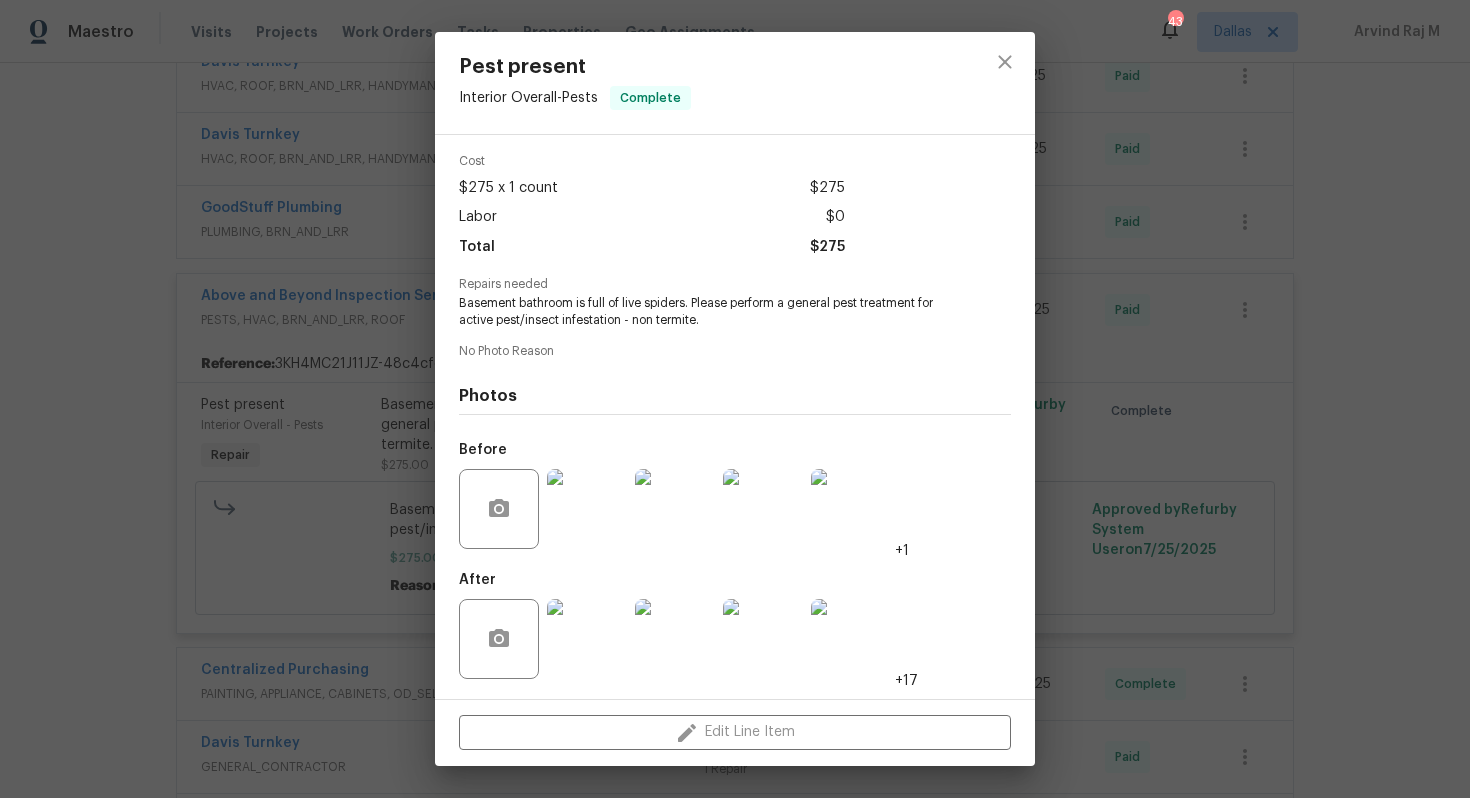 click at bounding box center (587, 639) 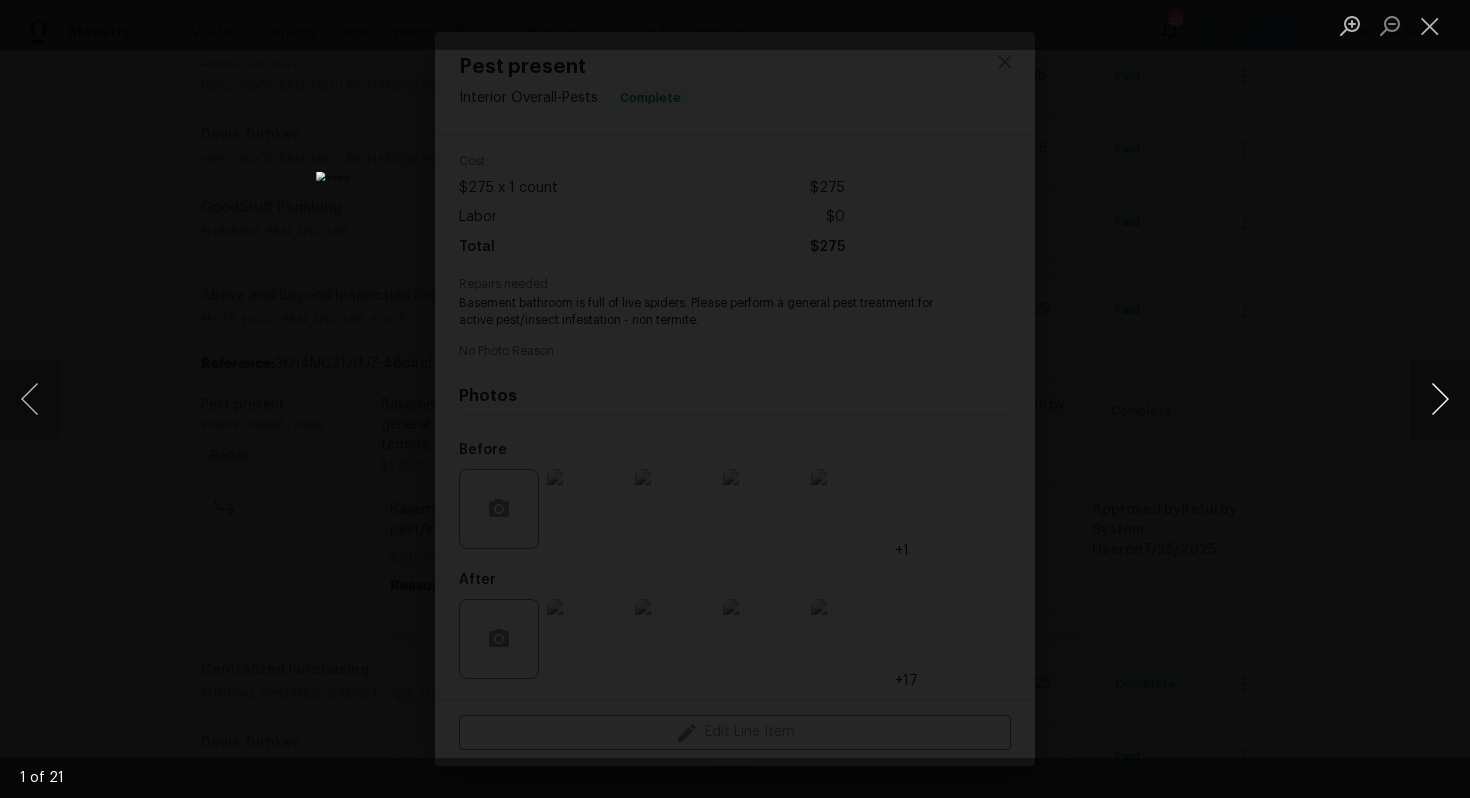 click at bounding box center [1440, 399] 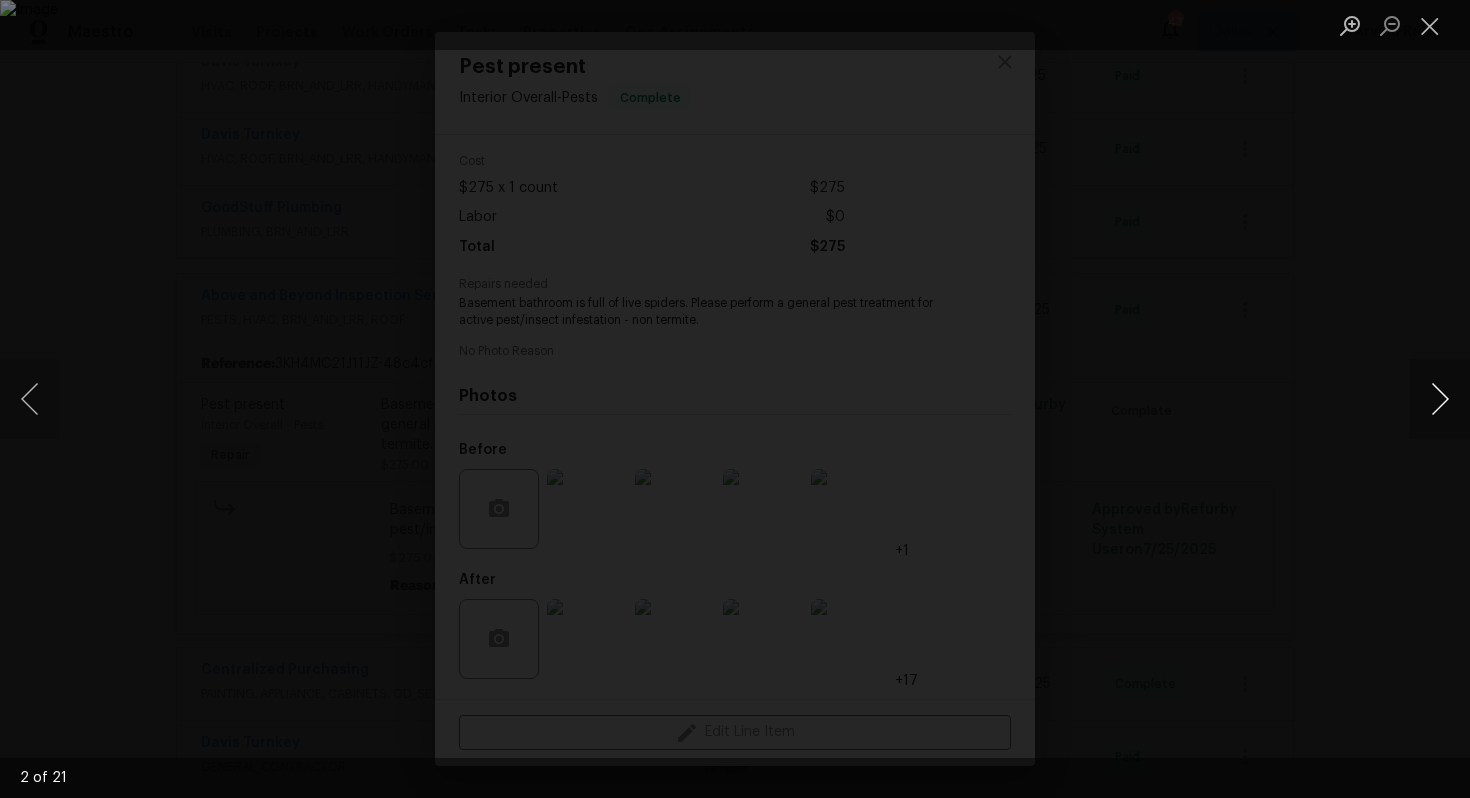 click at bounding box center [1440, 399] 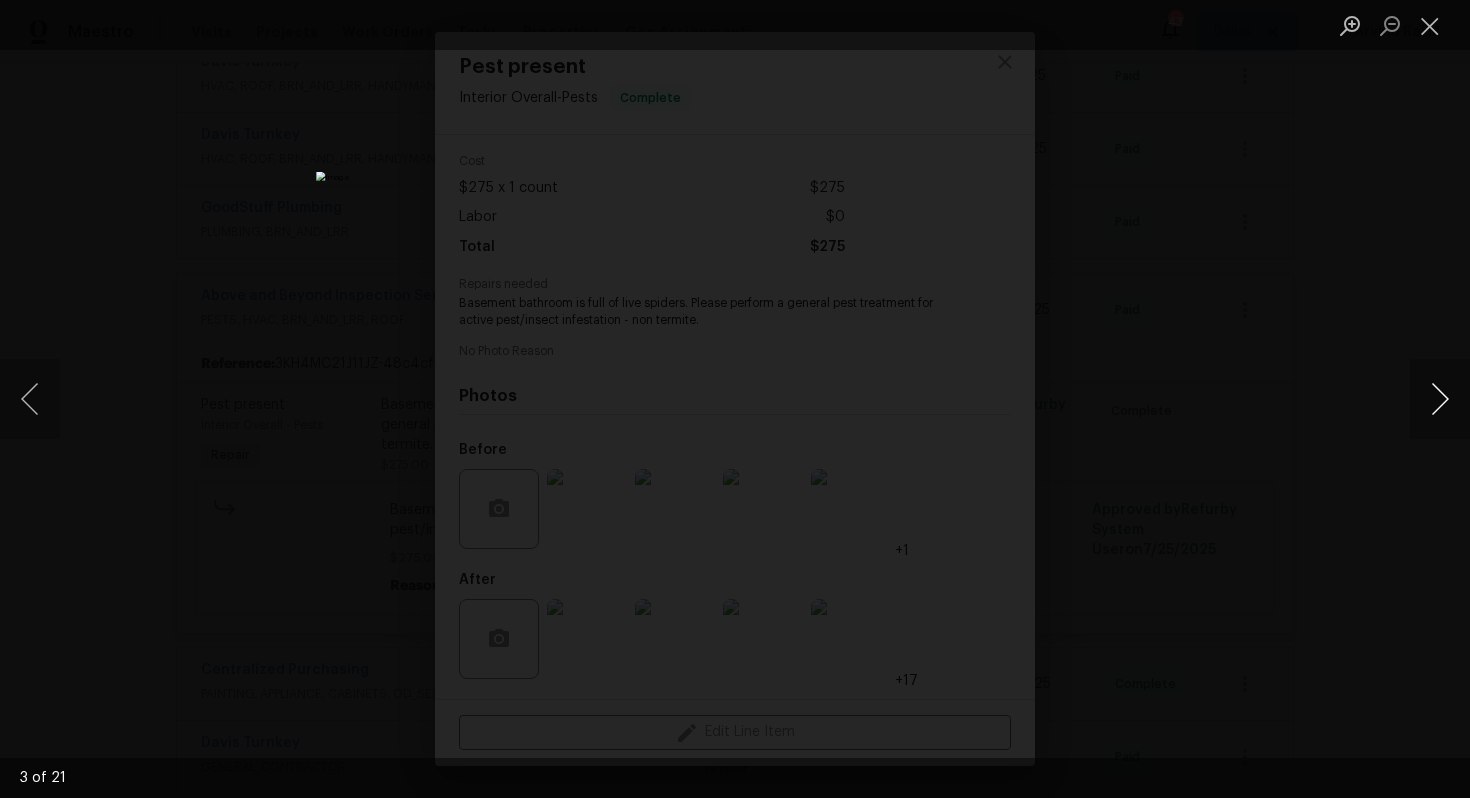 click at bounding box center [1440, 399] 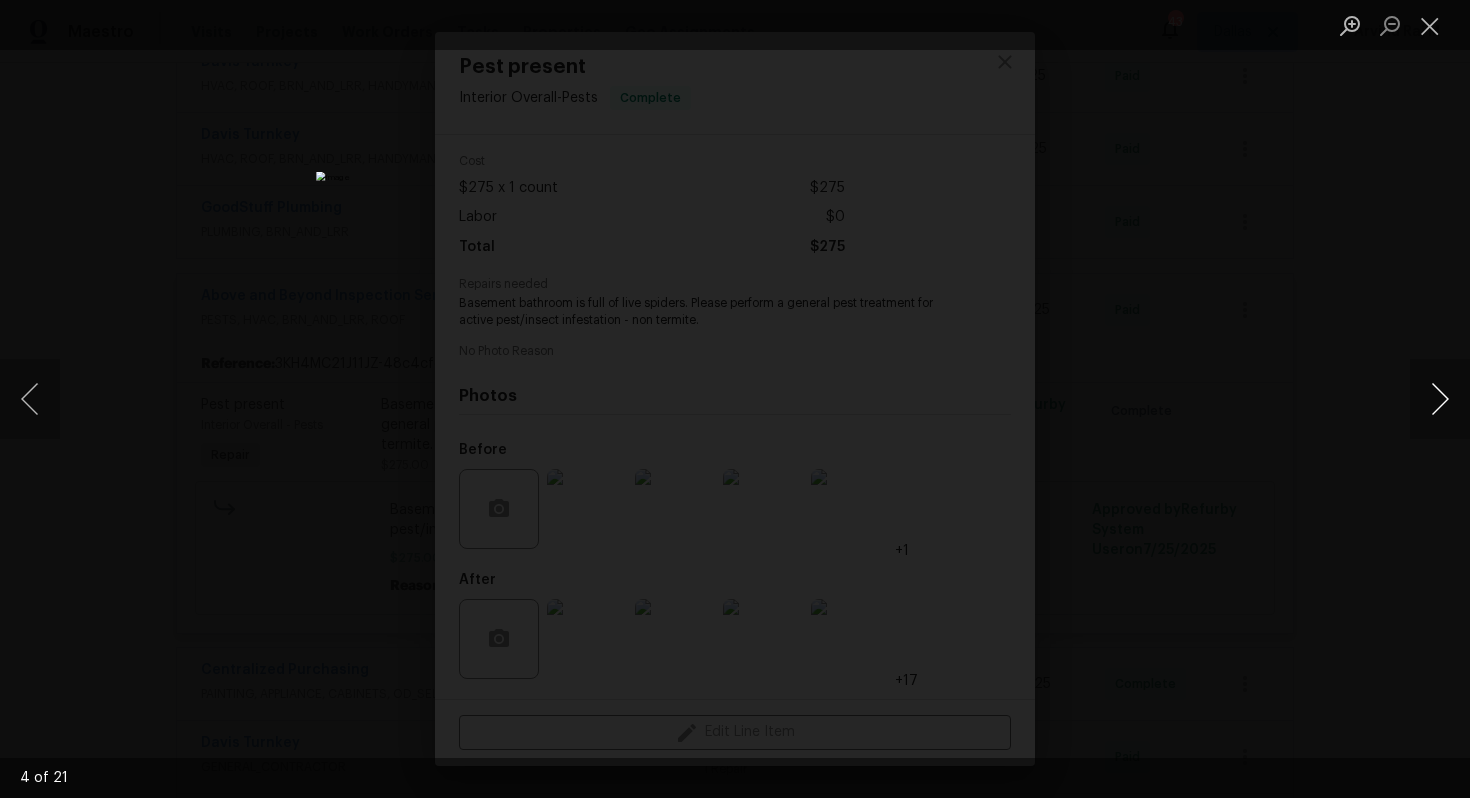 click at bounding box center [1440, 399] 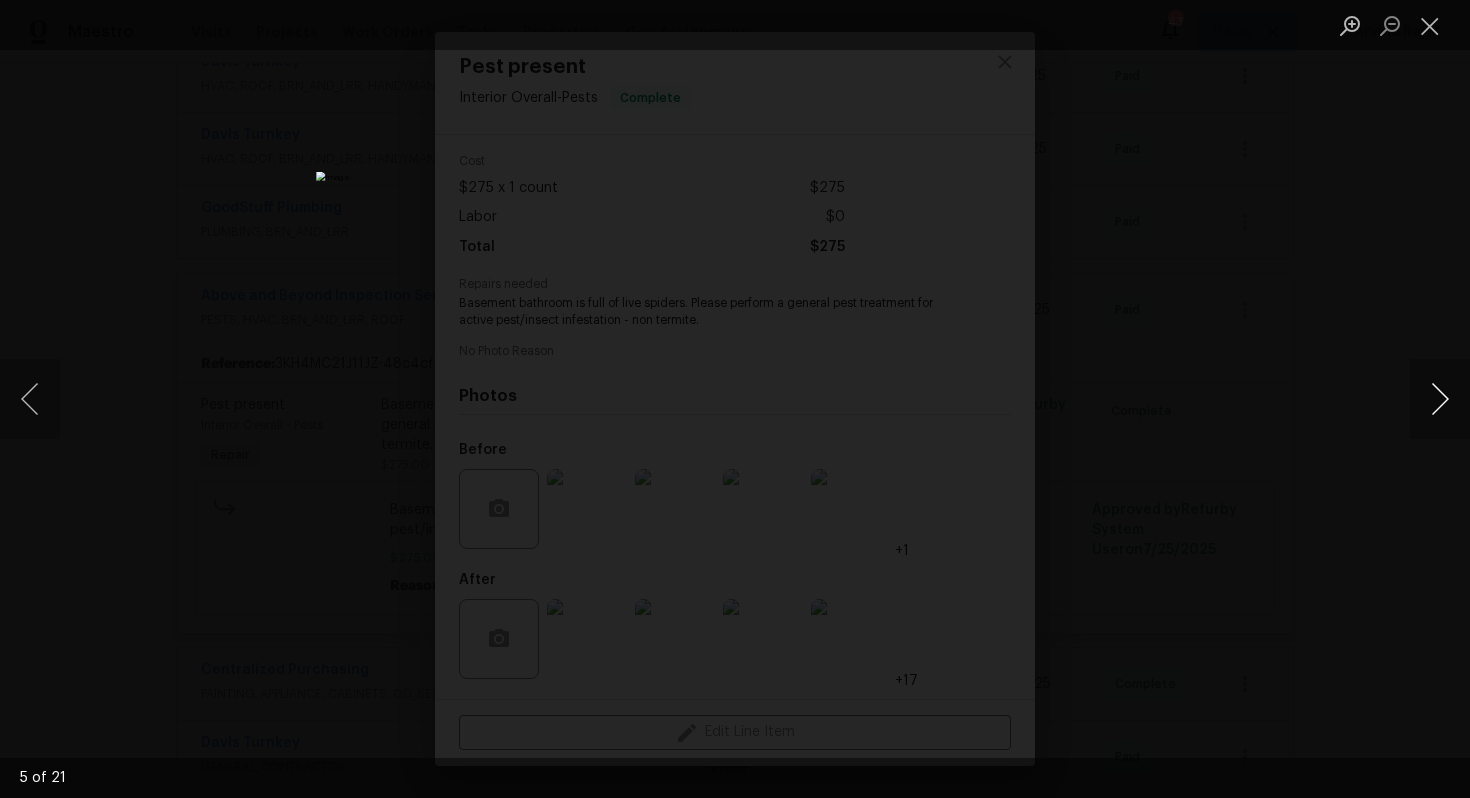 click at bounding box center (1440, 399) 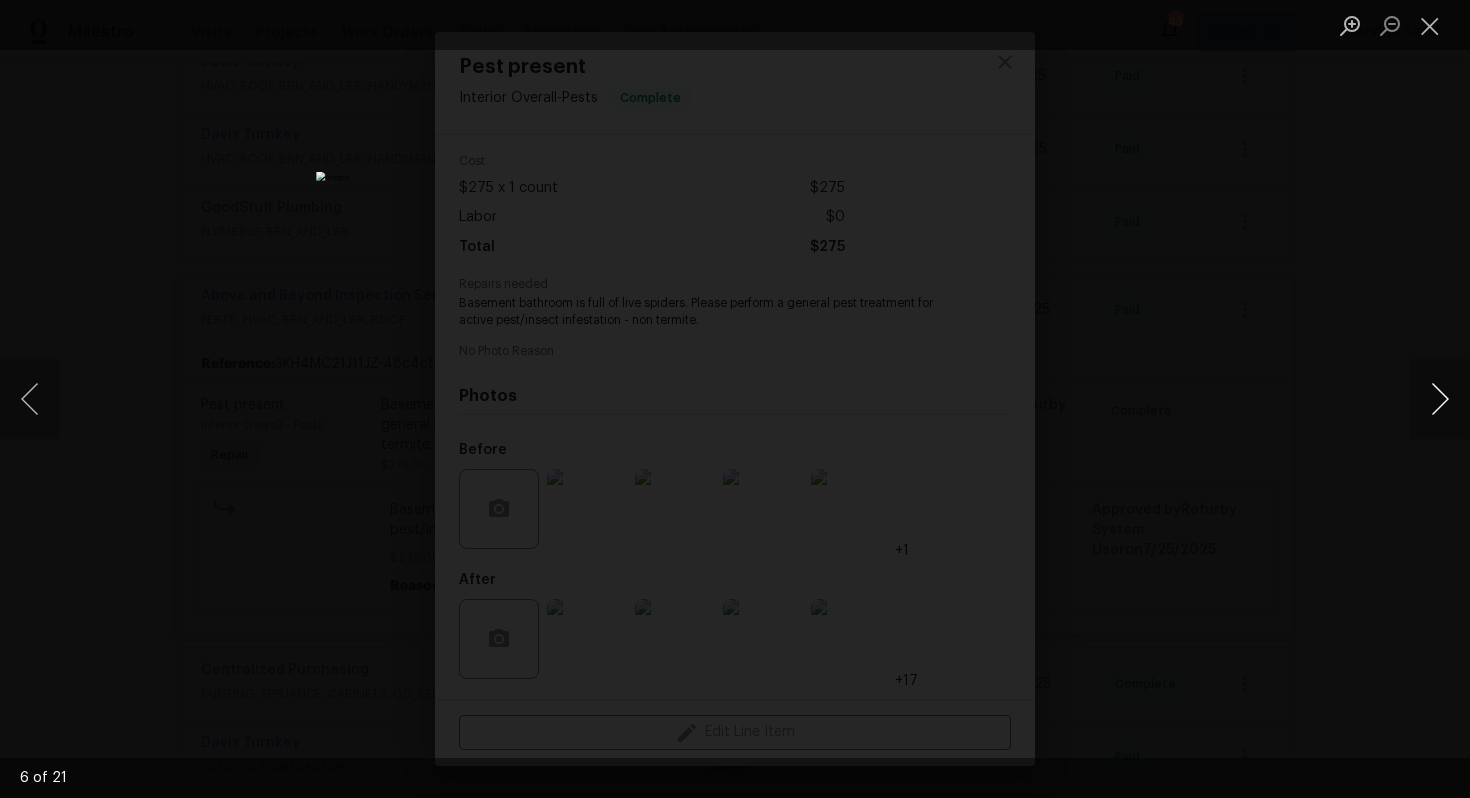 click at bounding box center (1440, 399) 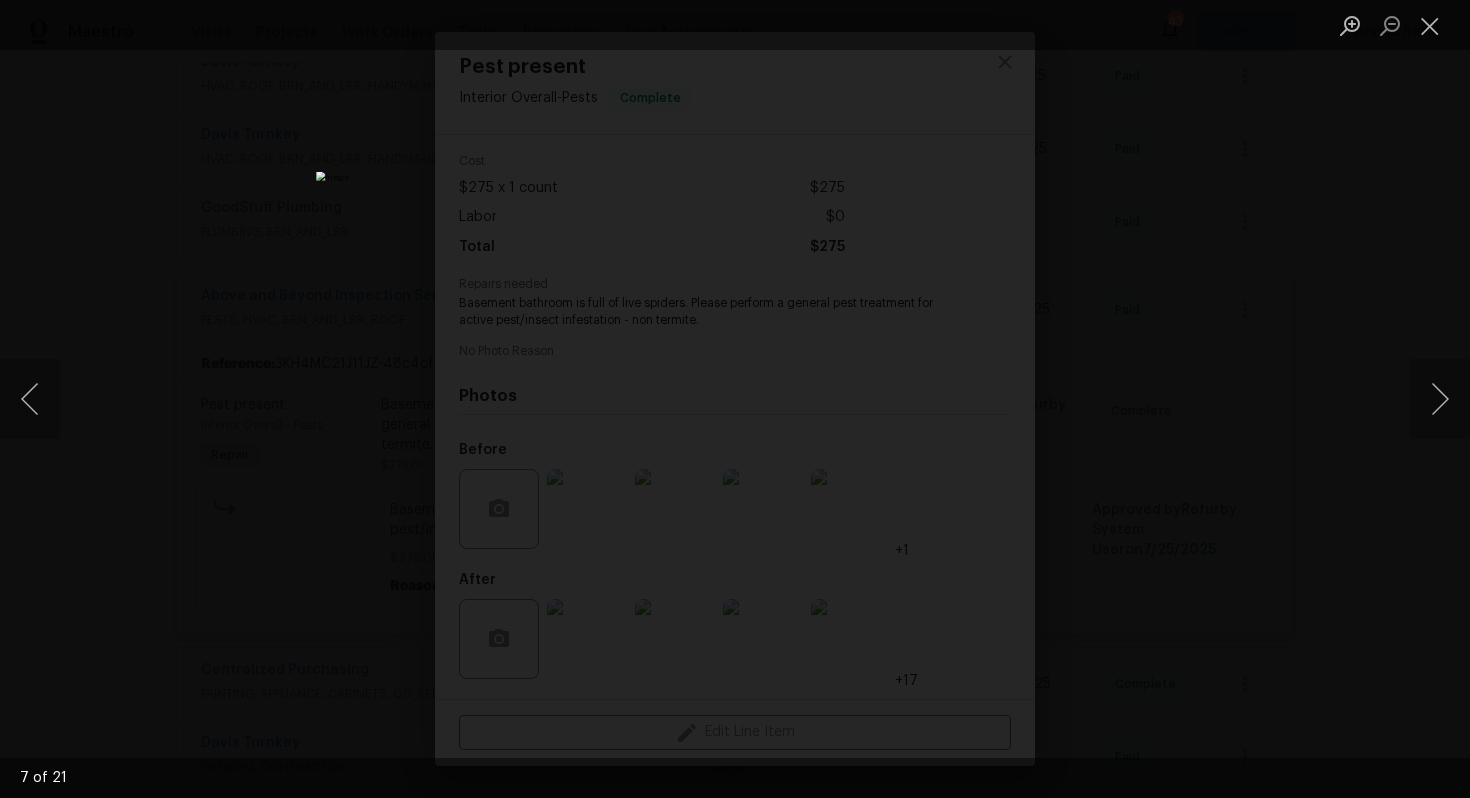 click at bounding box center (735, 399) 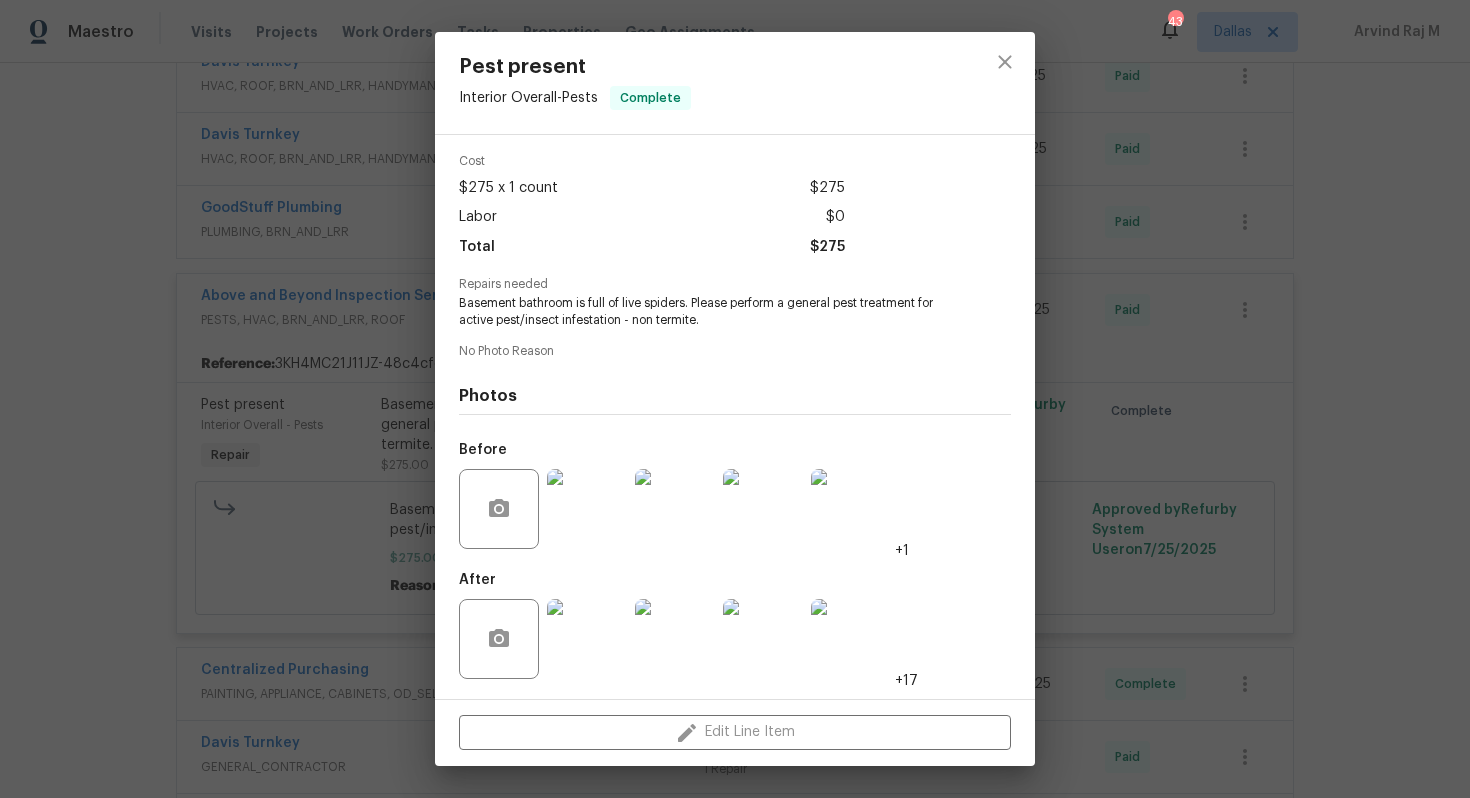 click on "Pest present Interior Overall  -  Pests Complete Vendor Above and Beyond Inspection Services Account Category Repairs Cost $275 x 1 count $275 Labor $0 Total $275 Repairs needed Basement bathroom is full of live spiders. Please perform a general pest treatment for active pest/insect infestation - non termite. No Photo Reason   Photos Before  +1 After  +17  Edit Line Item" at bounding box center [735, 399] 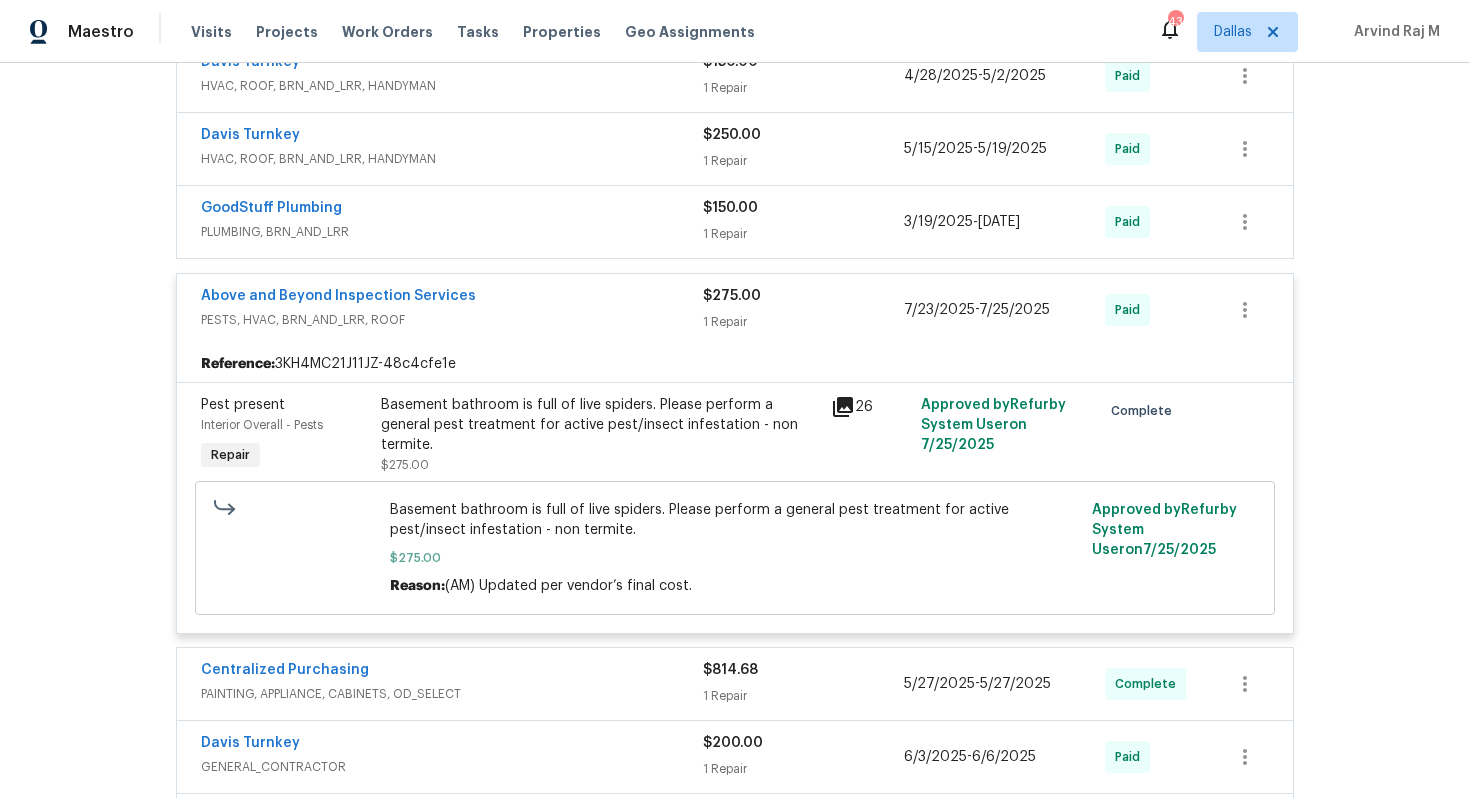 click on "Above and Beyond Inspection Services" at bounding box center (452, 298) 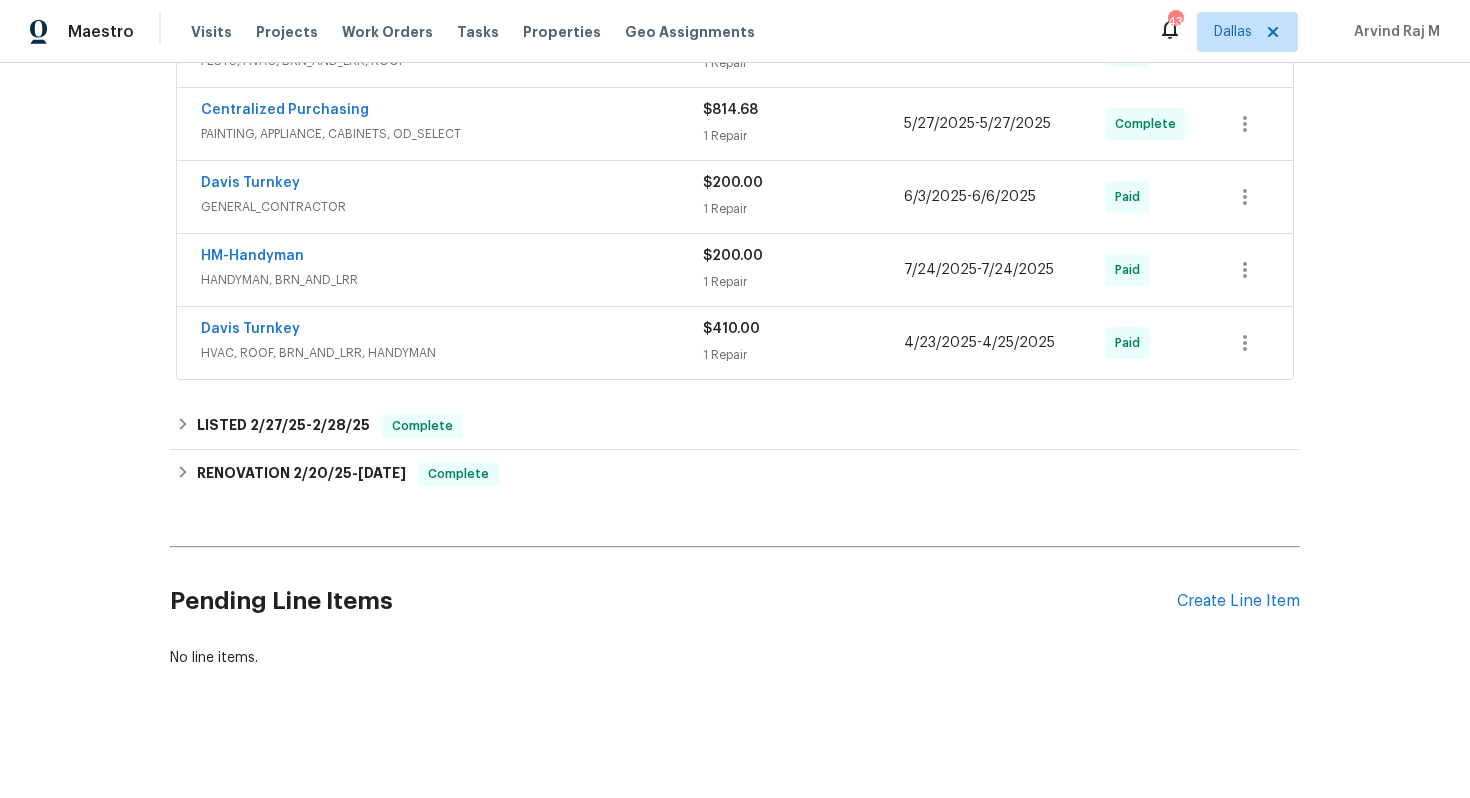 scroll, scrollTop: 949, scrollLeft: 0, axis: vertical 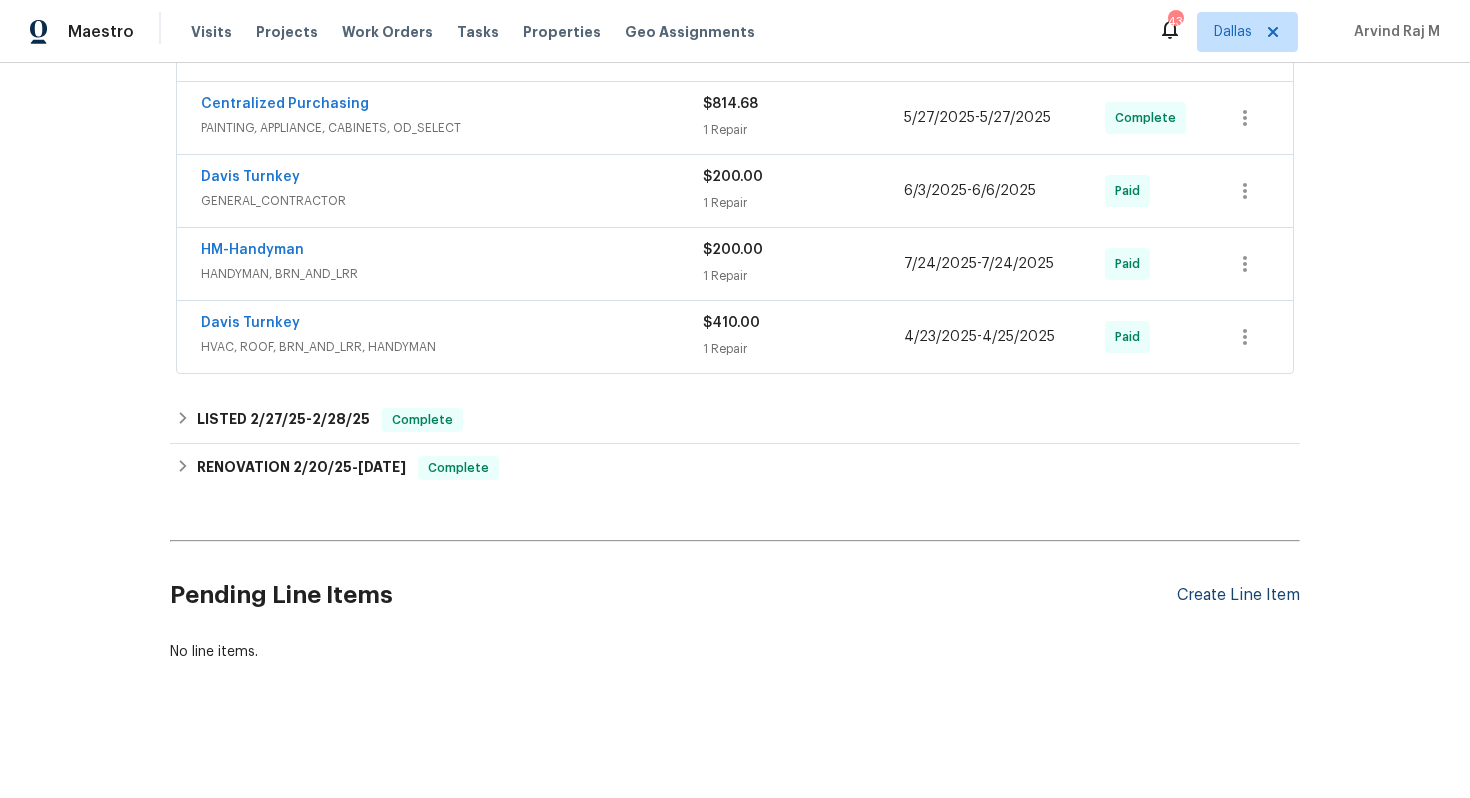 click on "Create Line Item" at bounding box center [1238, 595] 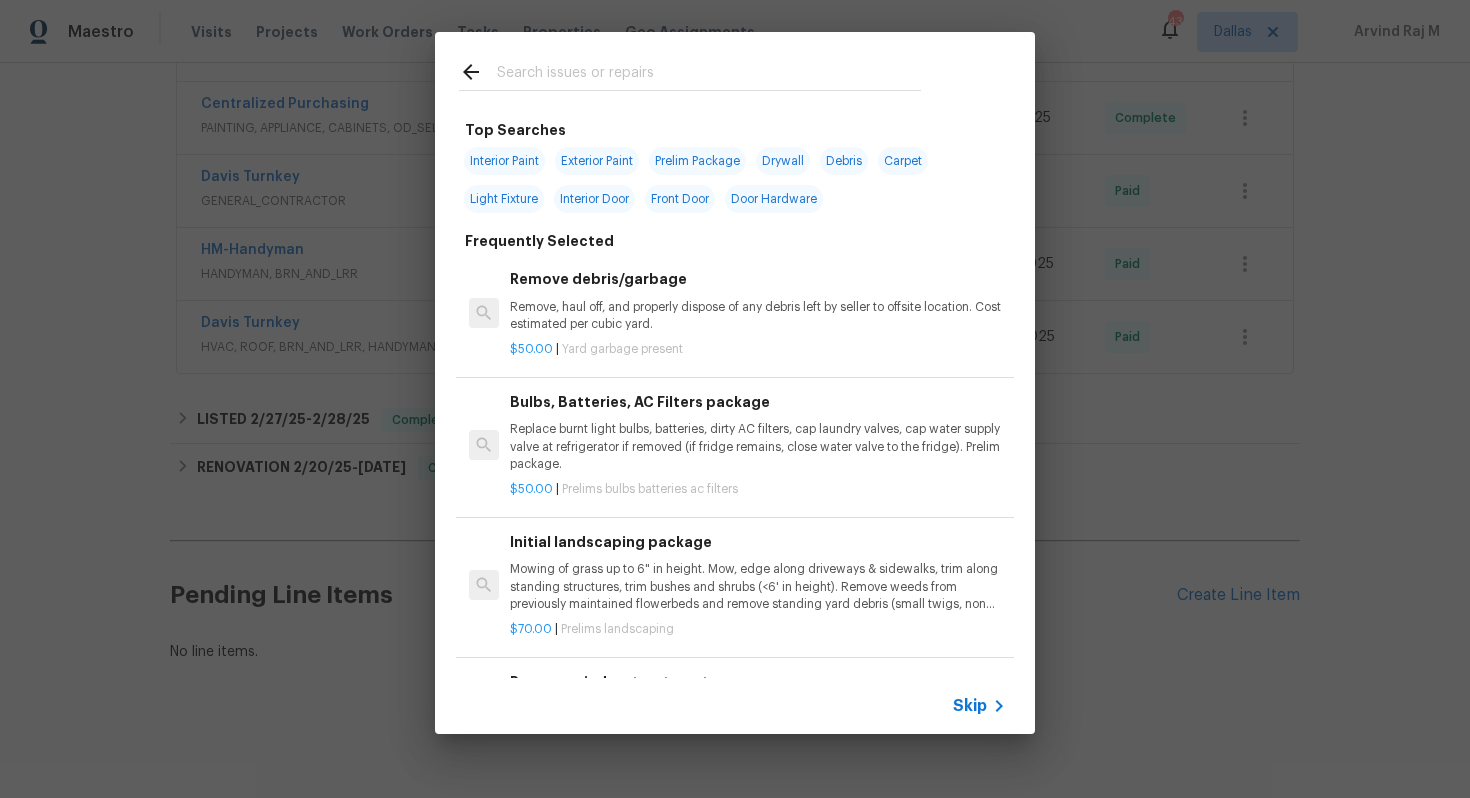 click at bounding box center (709, 75) 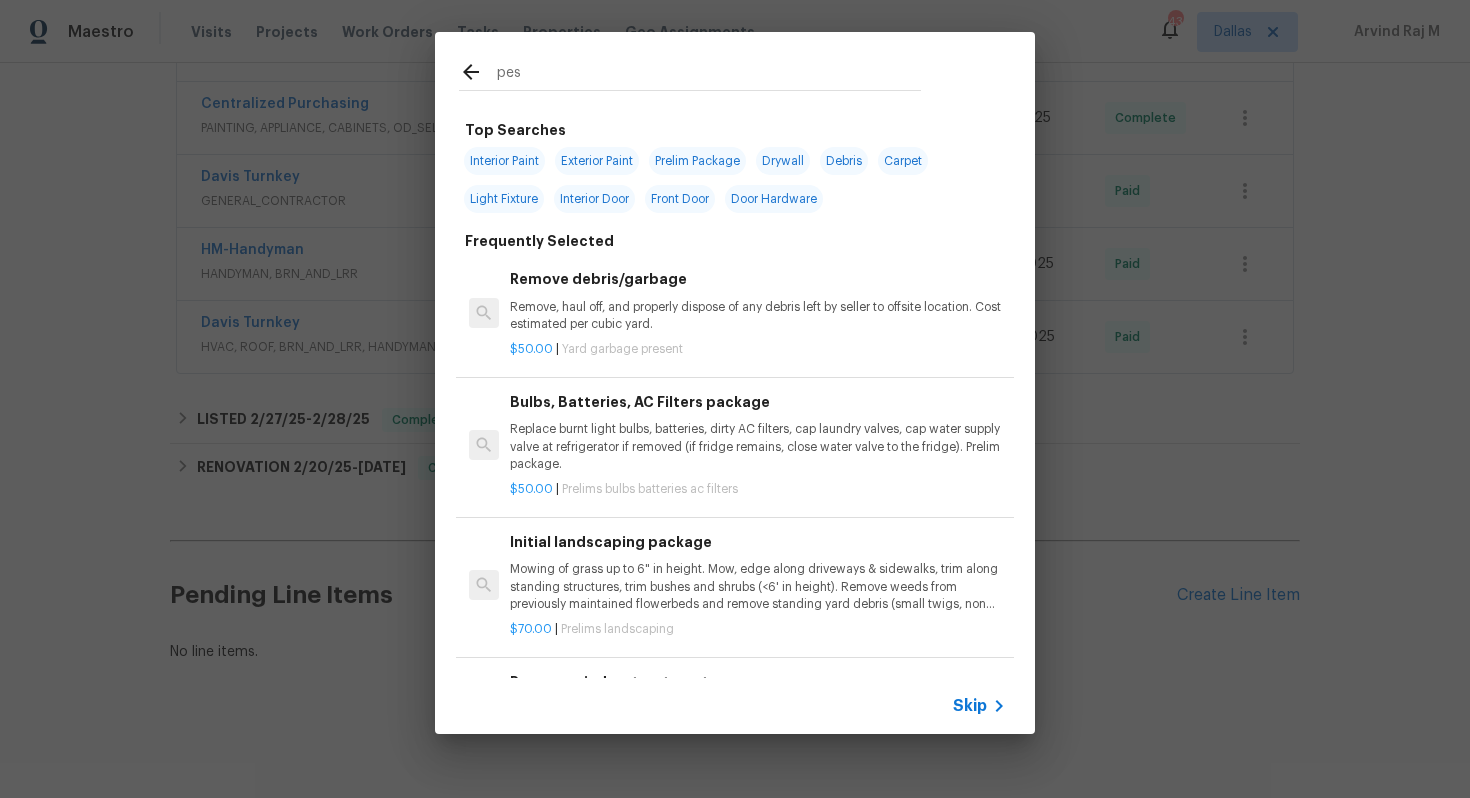 type on "pest" 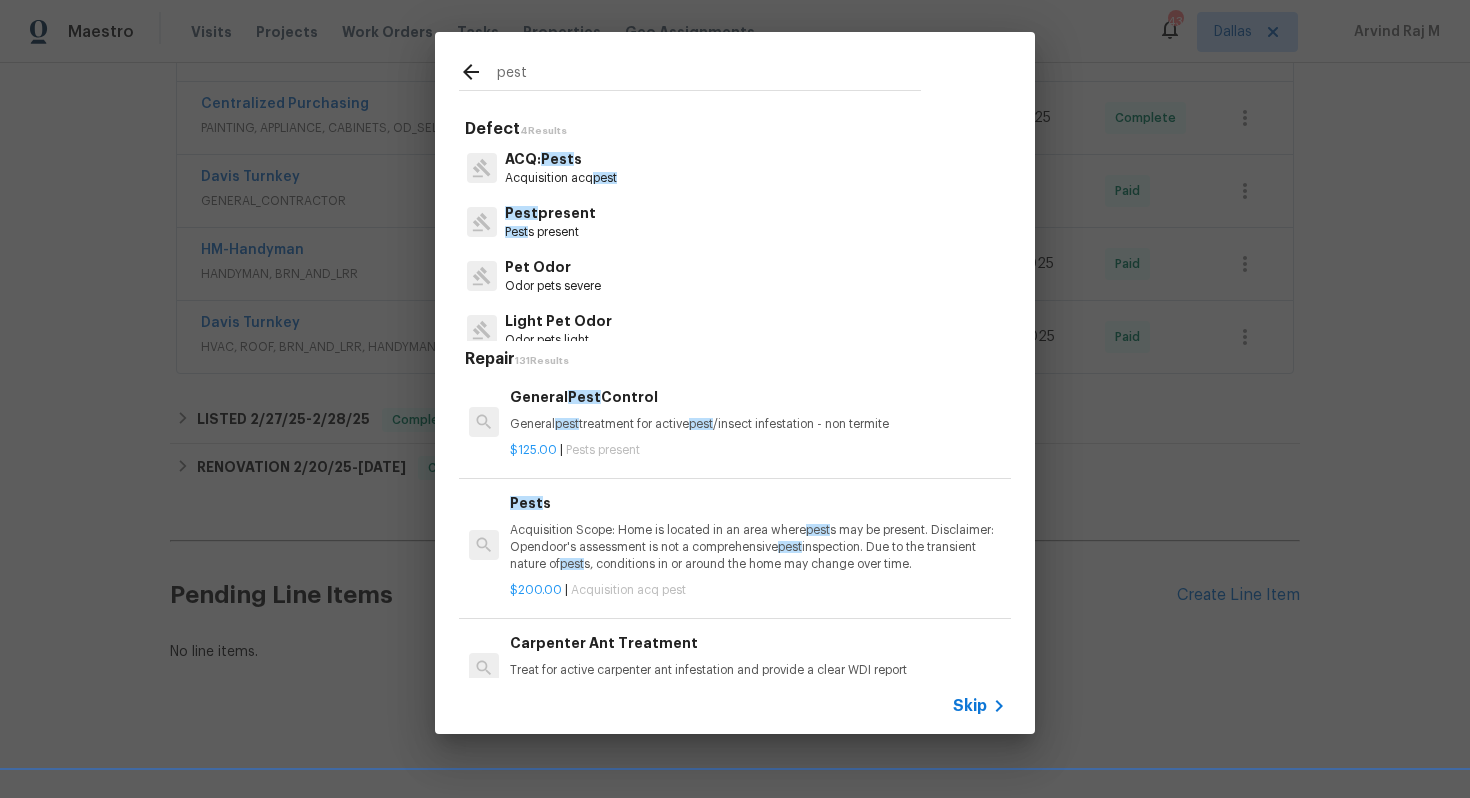 click on "pest" at bounding box center (567, 424) 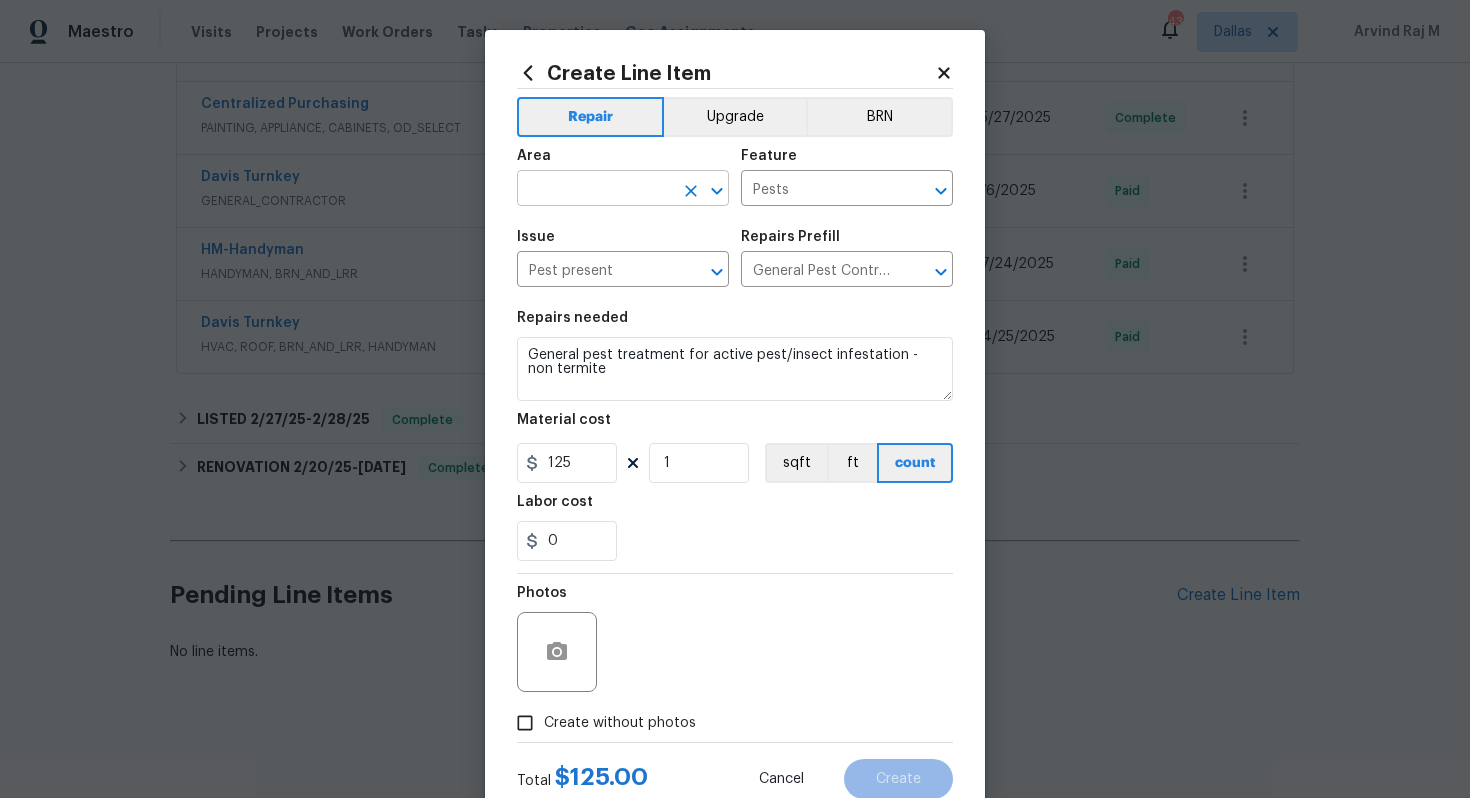 click at bounding box center (595, 190) 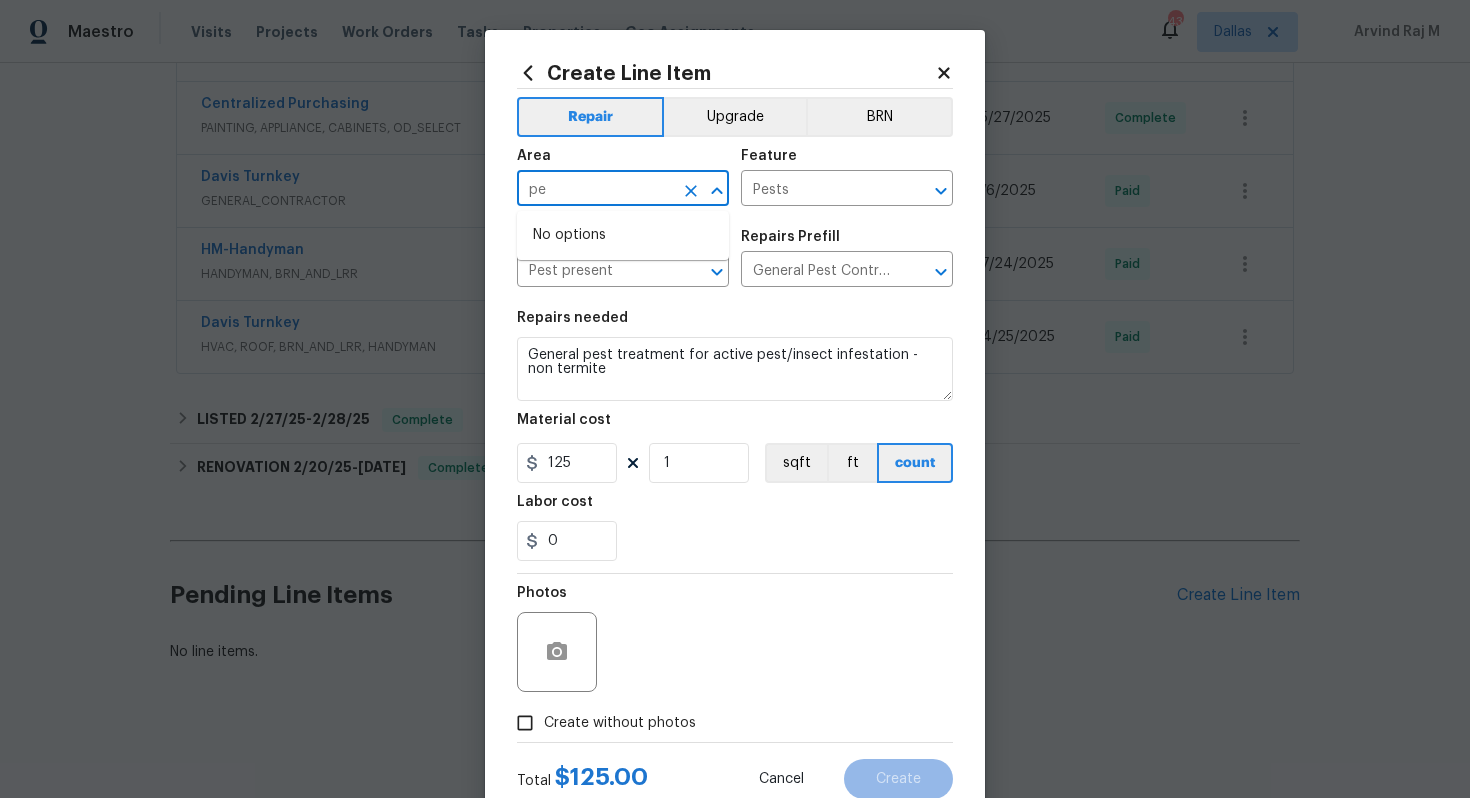 type on "p" 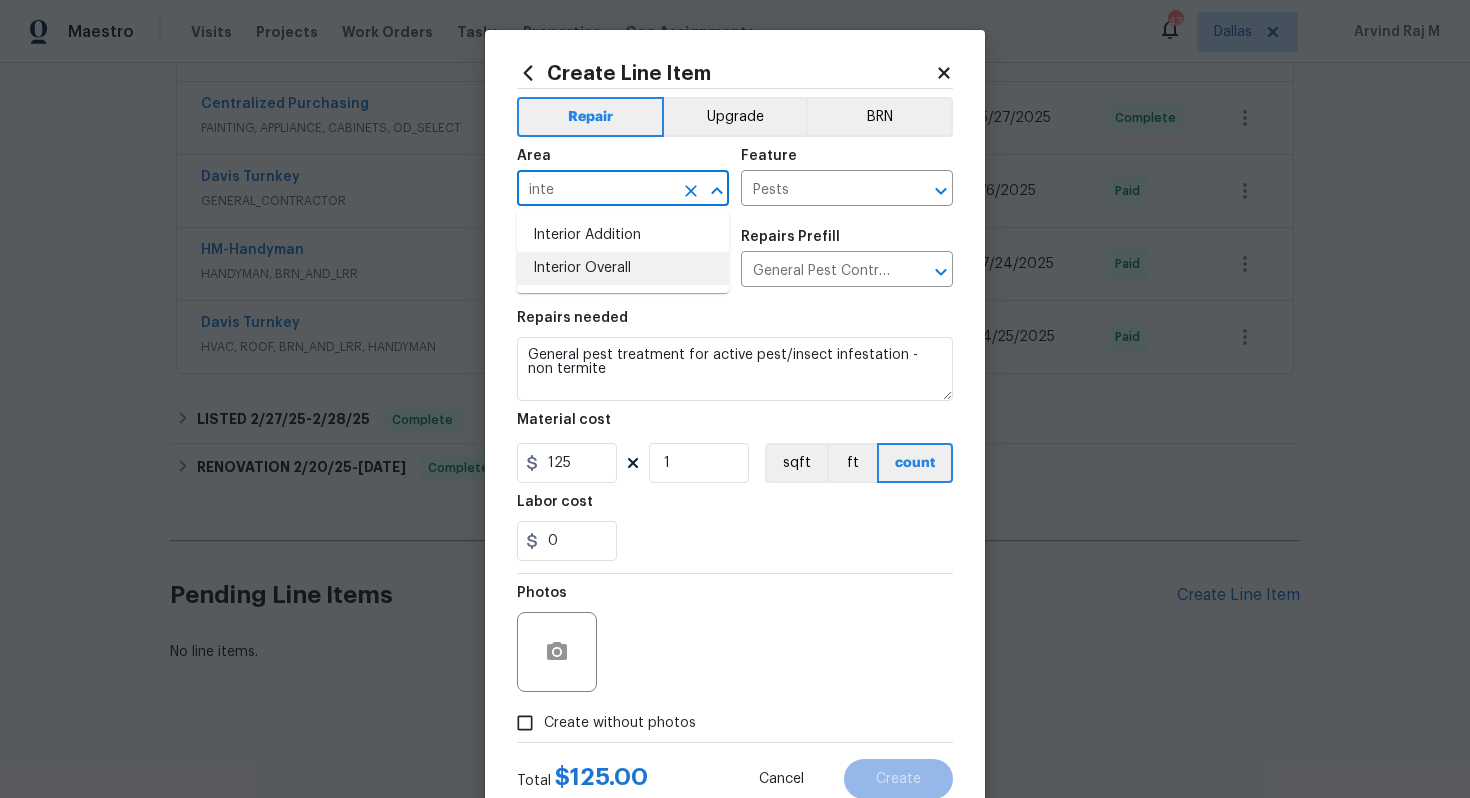 click on "Interior Overall" at bounding box center [623, 268] 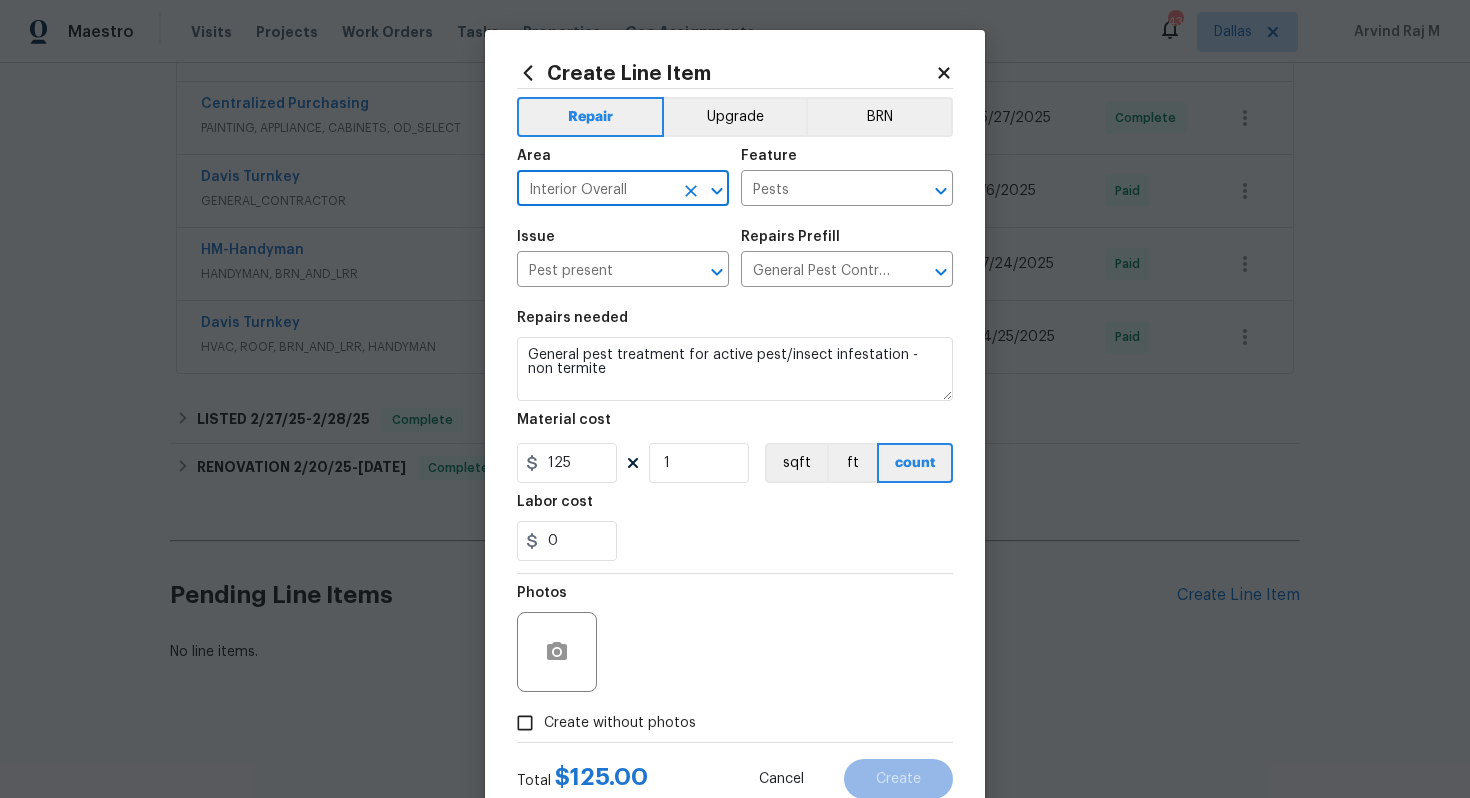 type on "Interior Overall" 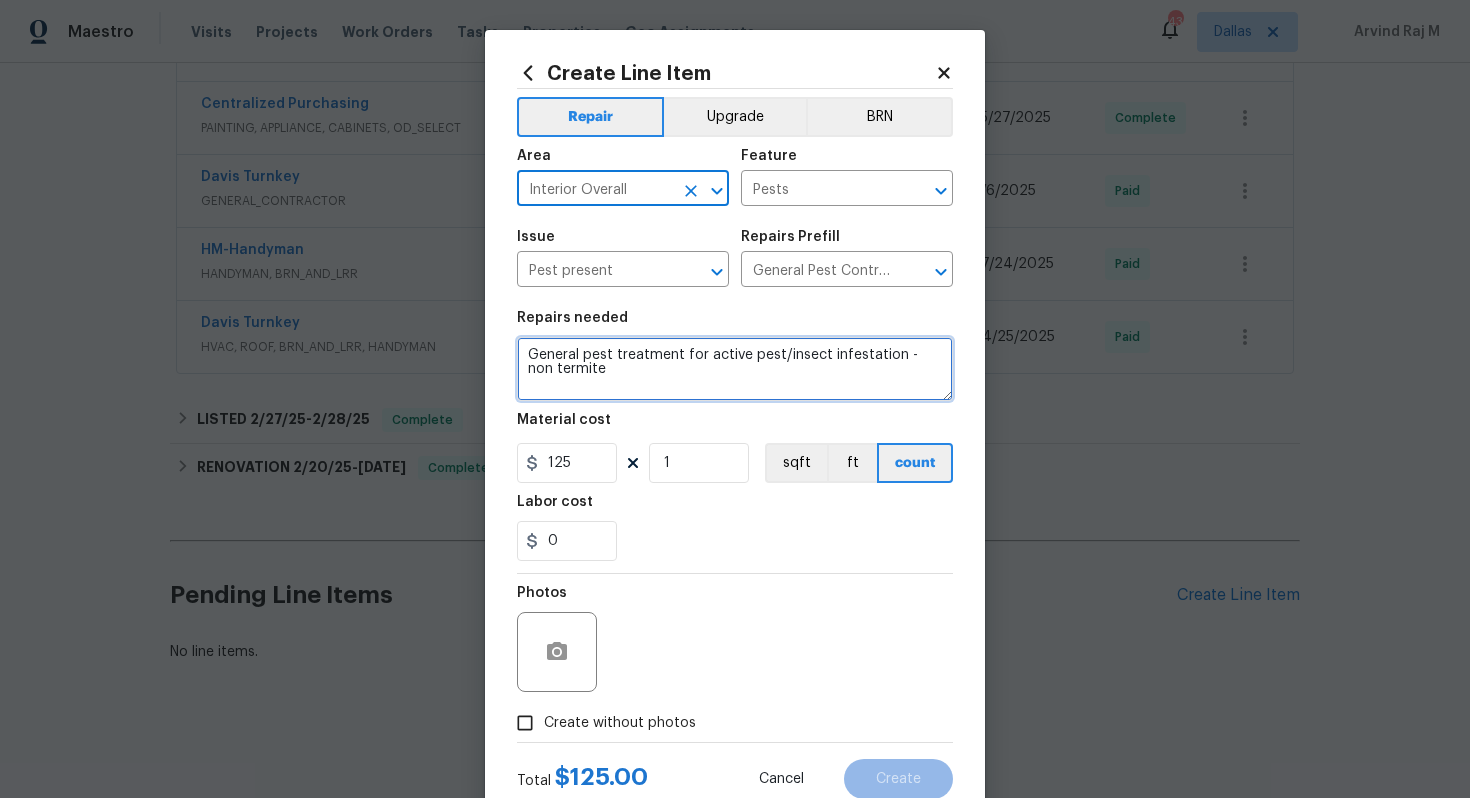 click on "General pest treatment for active pest/insect infestation - non termite" at bounding box center [735, 369] 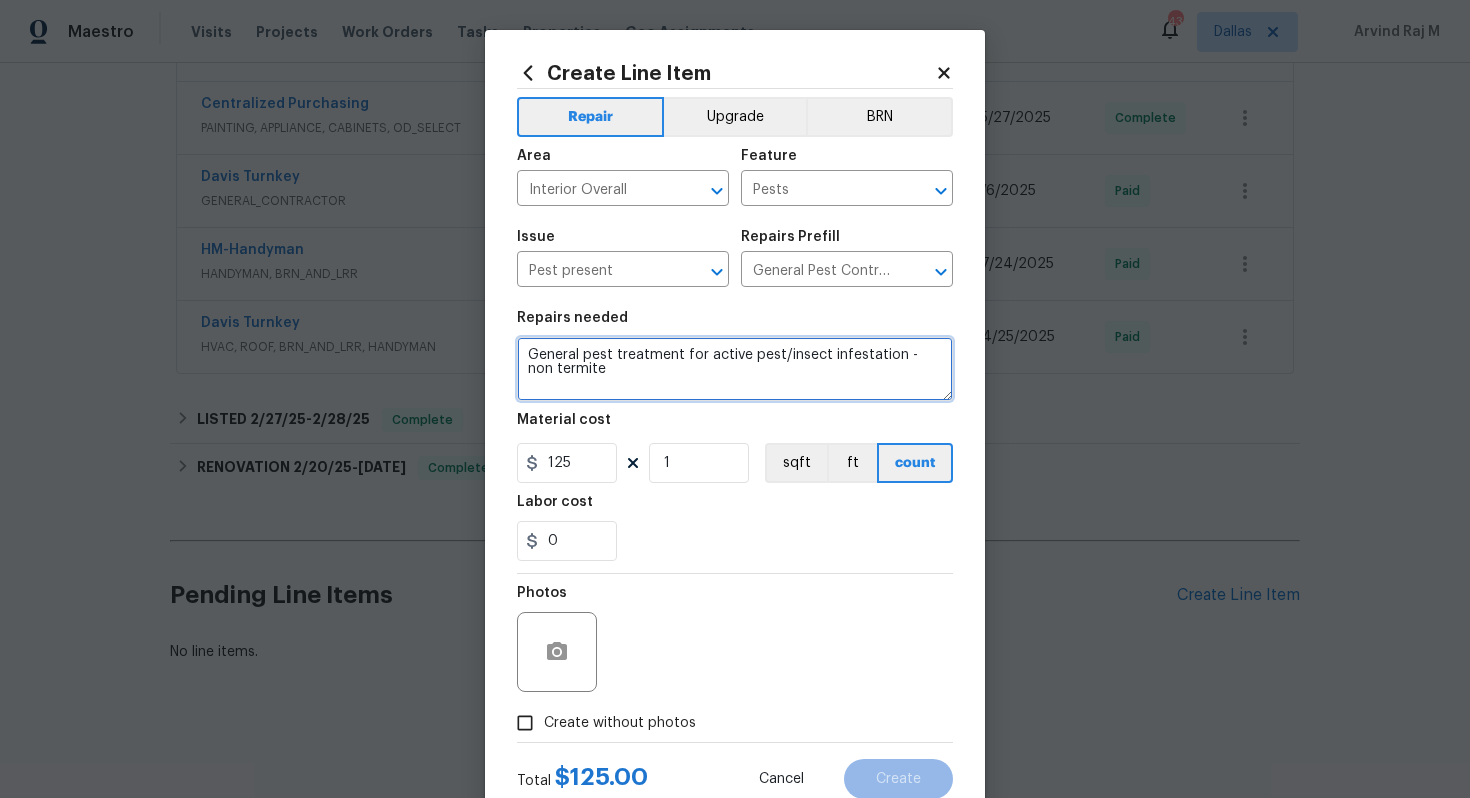 click on "General pest treatment for active pest/insect infestation - non termite" at bounding box center (735, 369) 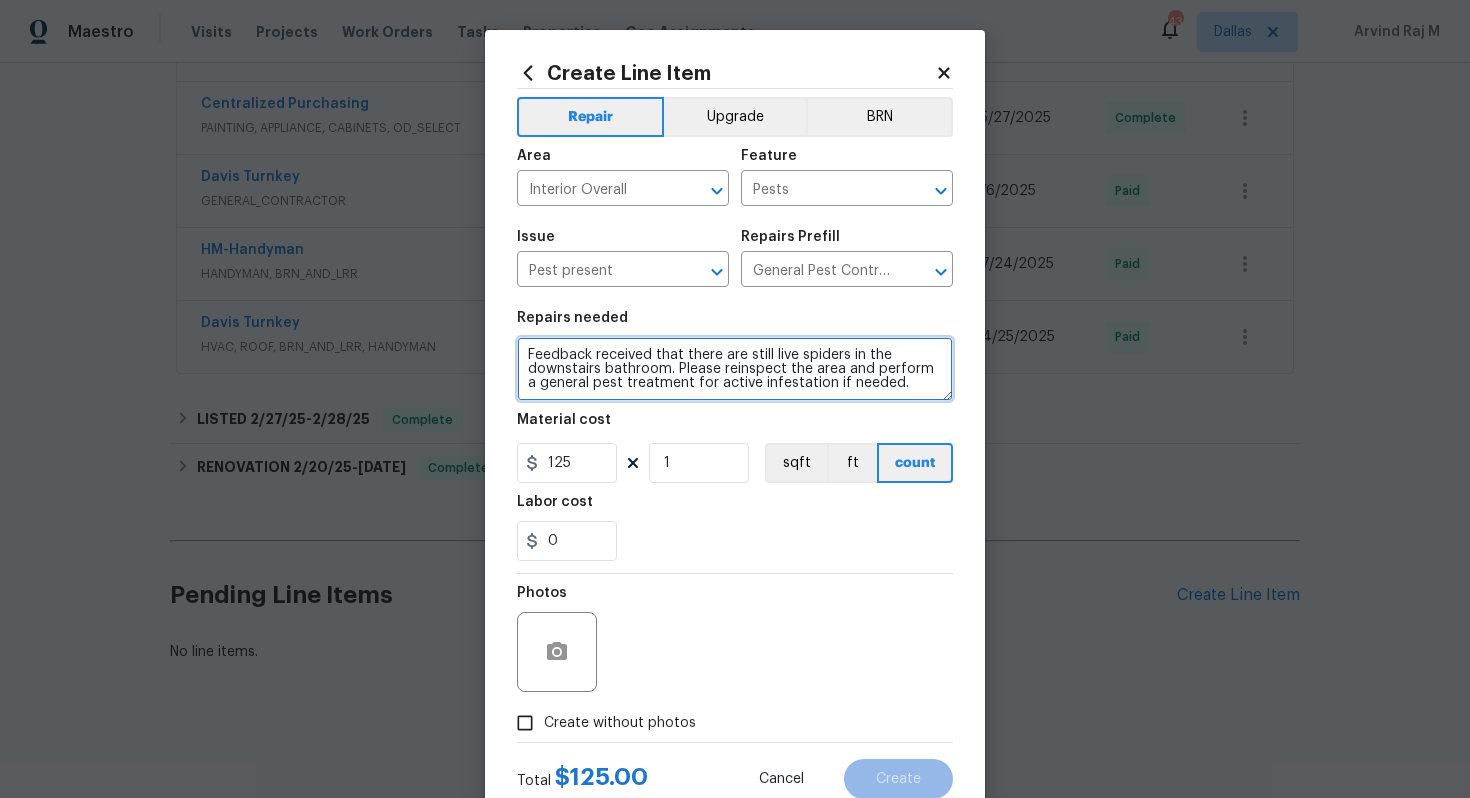 scroll, scrollTop: 64, scrollLeft: 0, axis: vertical 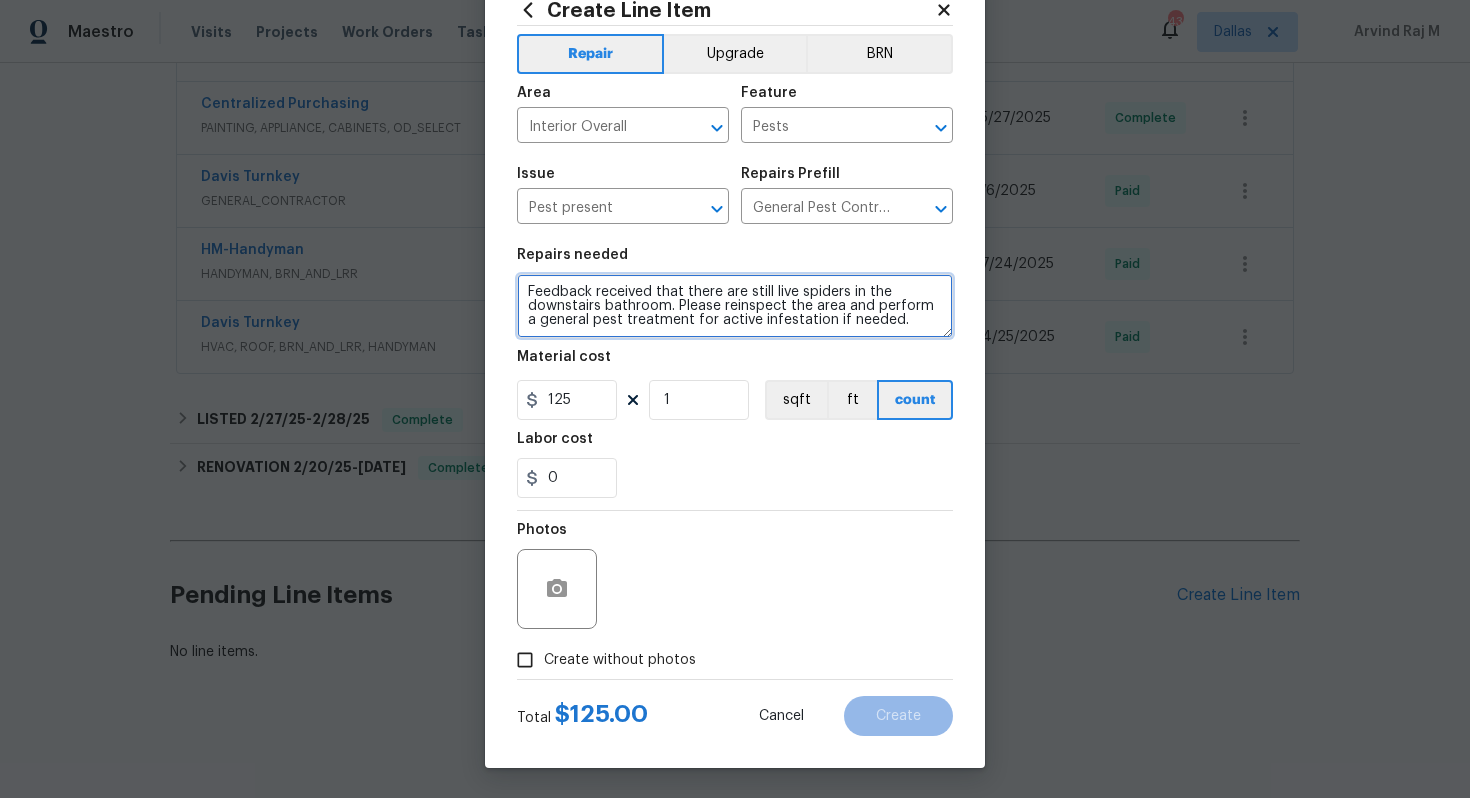 type on "Feedback received that there are still live spiders in the downstairs bathroom. Please reinspect the area and perform a general pest treatment for active infestation if needed." 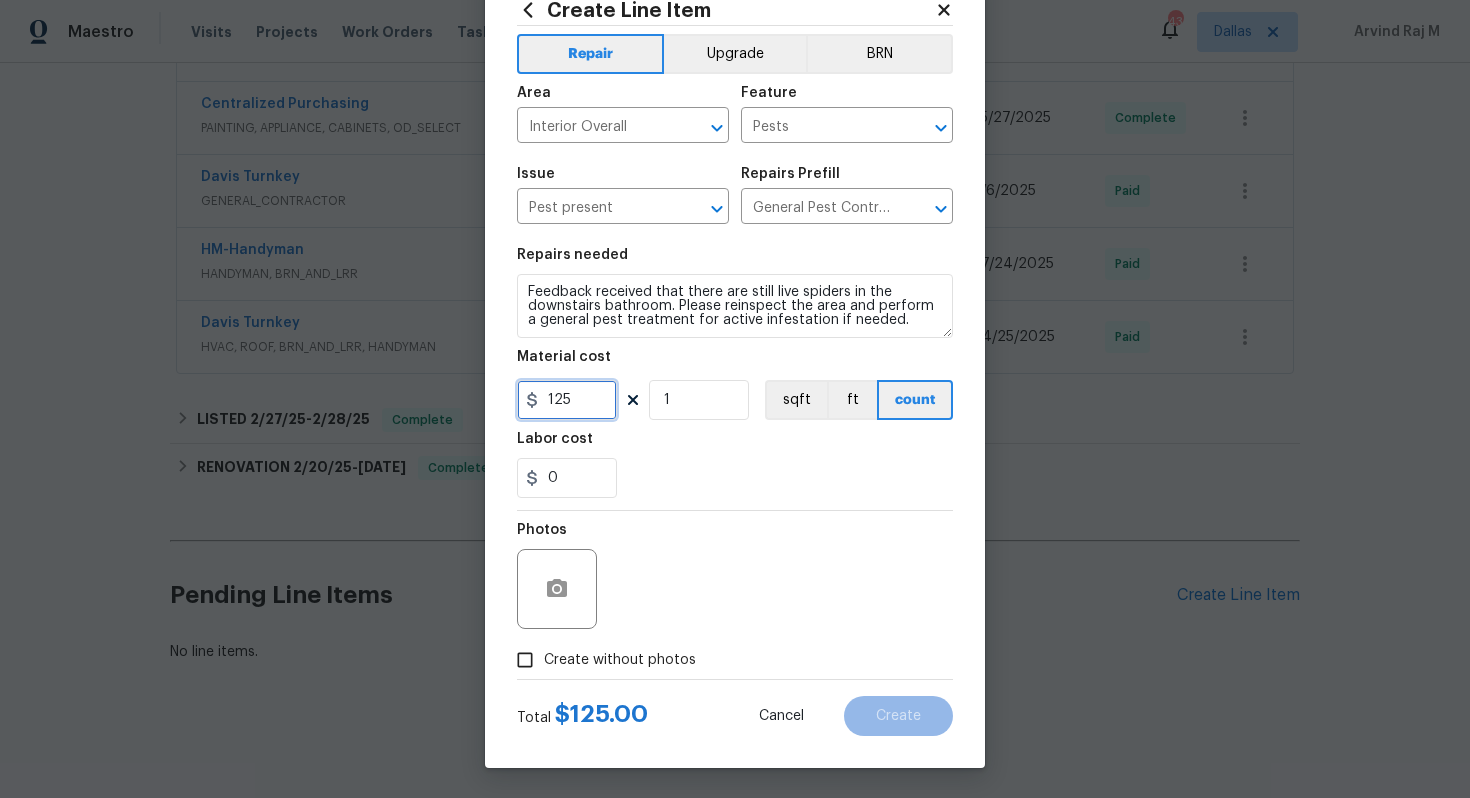 click on "125" at bounding box center (567, 400) 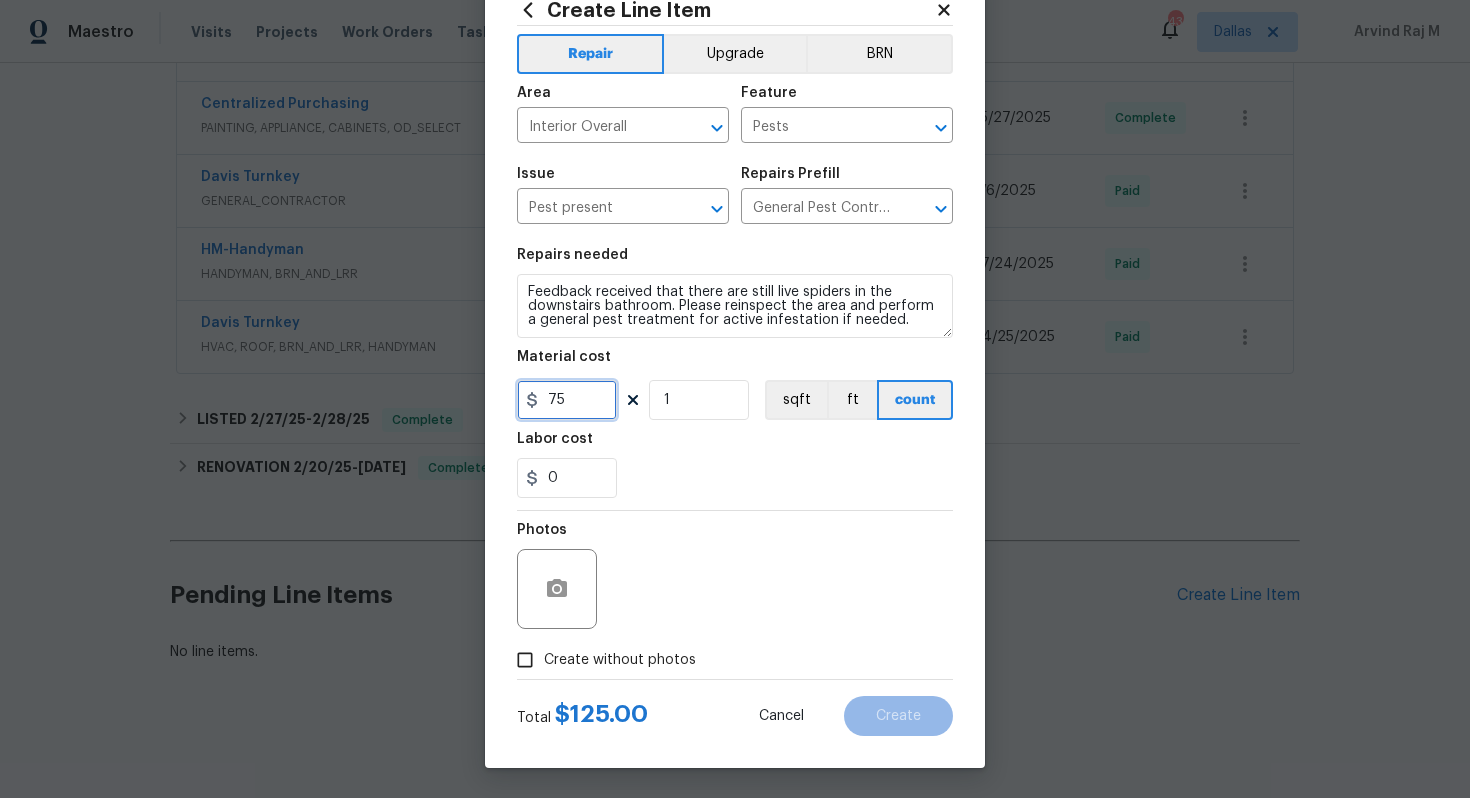 type on "75" 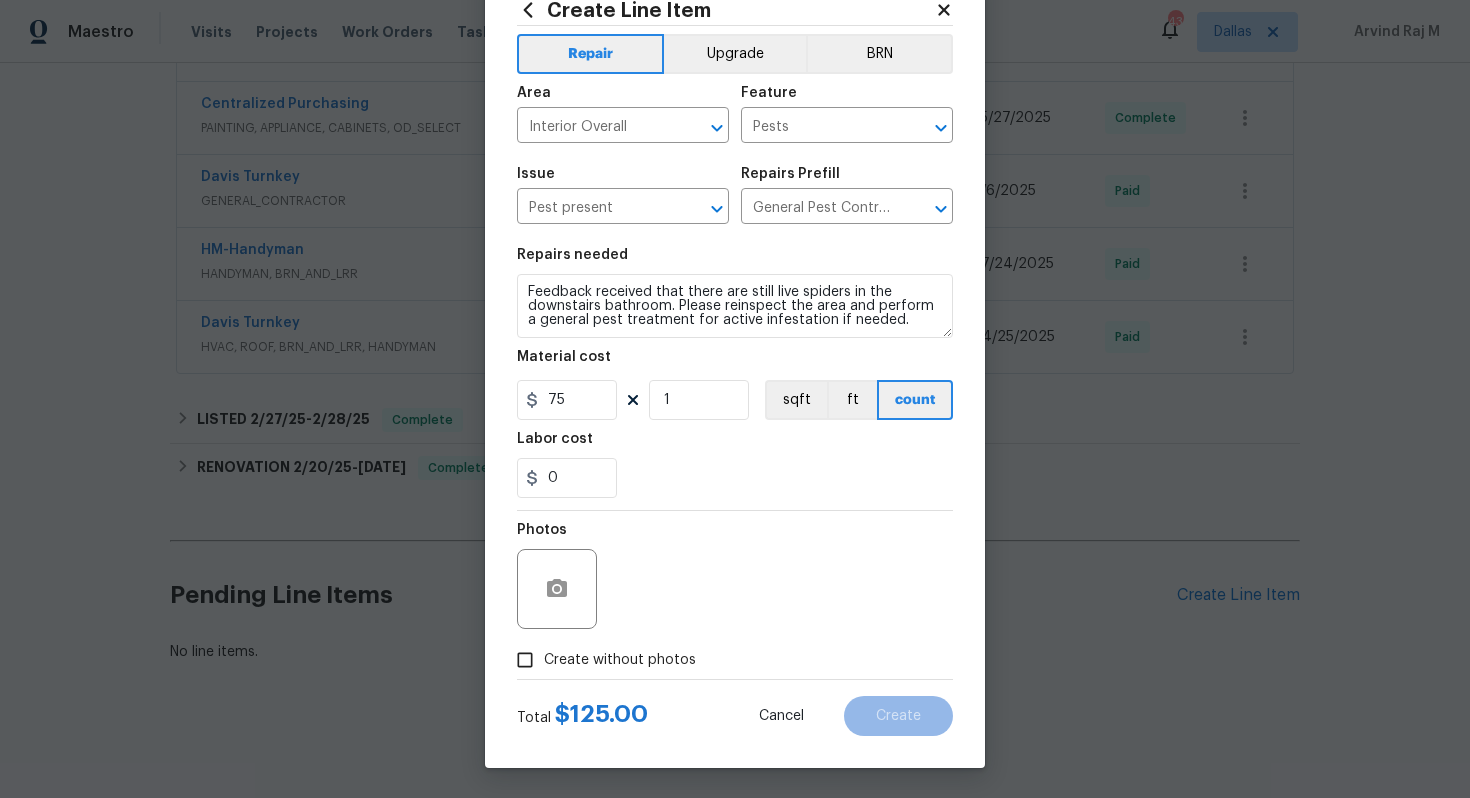 click on "Create without photos" at bounding box center (620, 660) 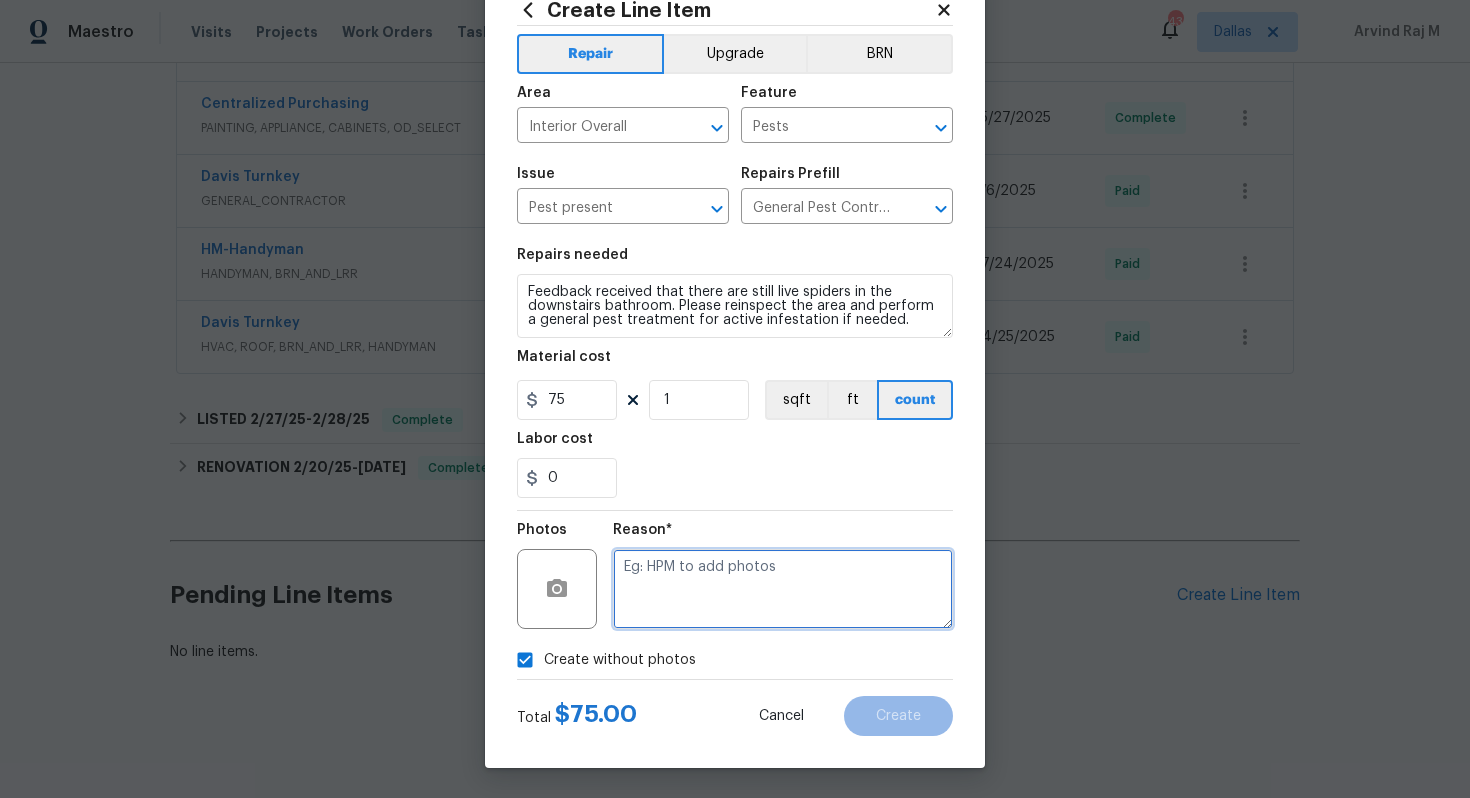 click at bounding box center [783, 589] 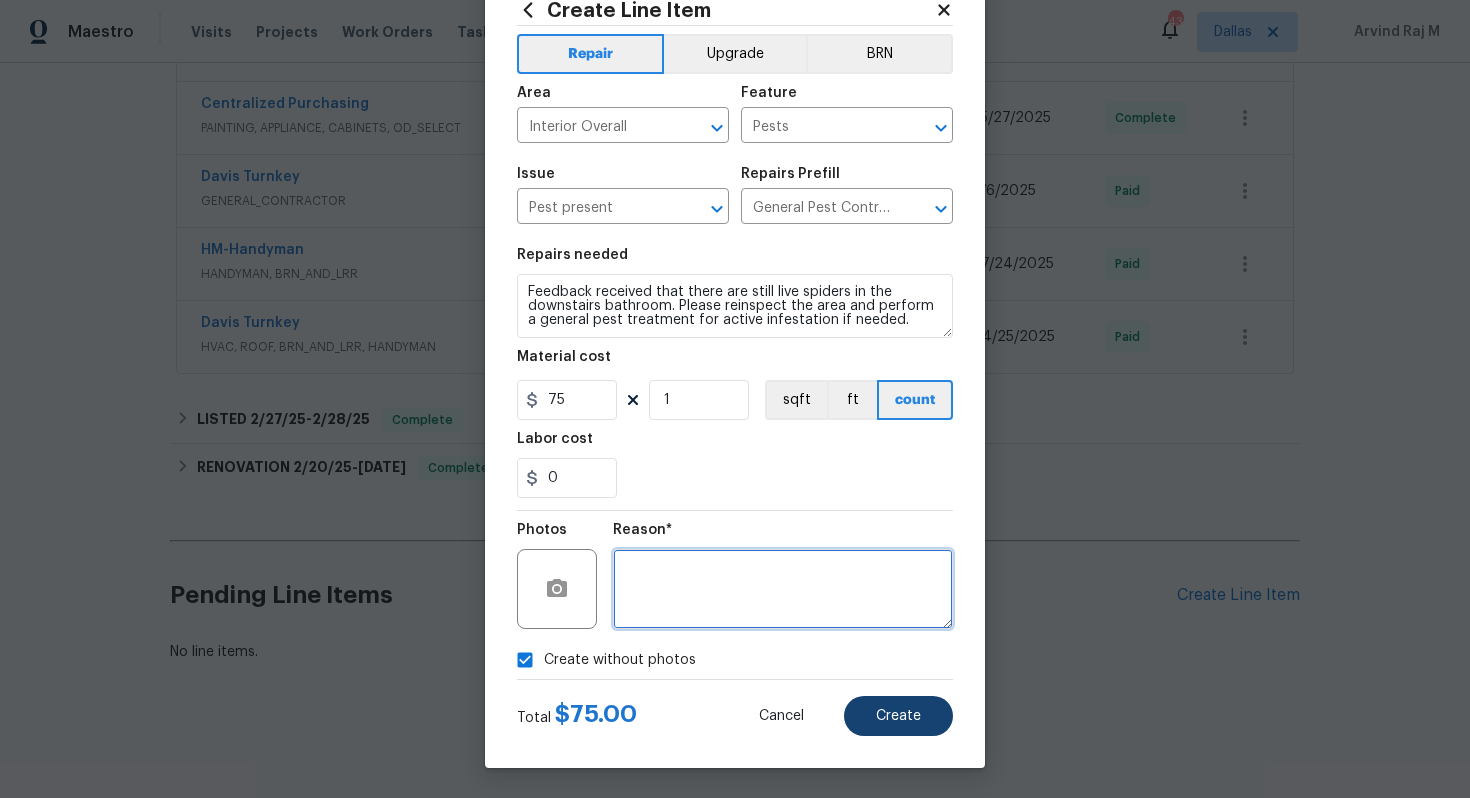 type 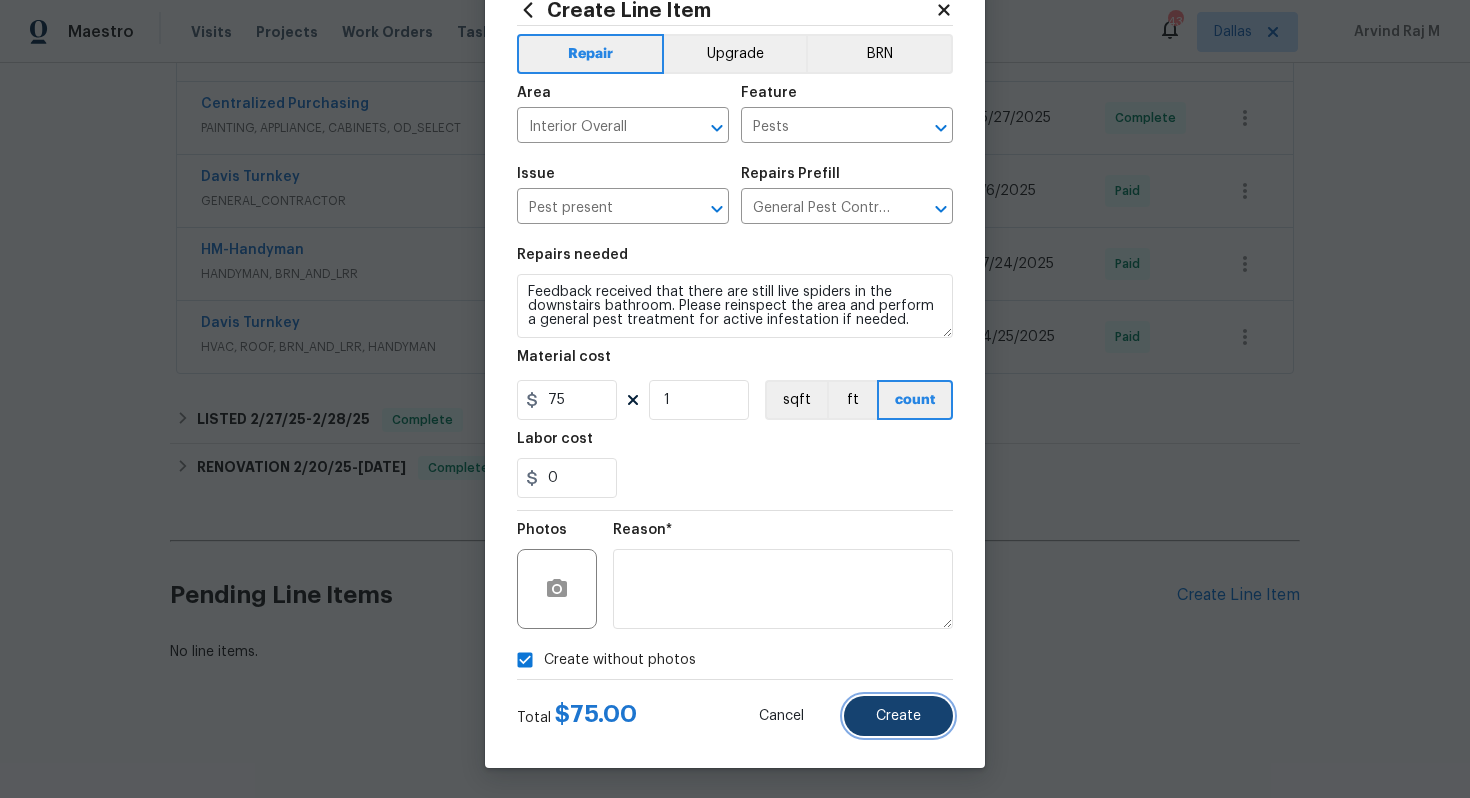 click on "Create" at bounding box center [898, 716] 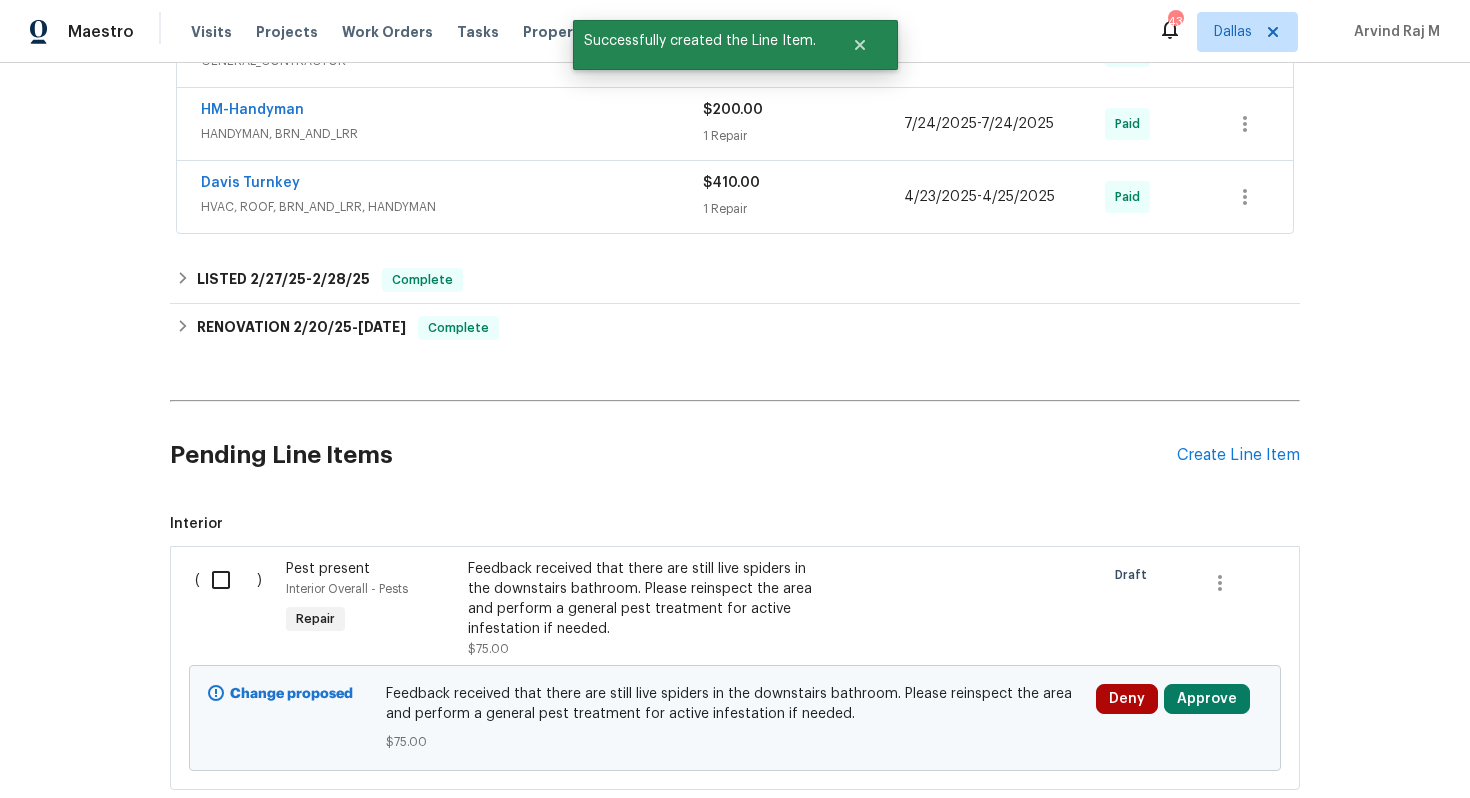 scroll, scrollTop: 1217, scrollLeft: 0, axis: vertical 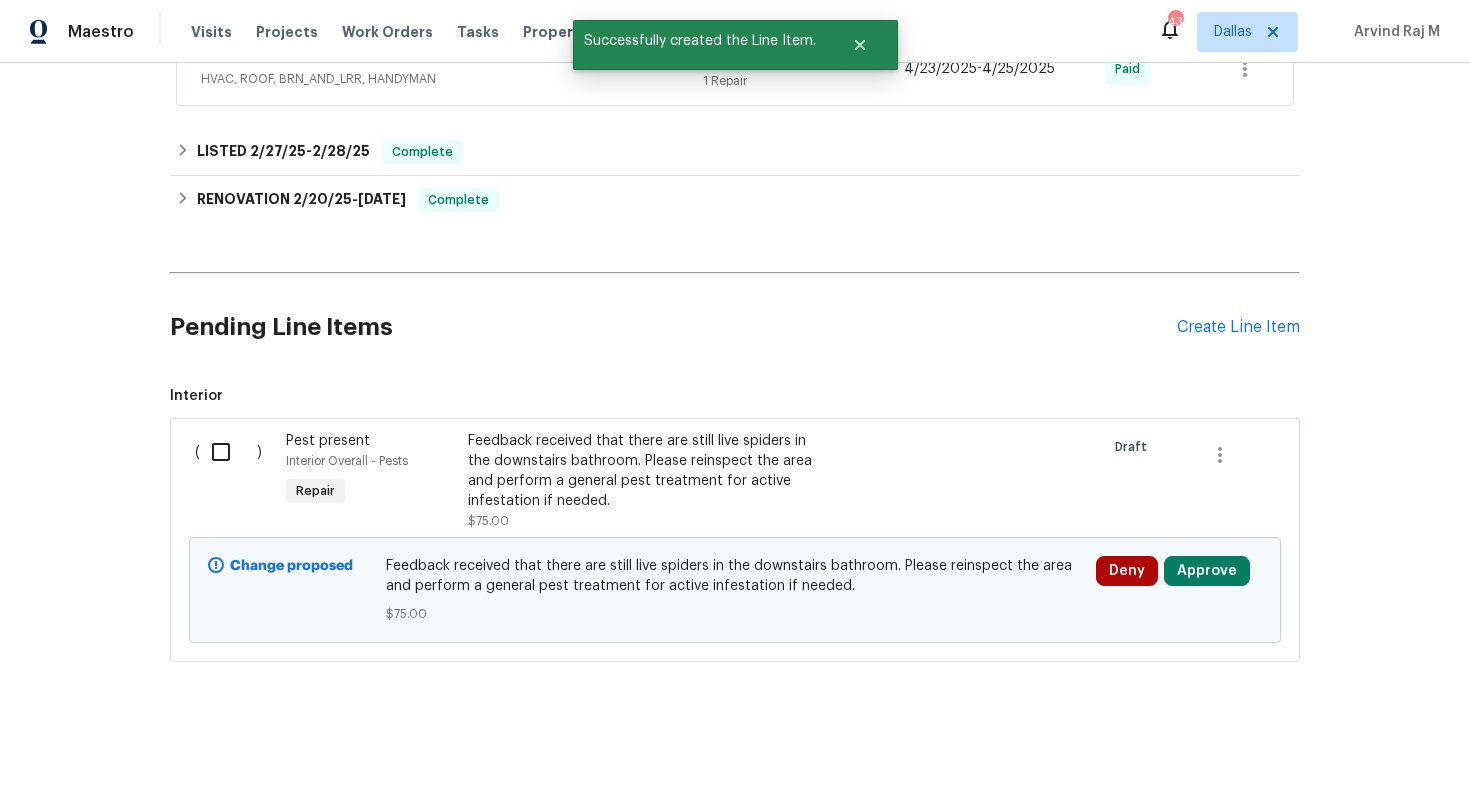 click at bounding box center [228, 452] 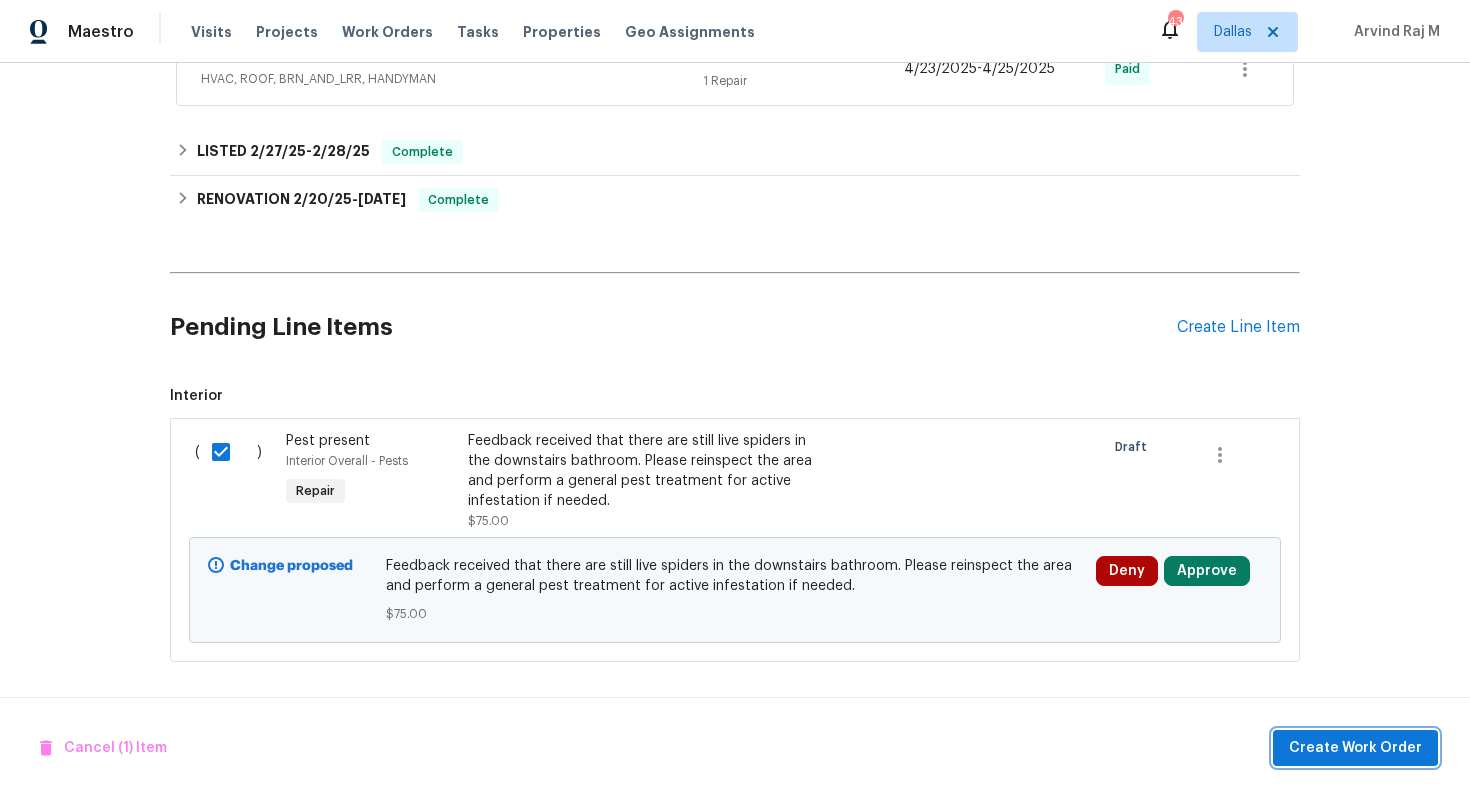 click on "Create Work Order" at bounding box center (1355, 748) 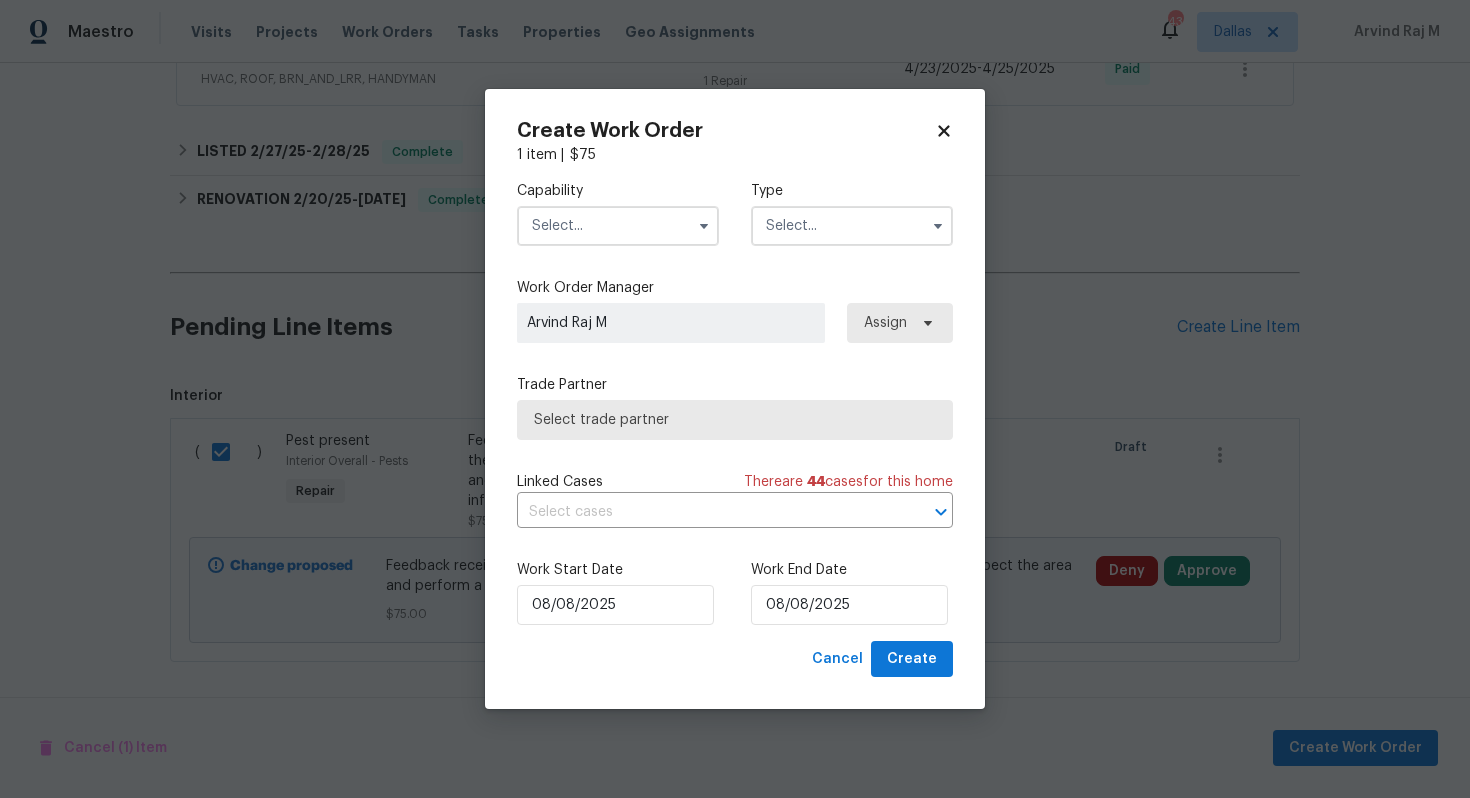 click at bounding box center (618, 226) 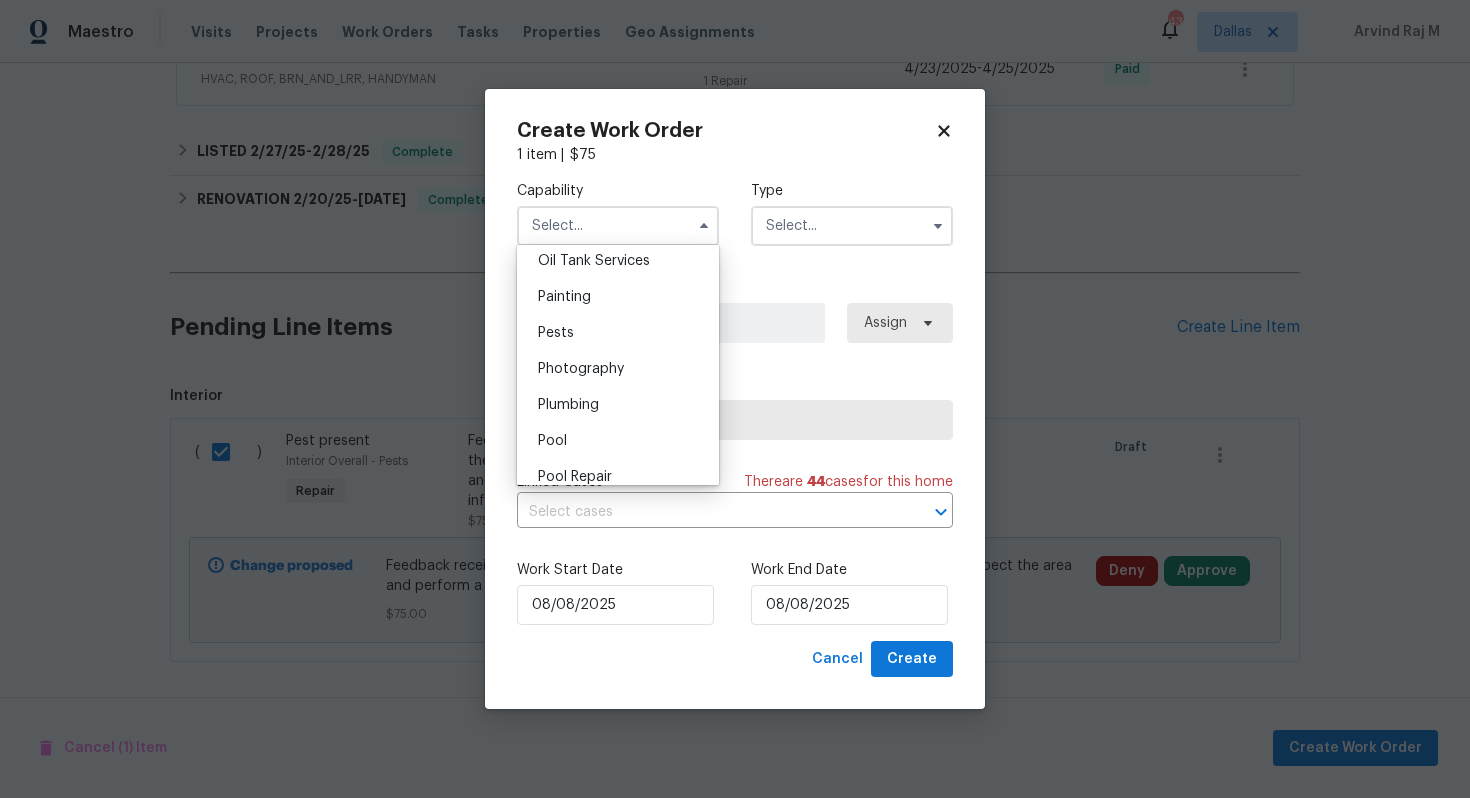 scroll, scrollTop: 1657, scrollLeft: 0, axis: vertical 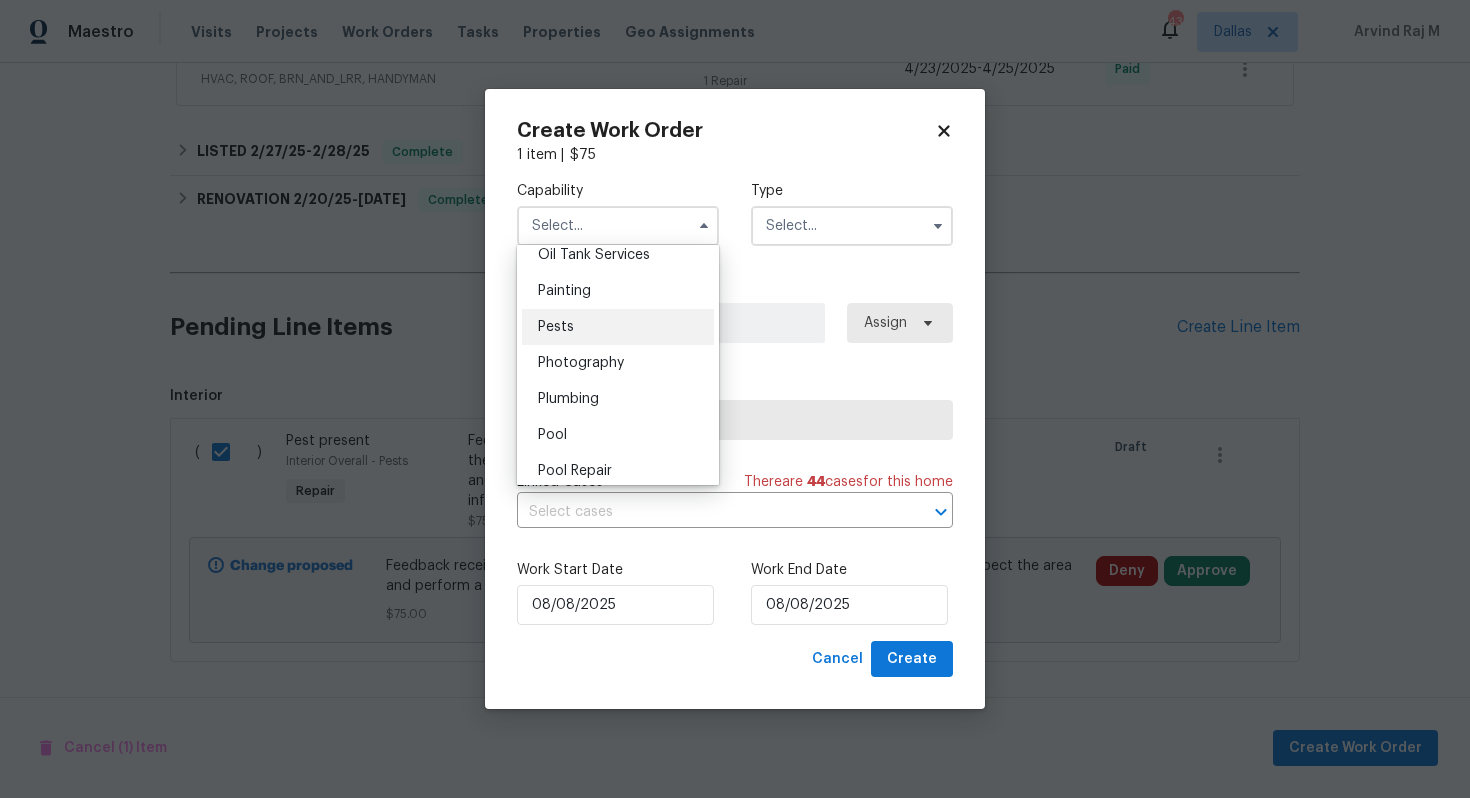 click on "Pests" at bounding box center (618, 327) 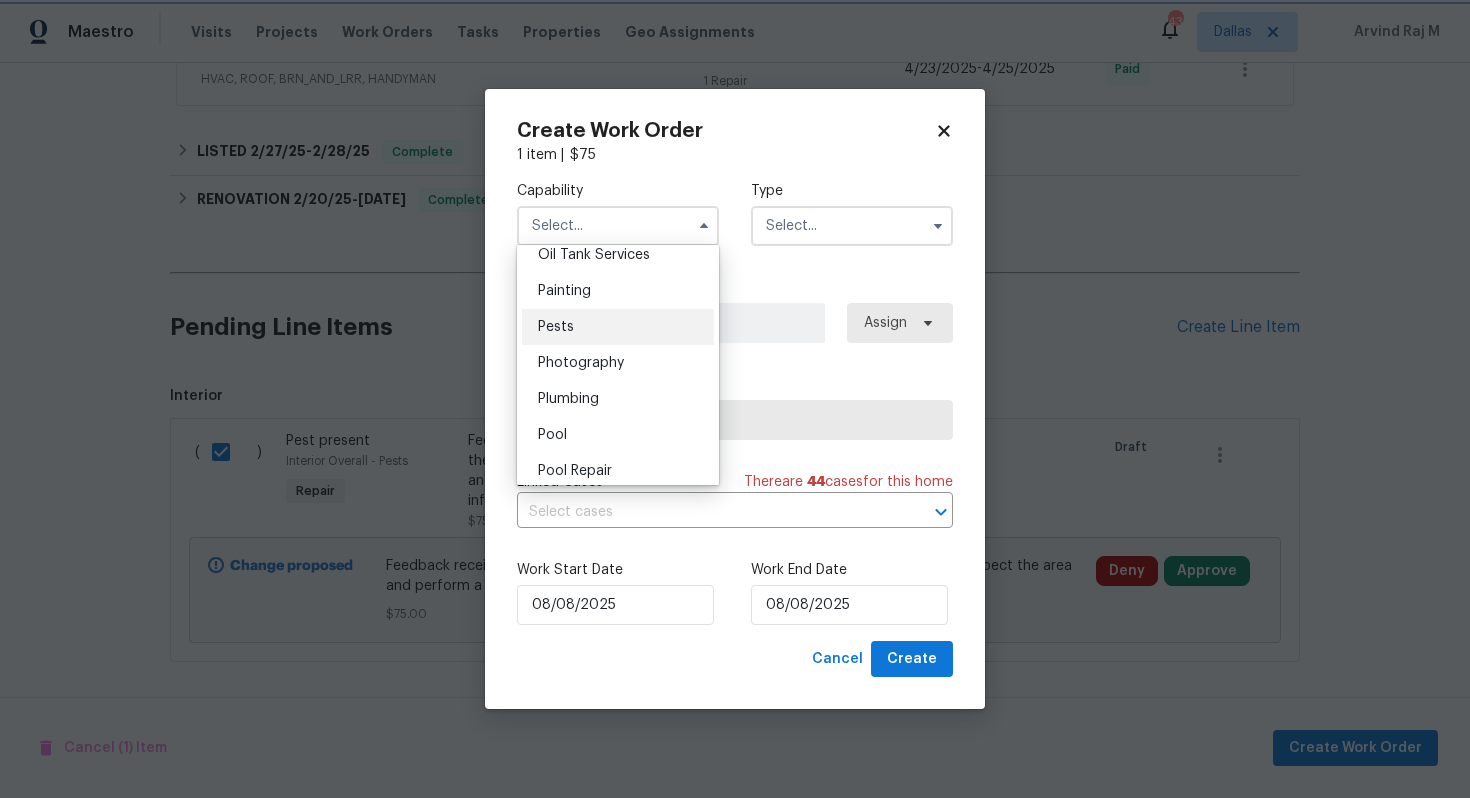 type on "Pests" 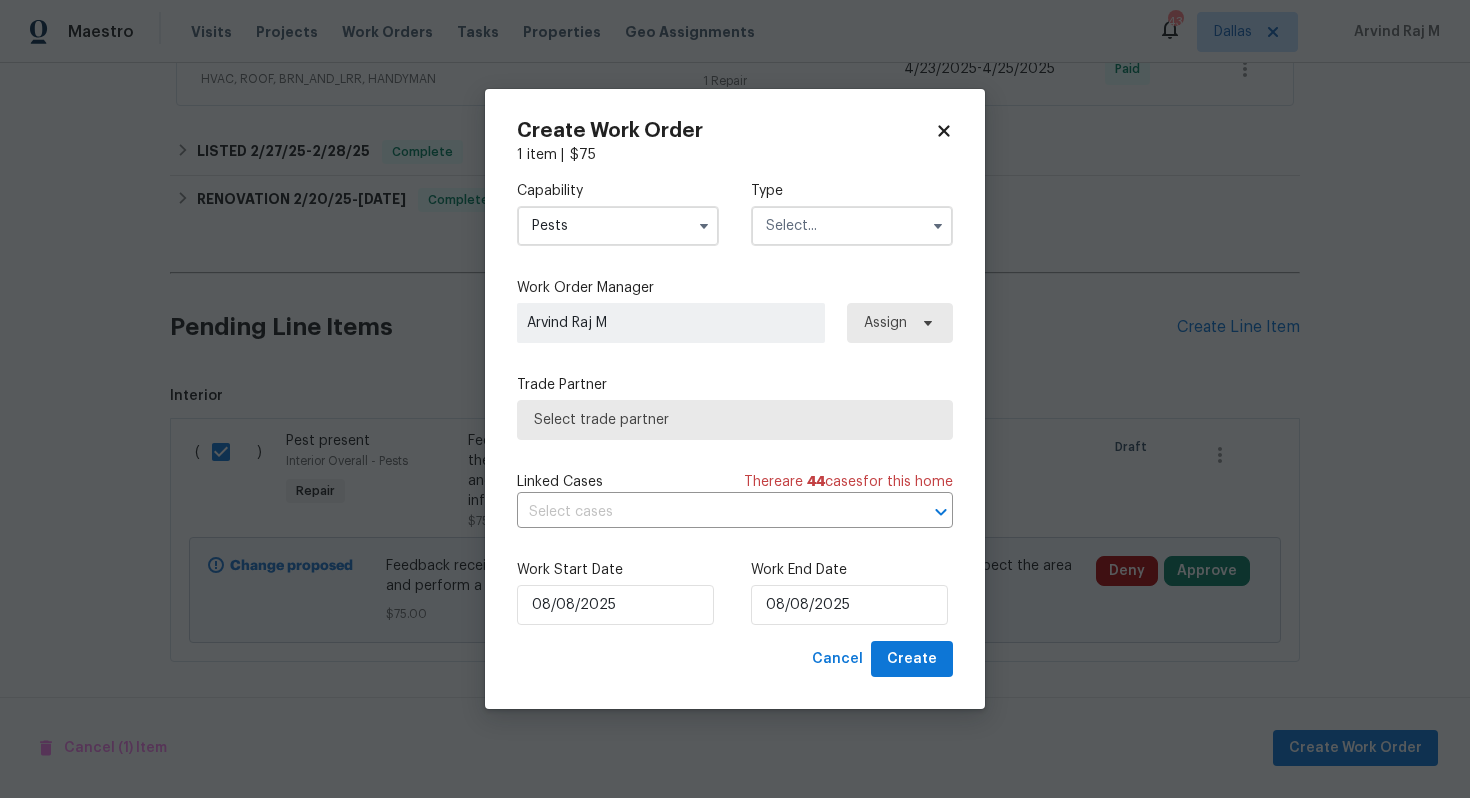 click at bounding box center [852, 226] 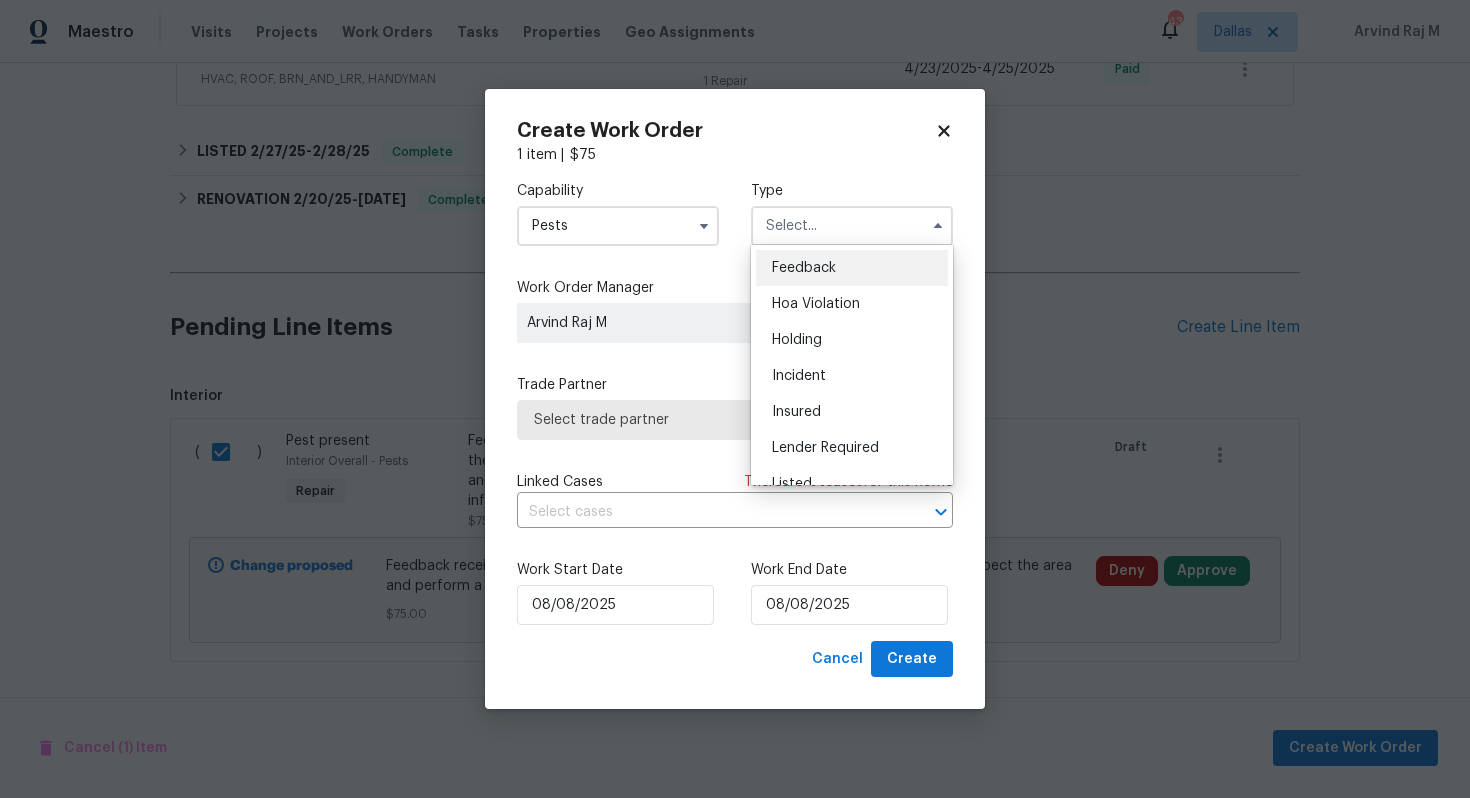 click on "Feedback" at bounding box center (804, 268) 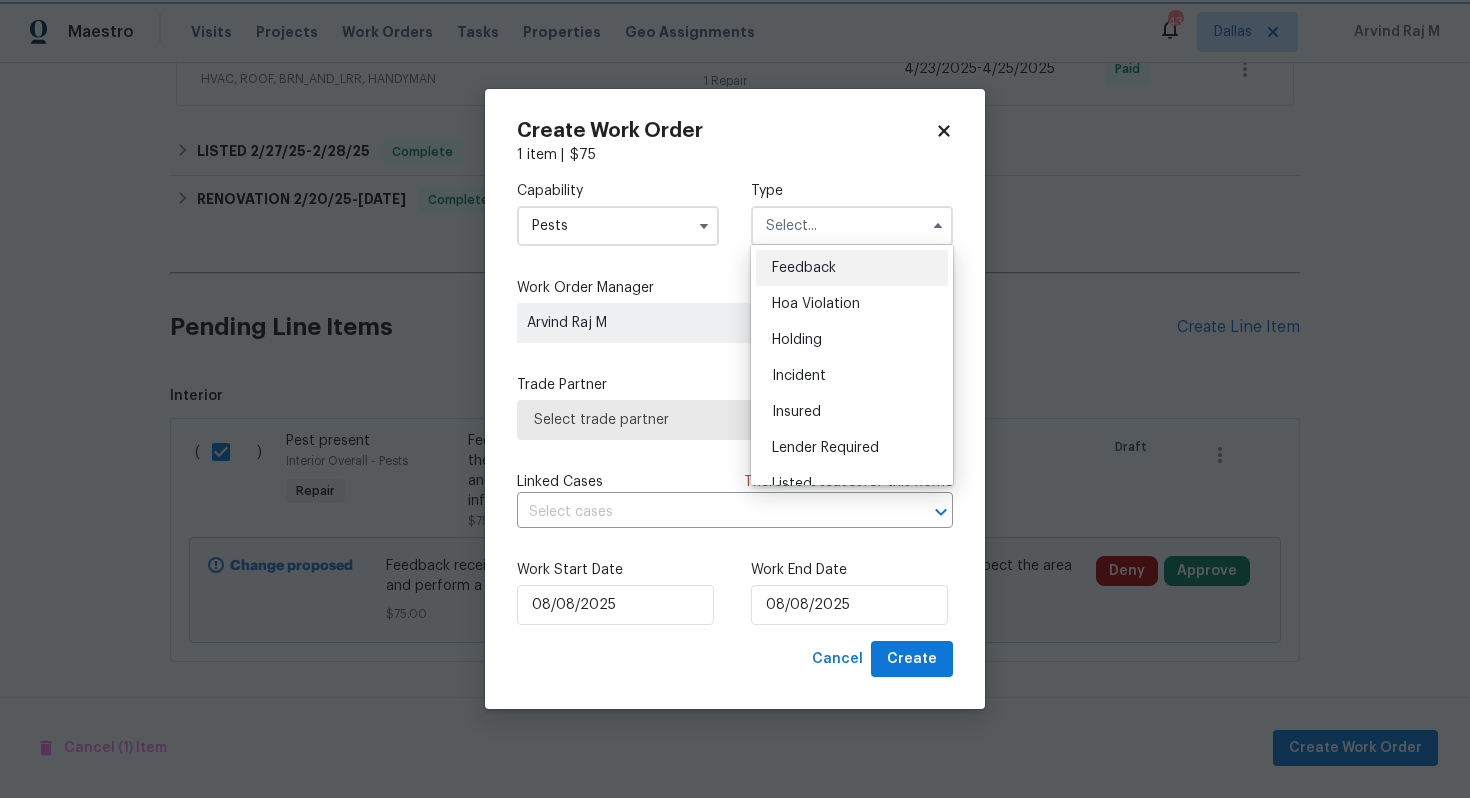 type on "Feedback" 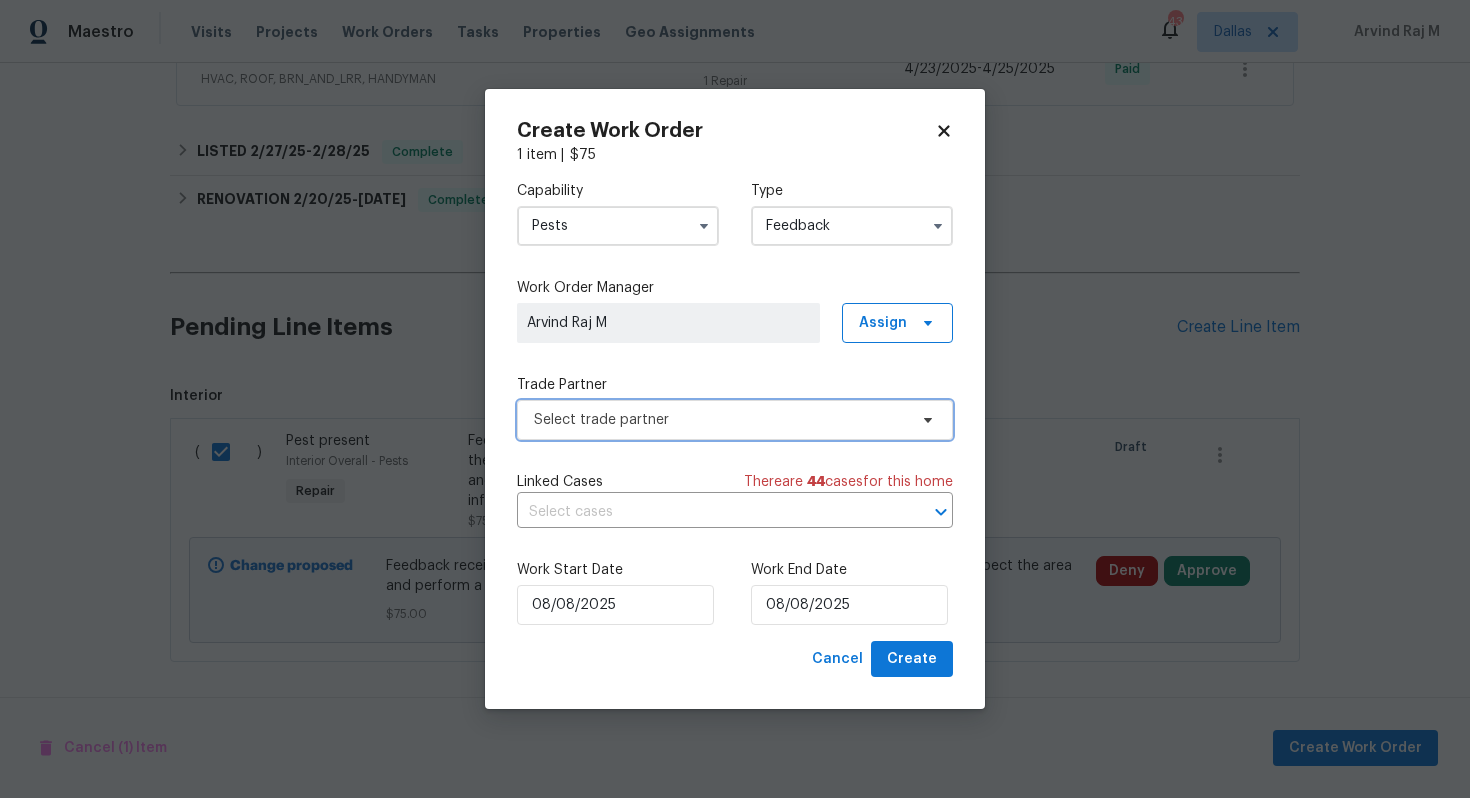 click on "Select trade partner" at bounding box center [720, 420] 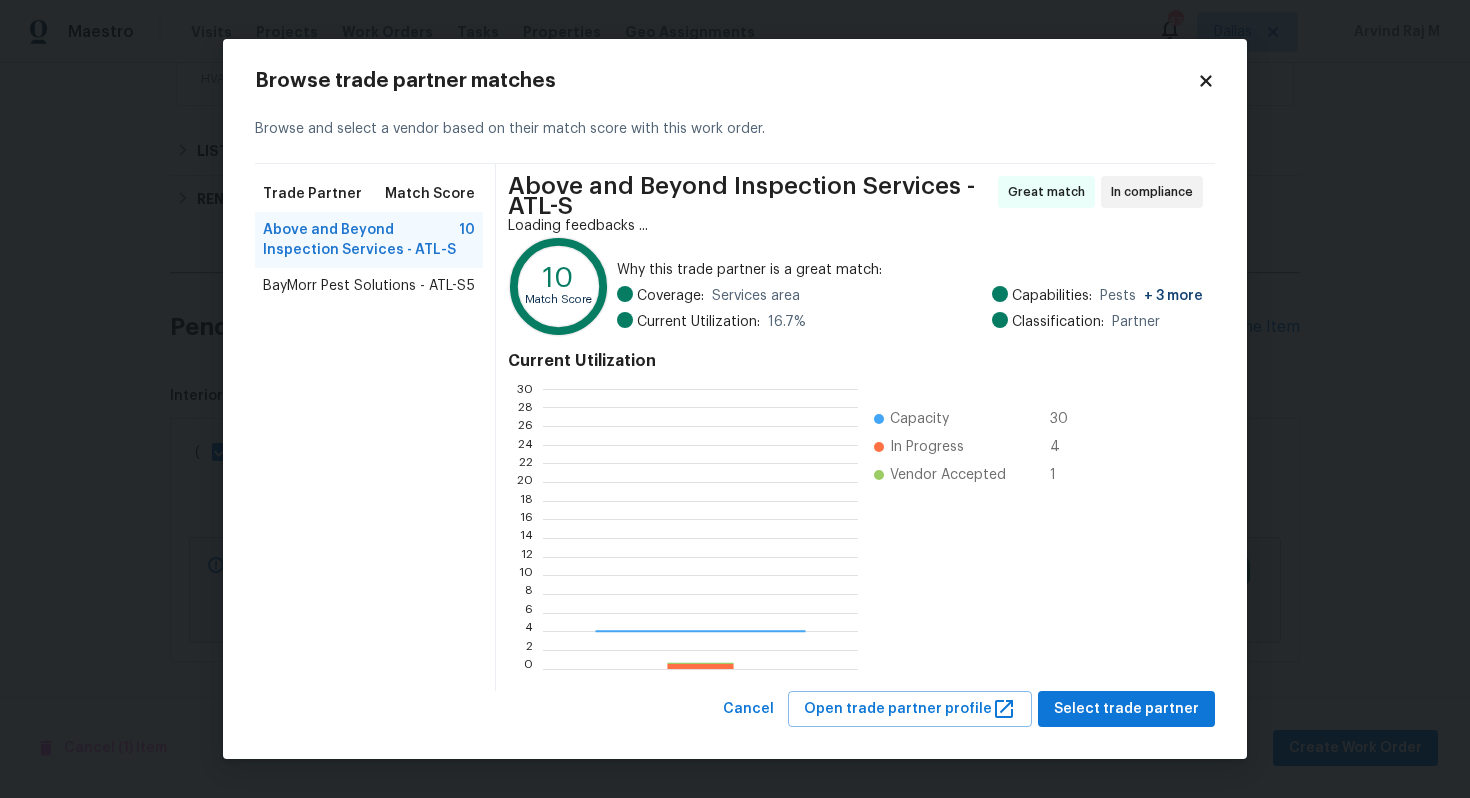 scroll, scrollTop: 2, scrollLeft: 2, axis: both 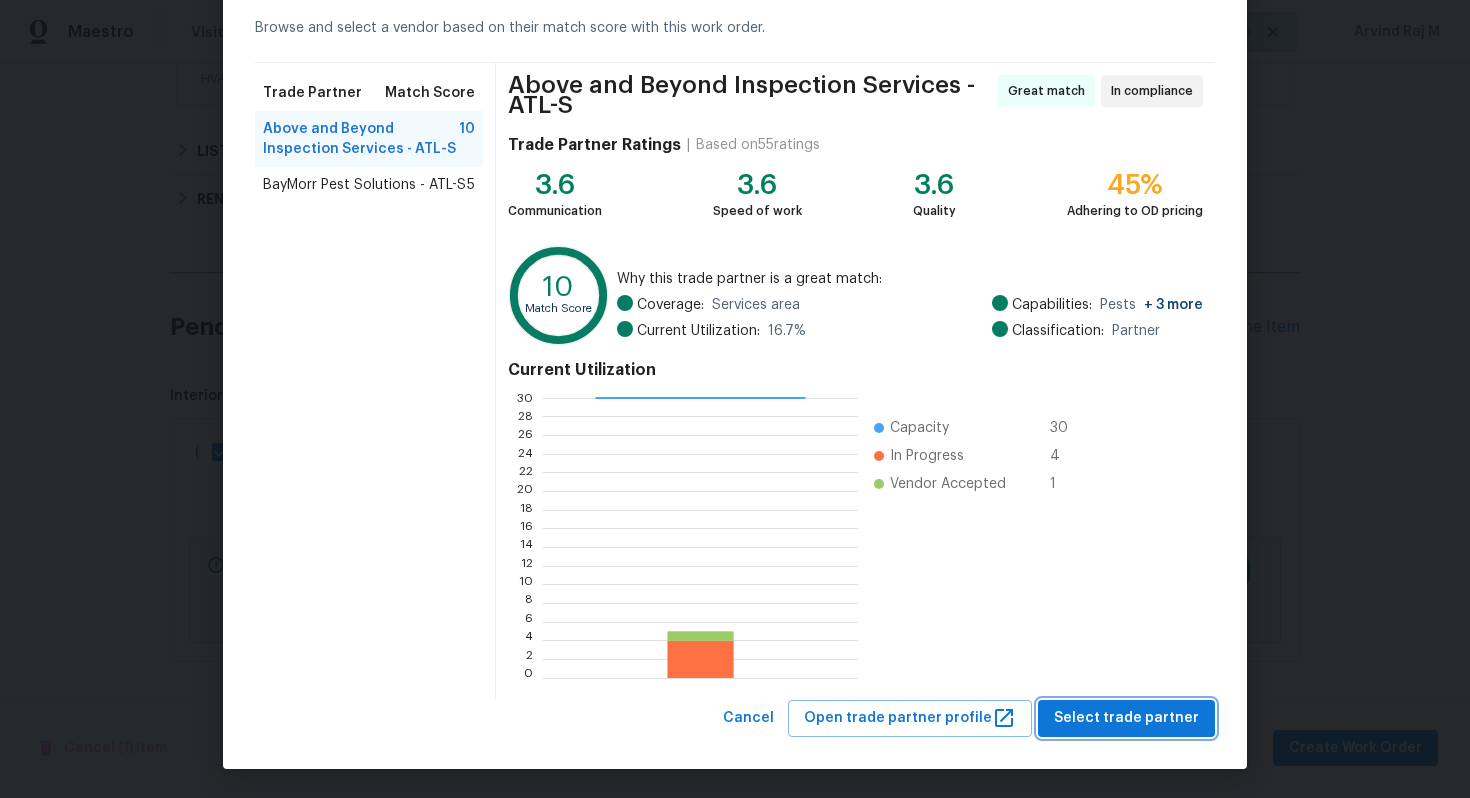 click on "Select trade partner" at bounding box center (1126, 718) 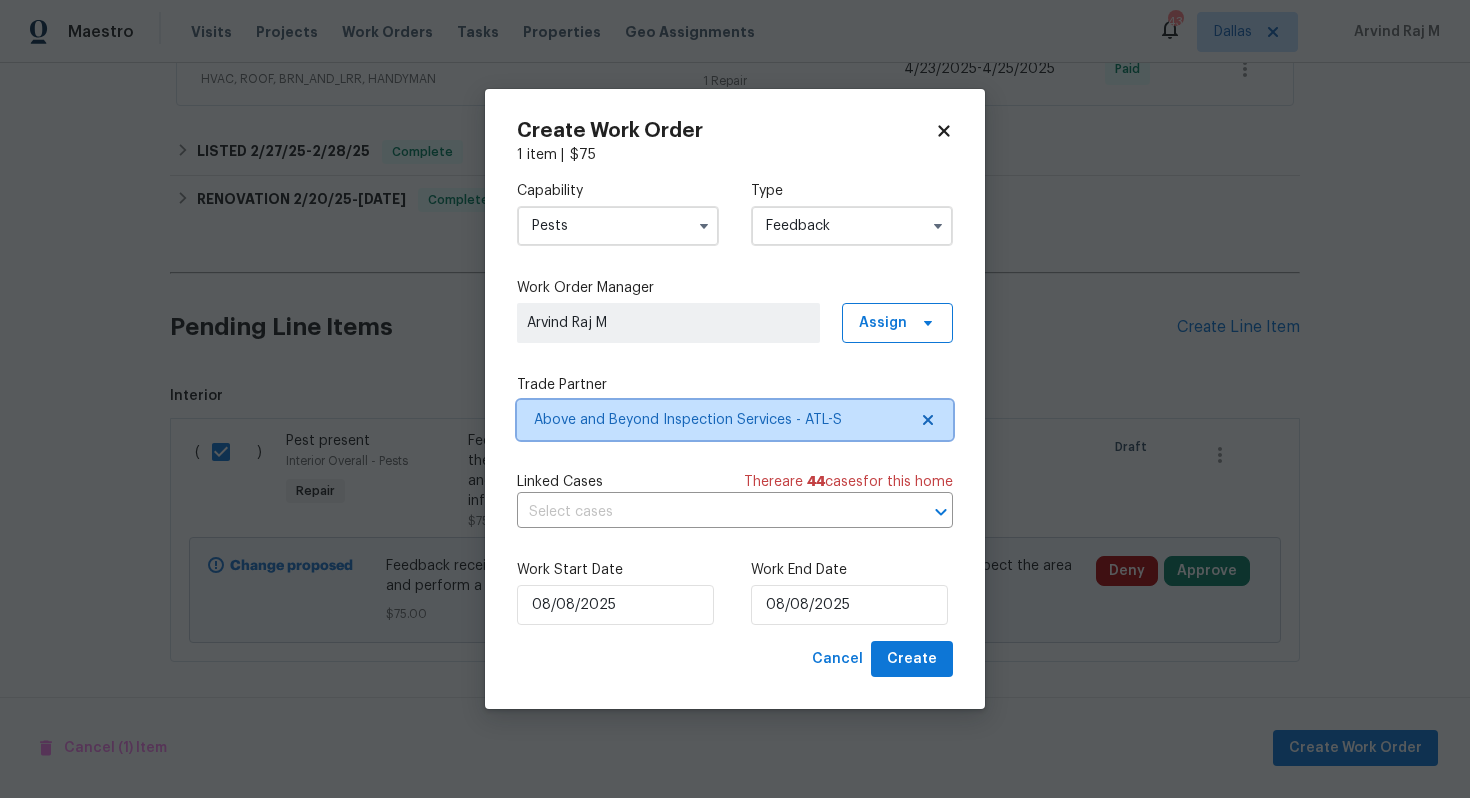 scroll, scrollTop: 0, scrollLeft: 0, axis: both 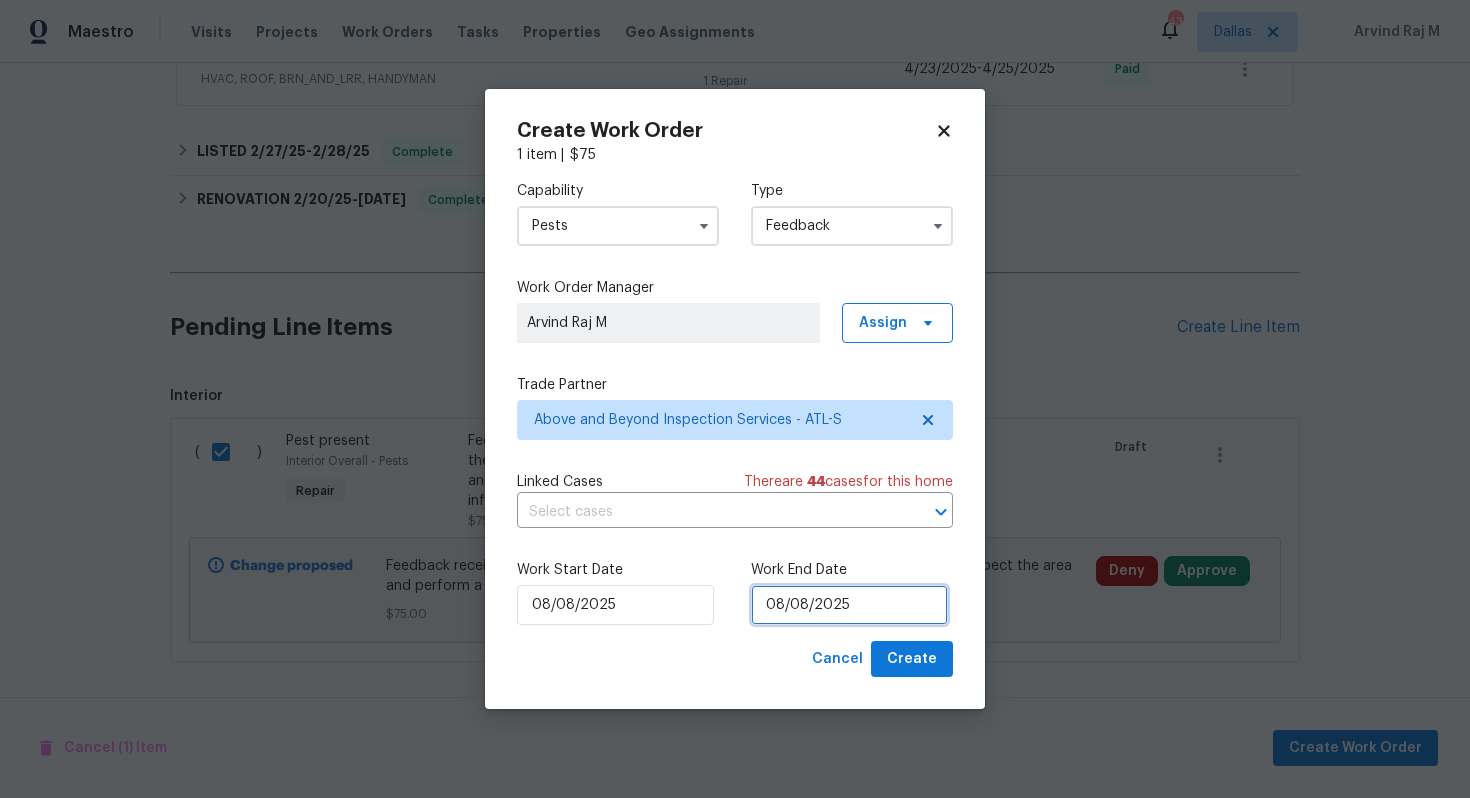click on "08/08/2025" at bounding box center (849, 605) 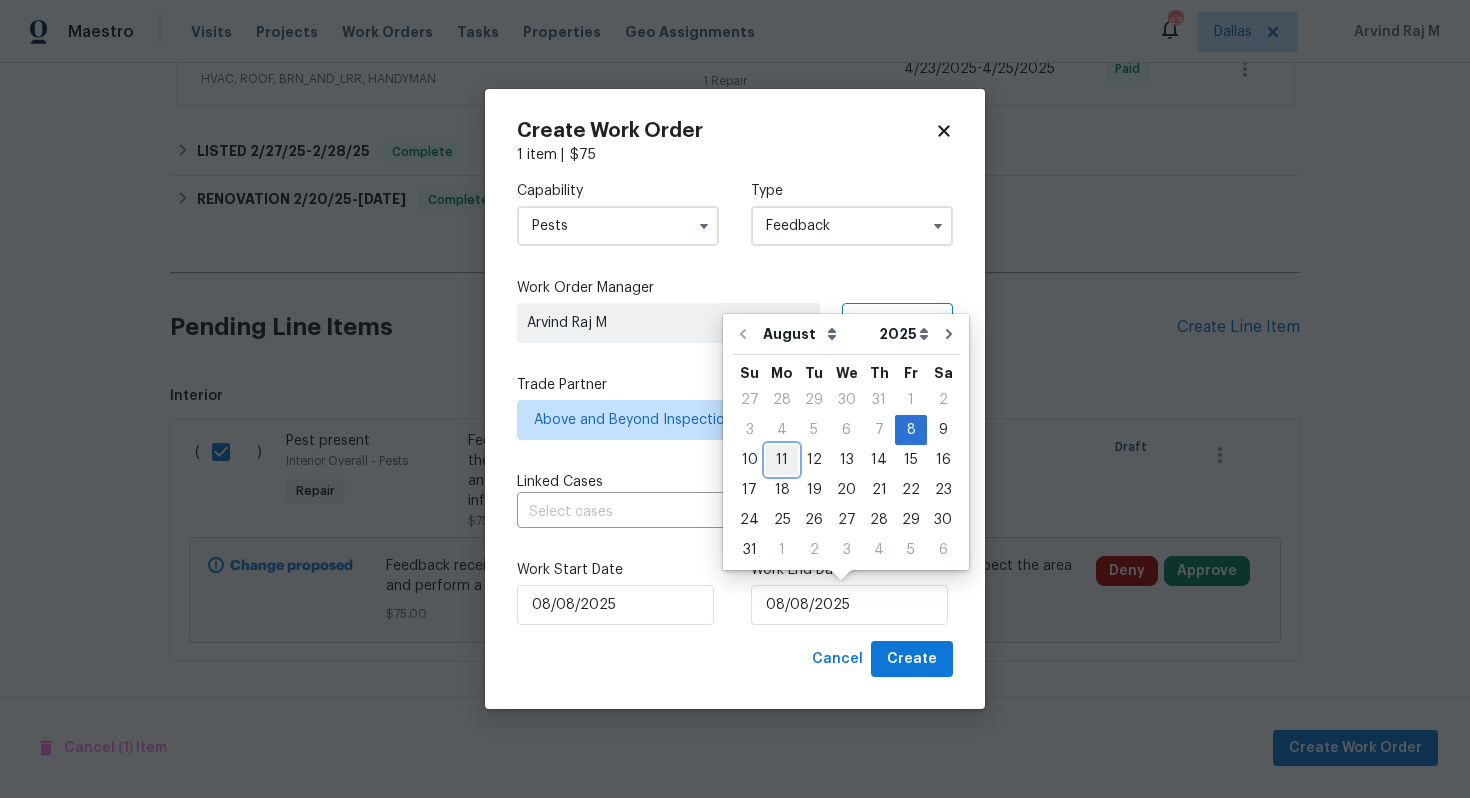 click on "11" at bounding box center (782, 460) 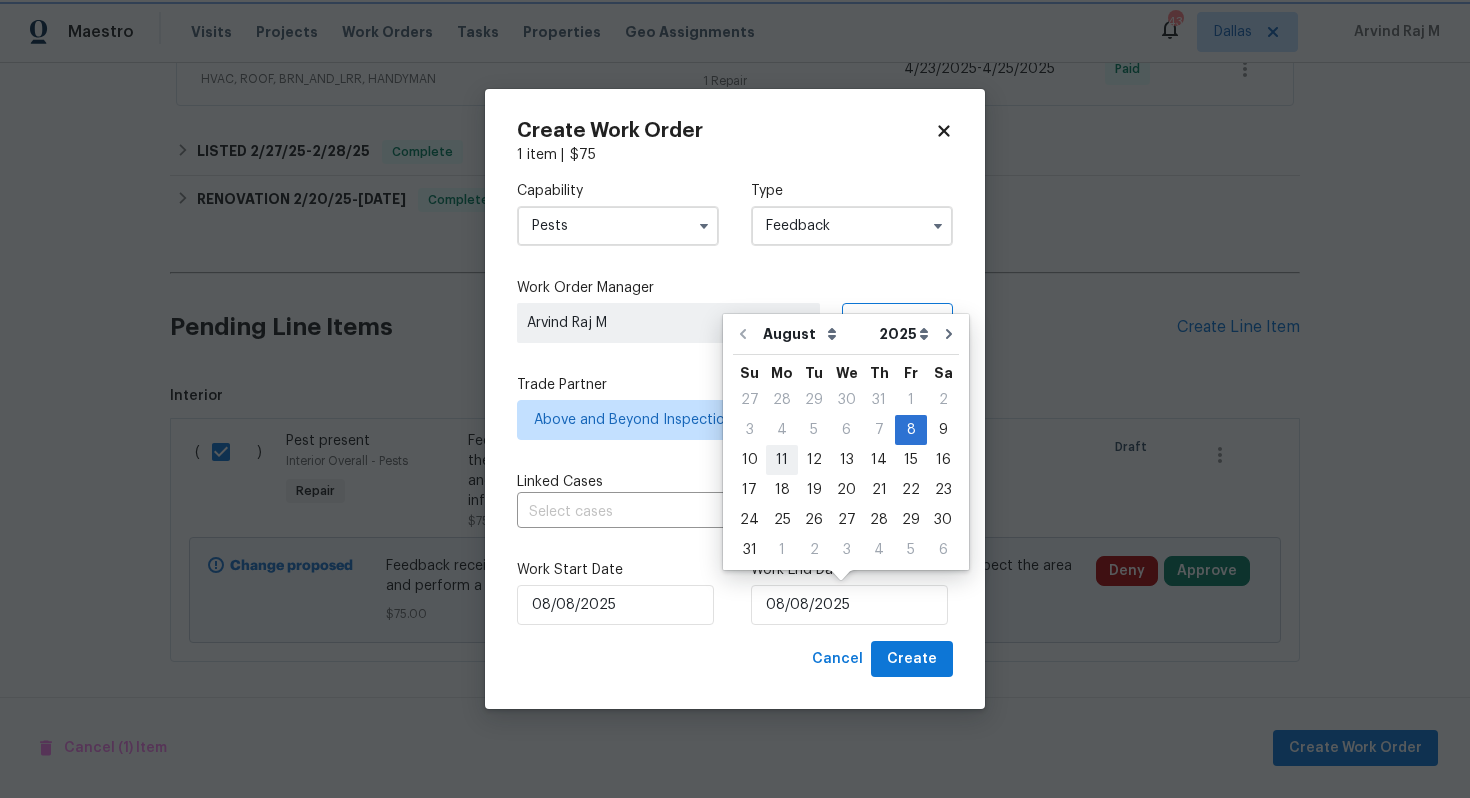 type on "11/08/2025" 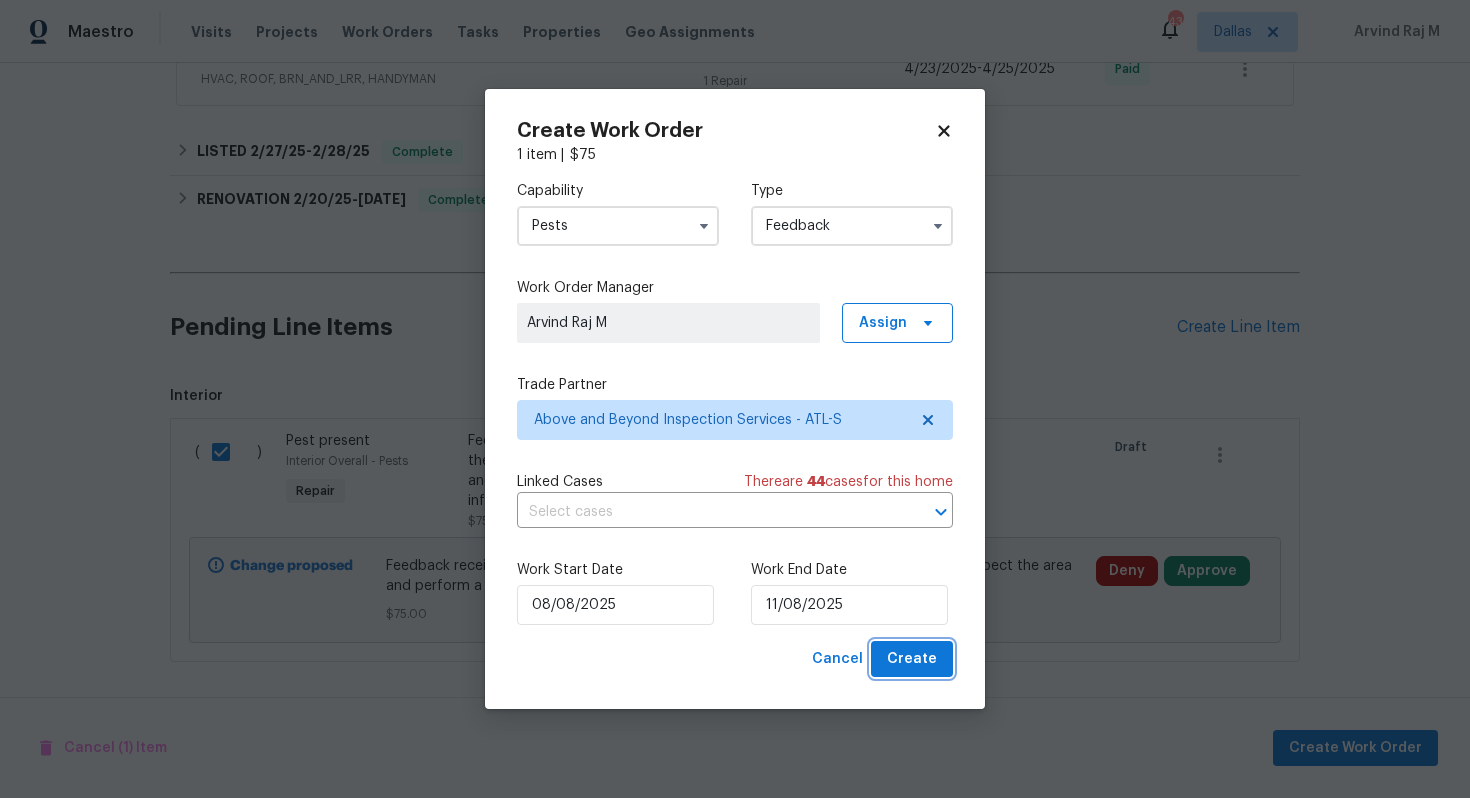 click on "Create" at bounding box center [912, 659] 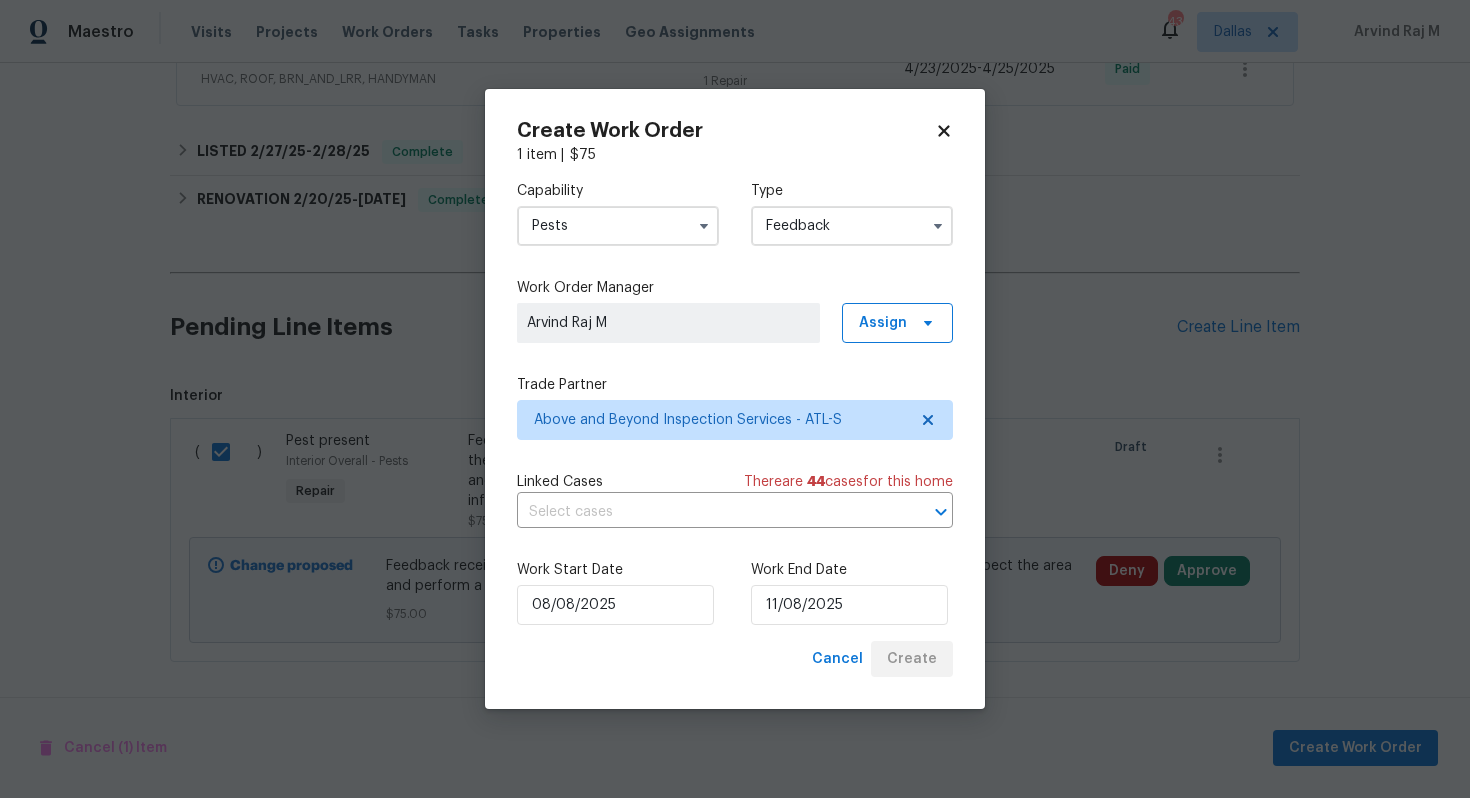 checkbox on "false" 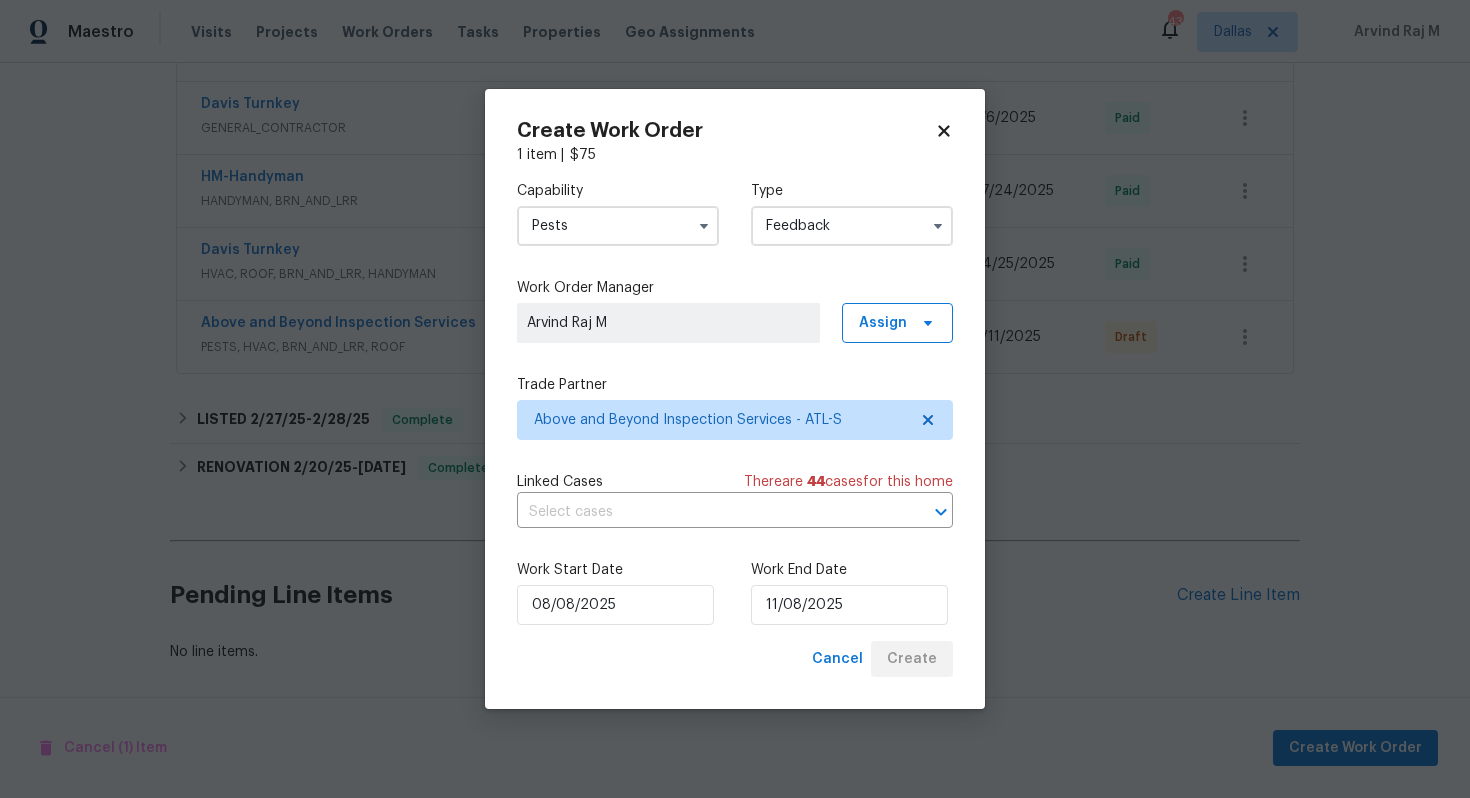 scroll, scrollTop: 1022, scrollLeft: 0, axis: vertical 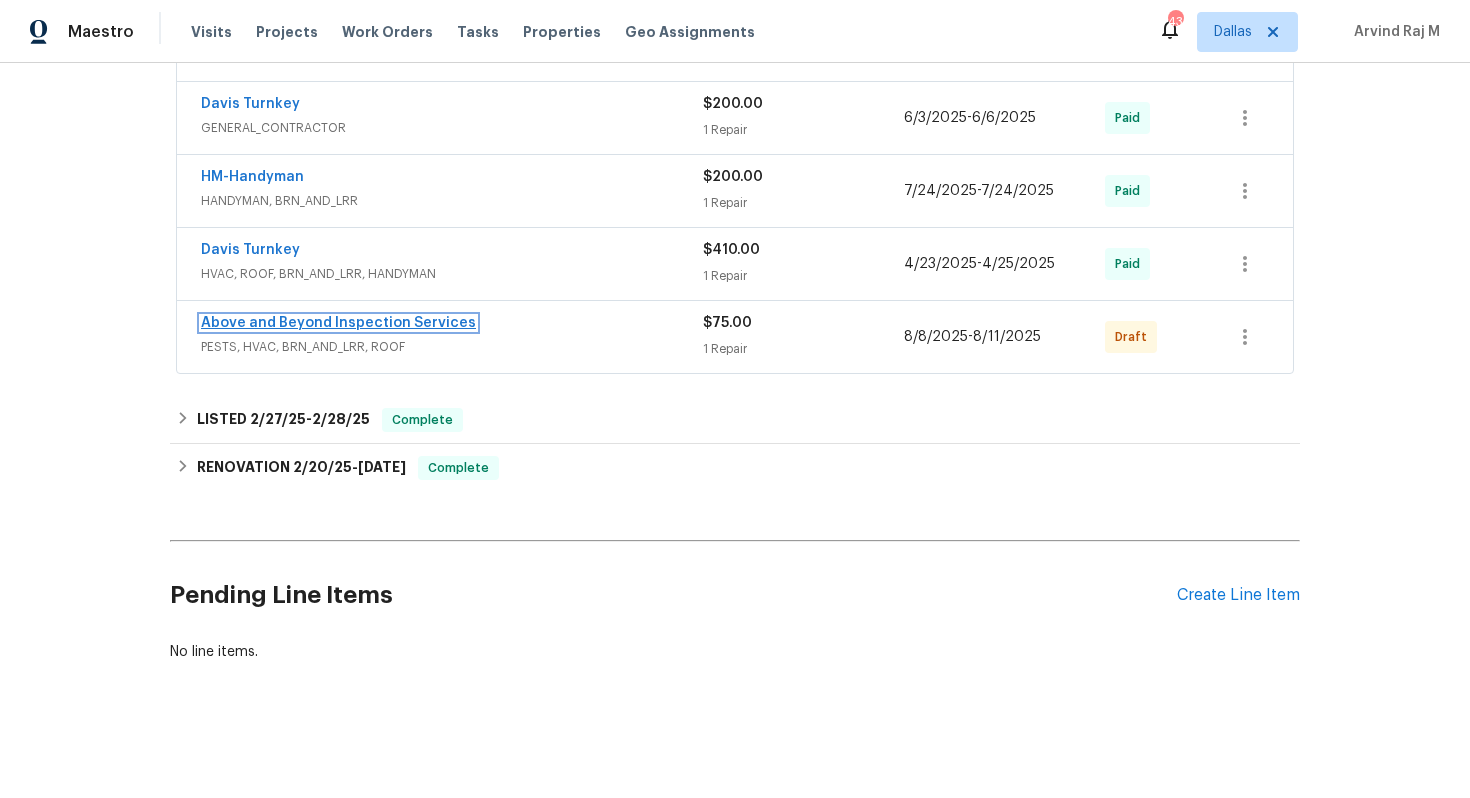 click on "Above and Beyond Inspection Services" at bounding box center [338, 323] 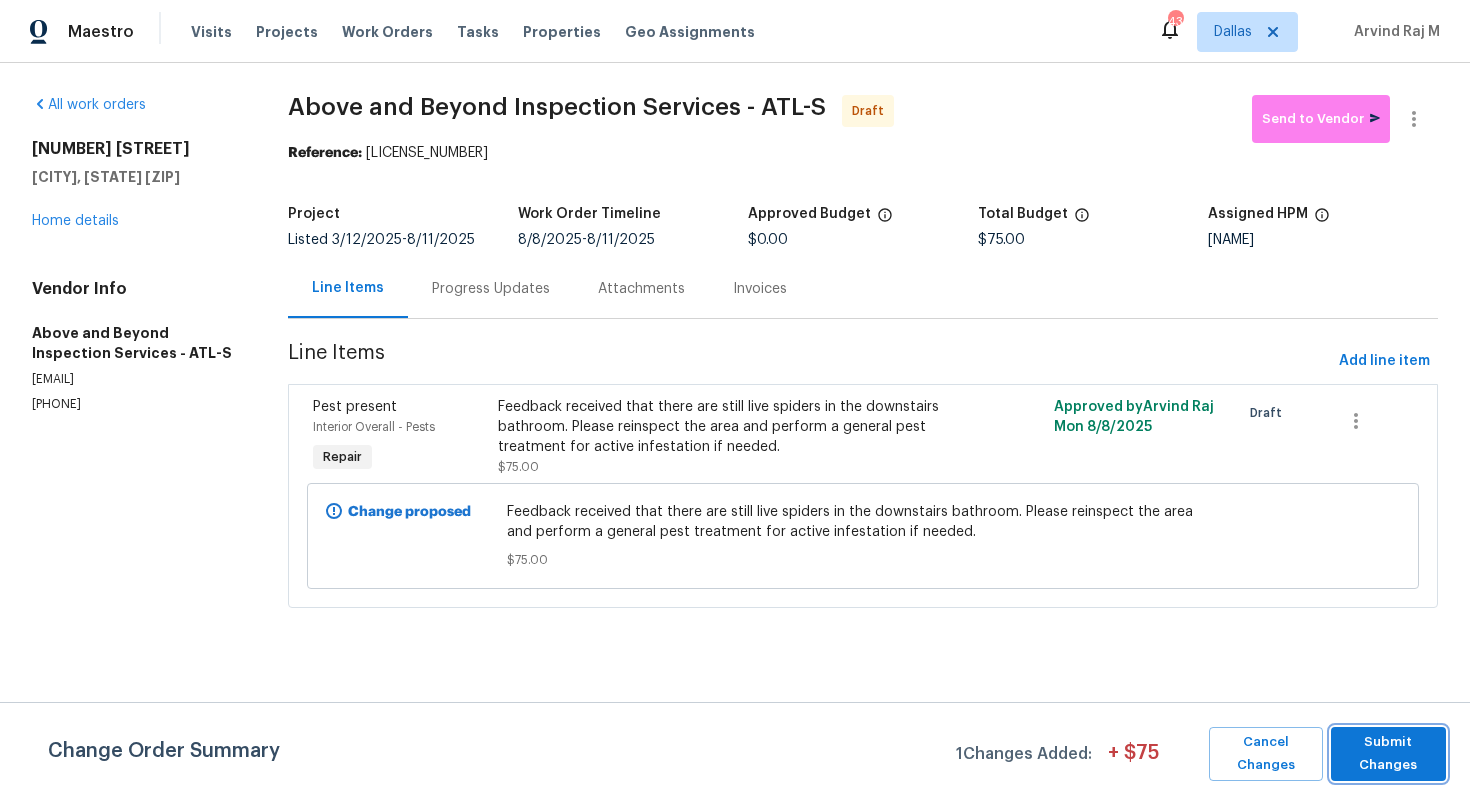 click on "Submit Changes" at bounding box center (1388, 754) 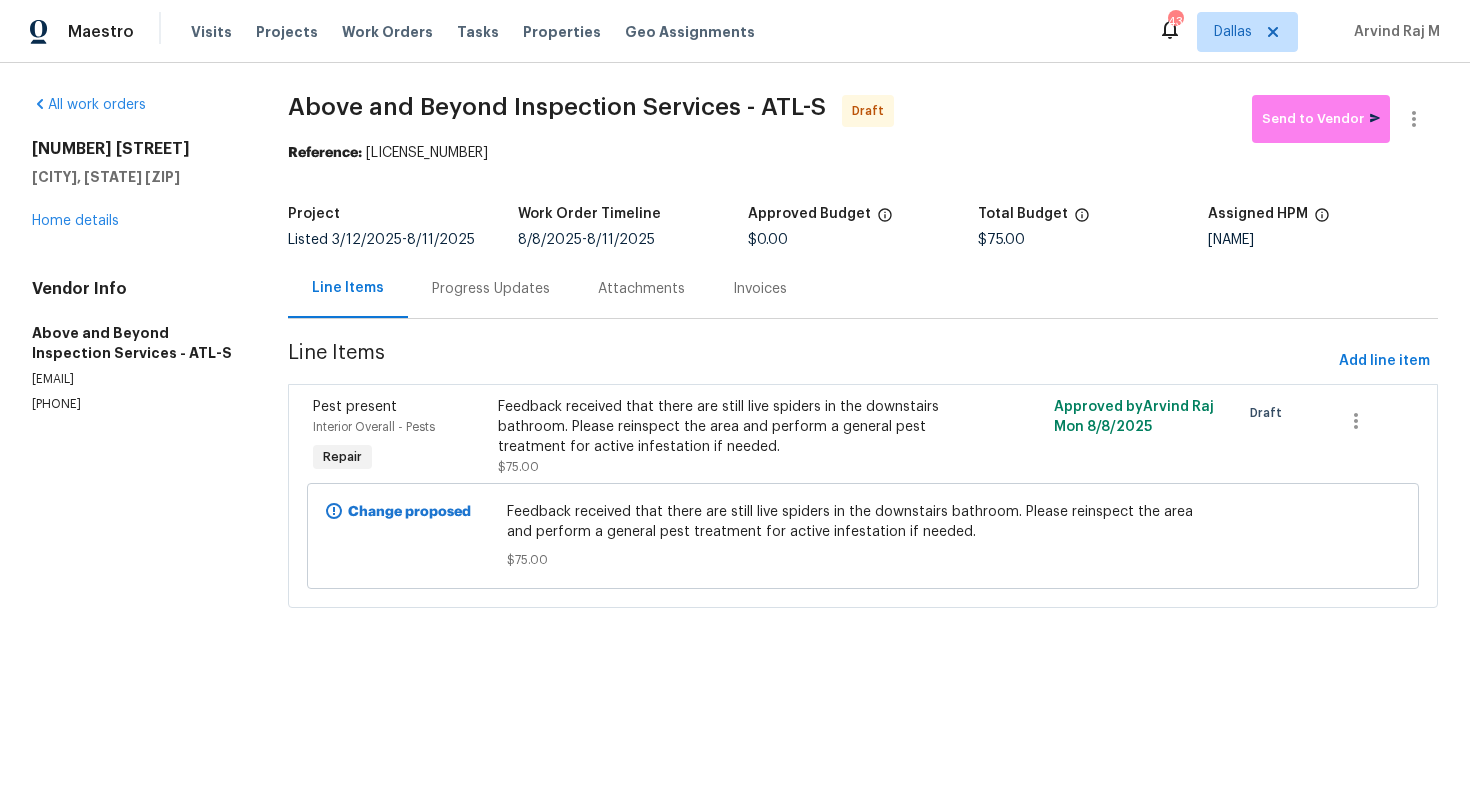 click on "Progress Updates" at bounding box center (491, 288) 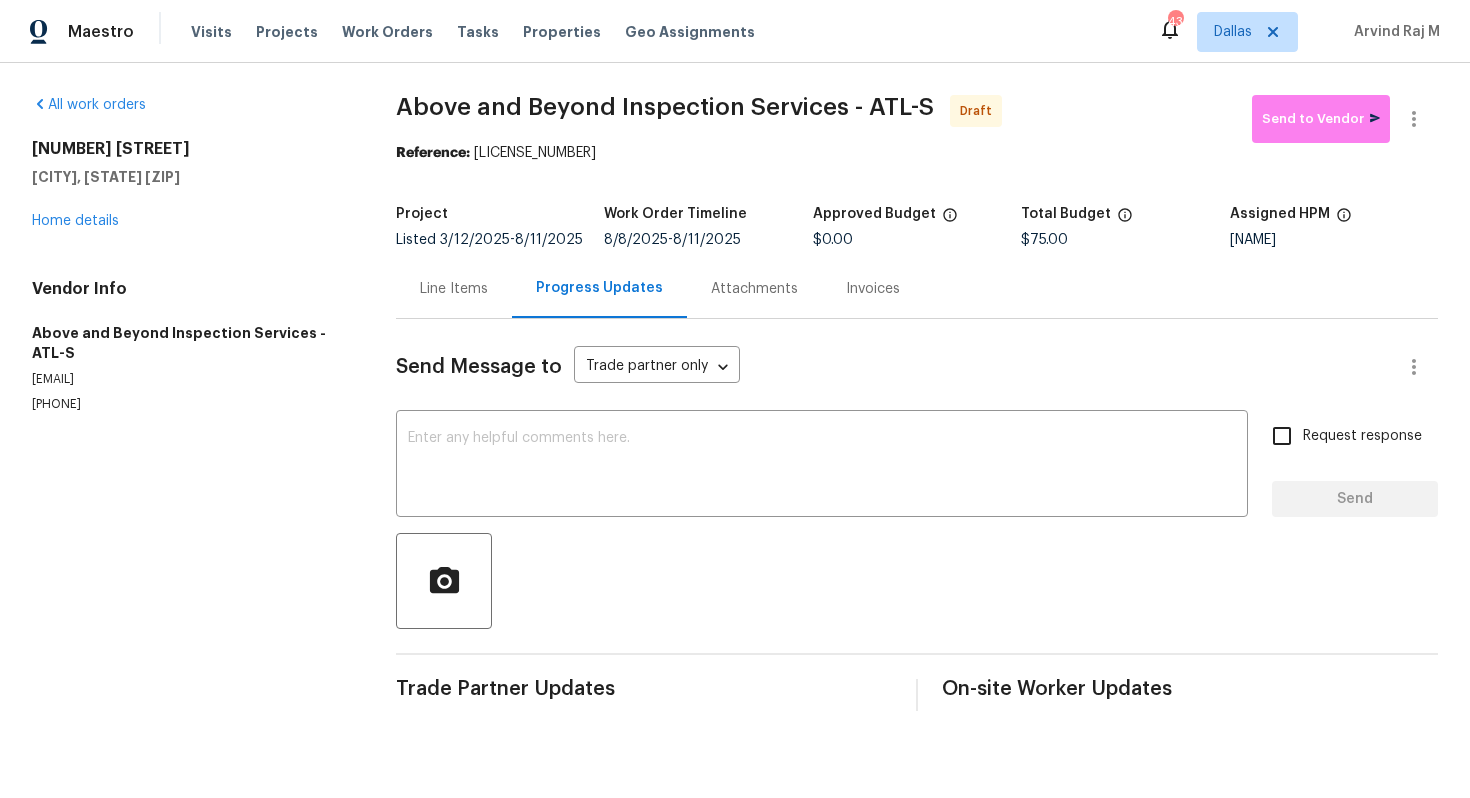 click at bounding box center (917, 581) 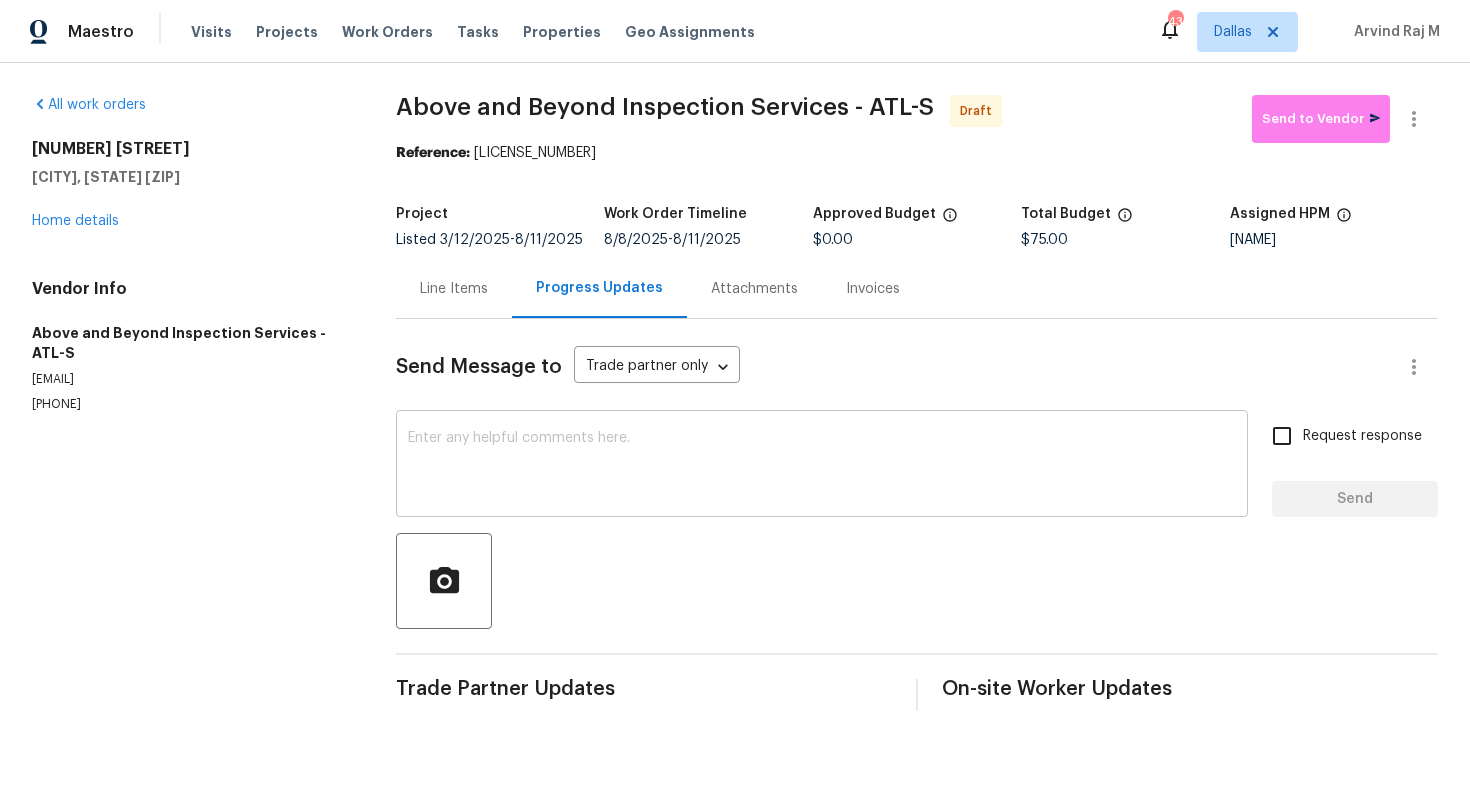click at bounding box center (822, 466) 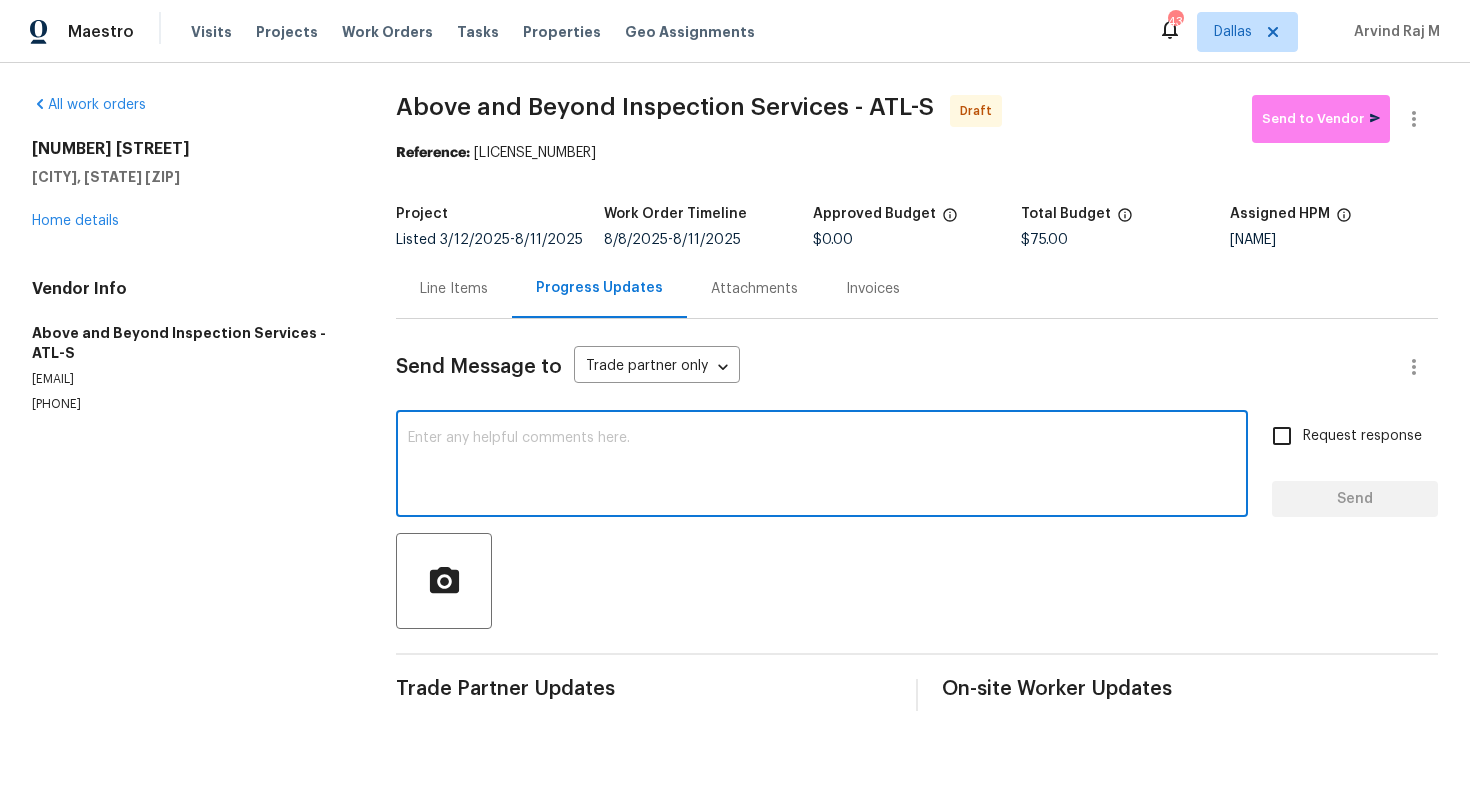 click at bounding box center (822, 466) 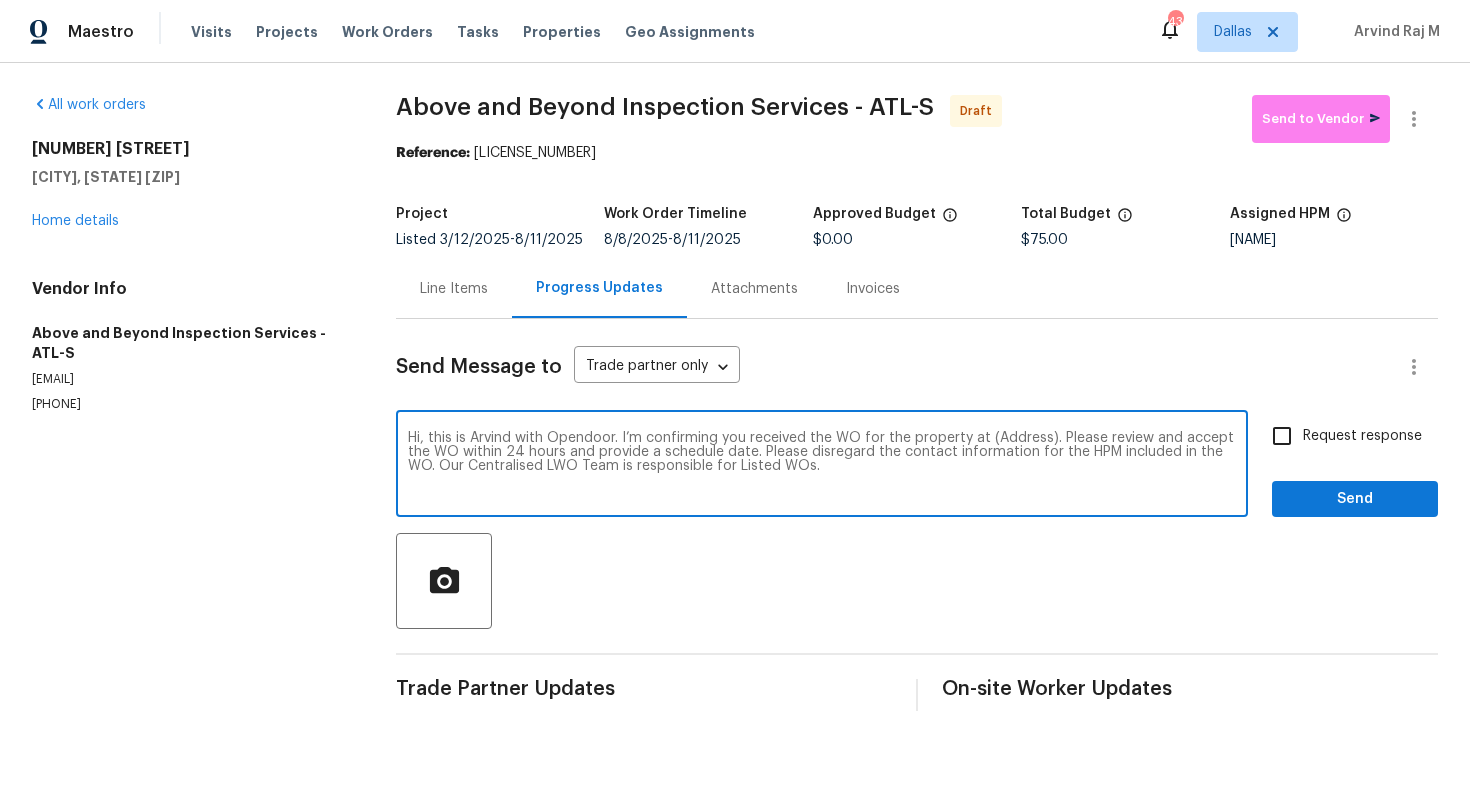 drag, startPoint x: 1049, startPoint y: 438, endPoint x: 986, endPoint y: 436, distance: 63.03174 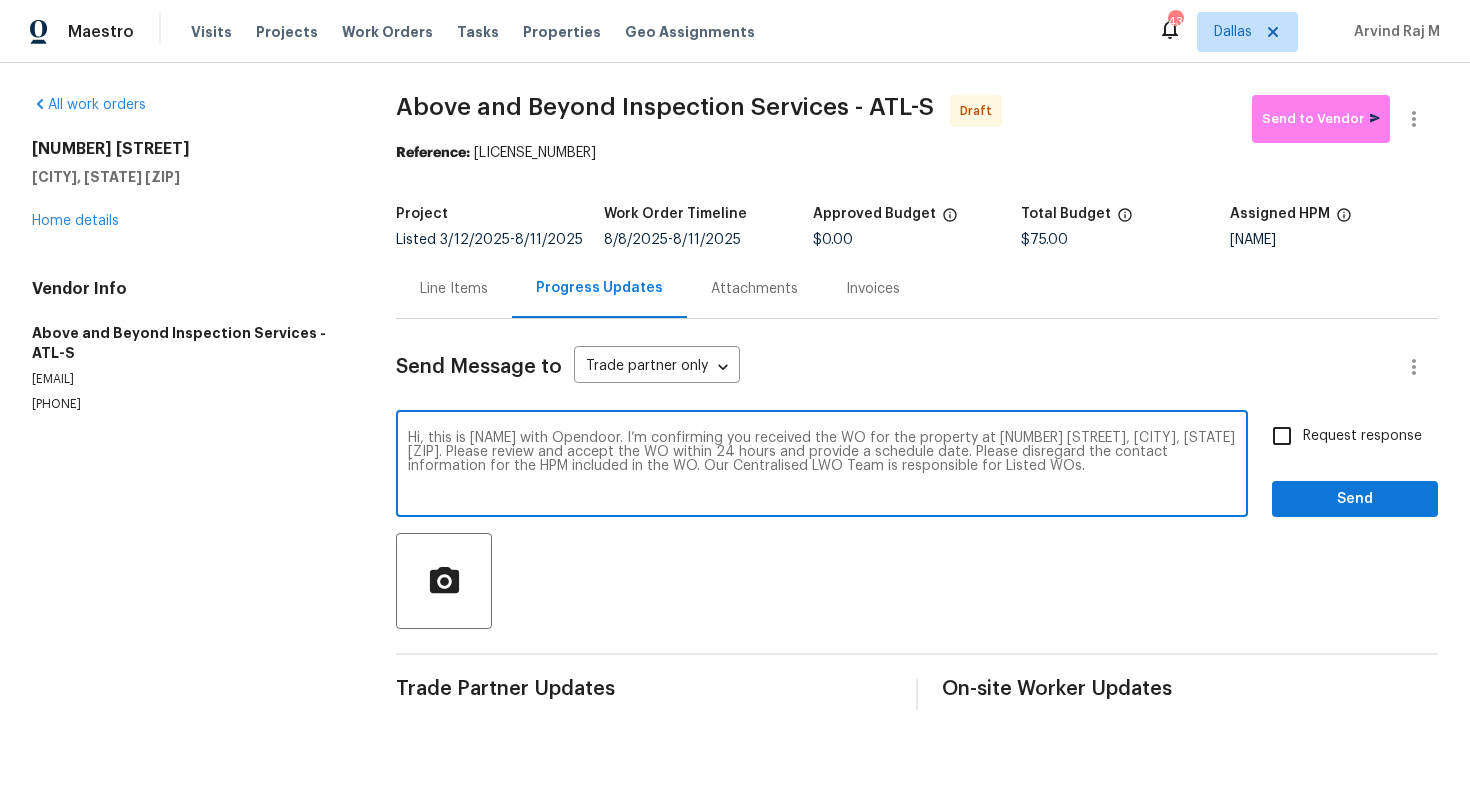 type on "Hi, this is Arvind with Opendoor. I’m confirming you received the WO for the property at 2217 Troutdale Dr, Decatur, GA 30032. Please review and accept the WO within 24 hours and provide a schedule date. Please disregard the contact information for the HPM included in the WO. Our Centralised LWO Team is responsible for Listed WOs." 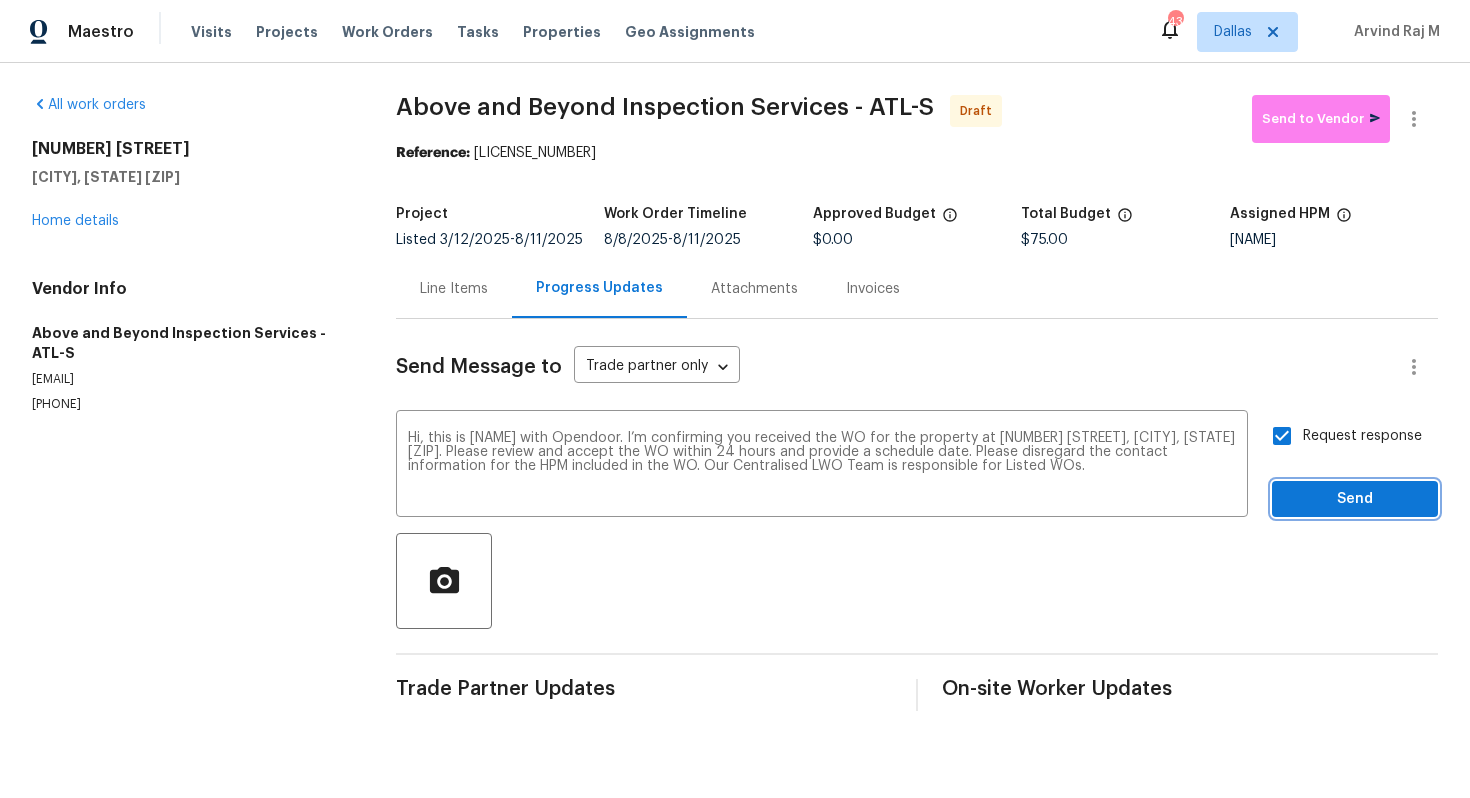 click on "Send" at bounding box center [1355, 499] 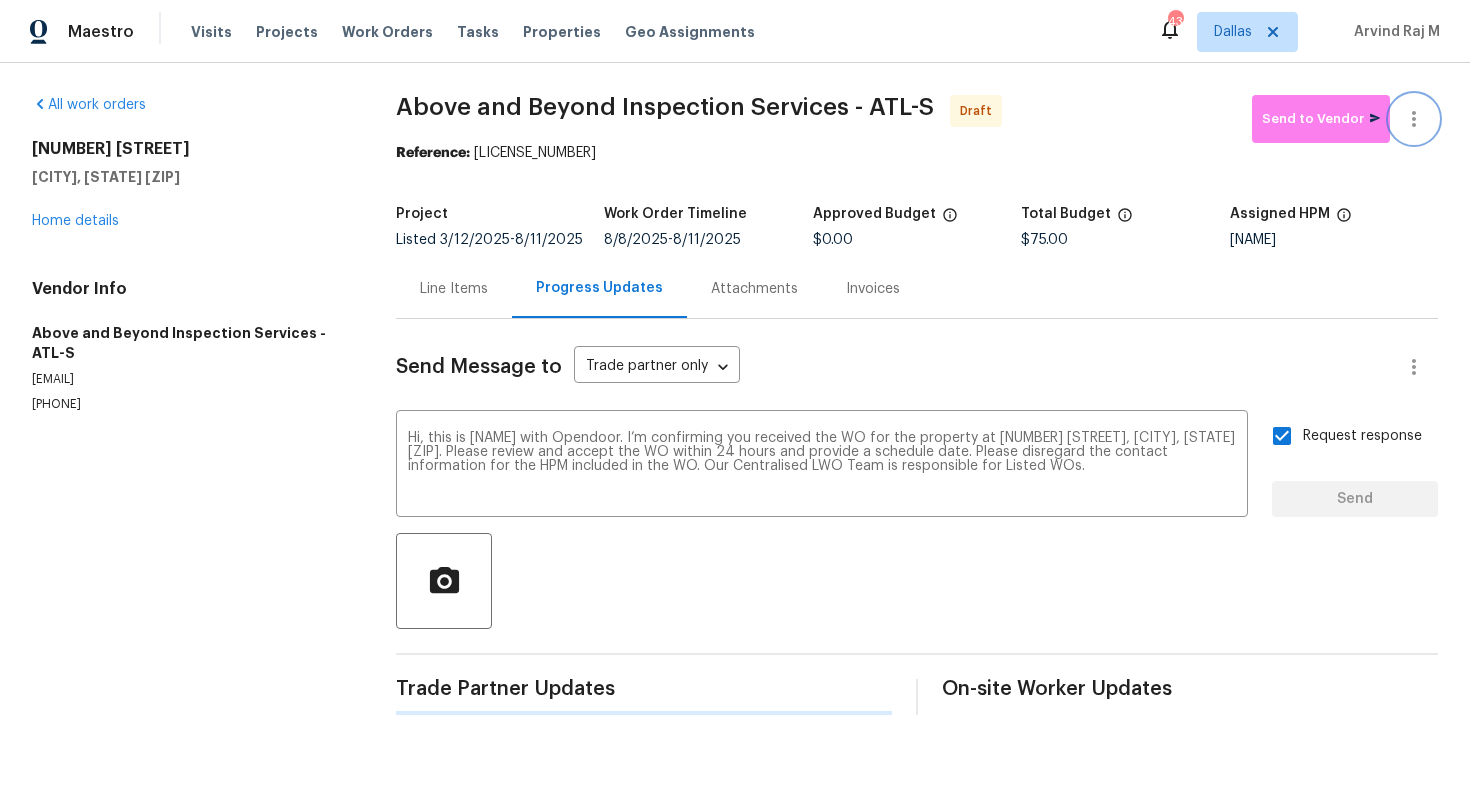 click 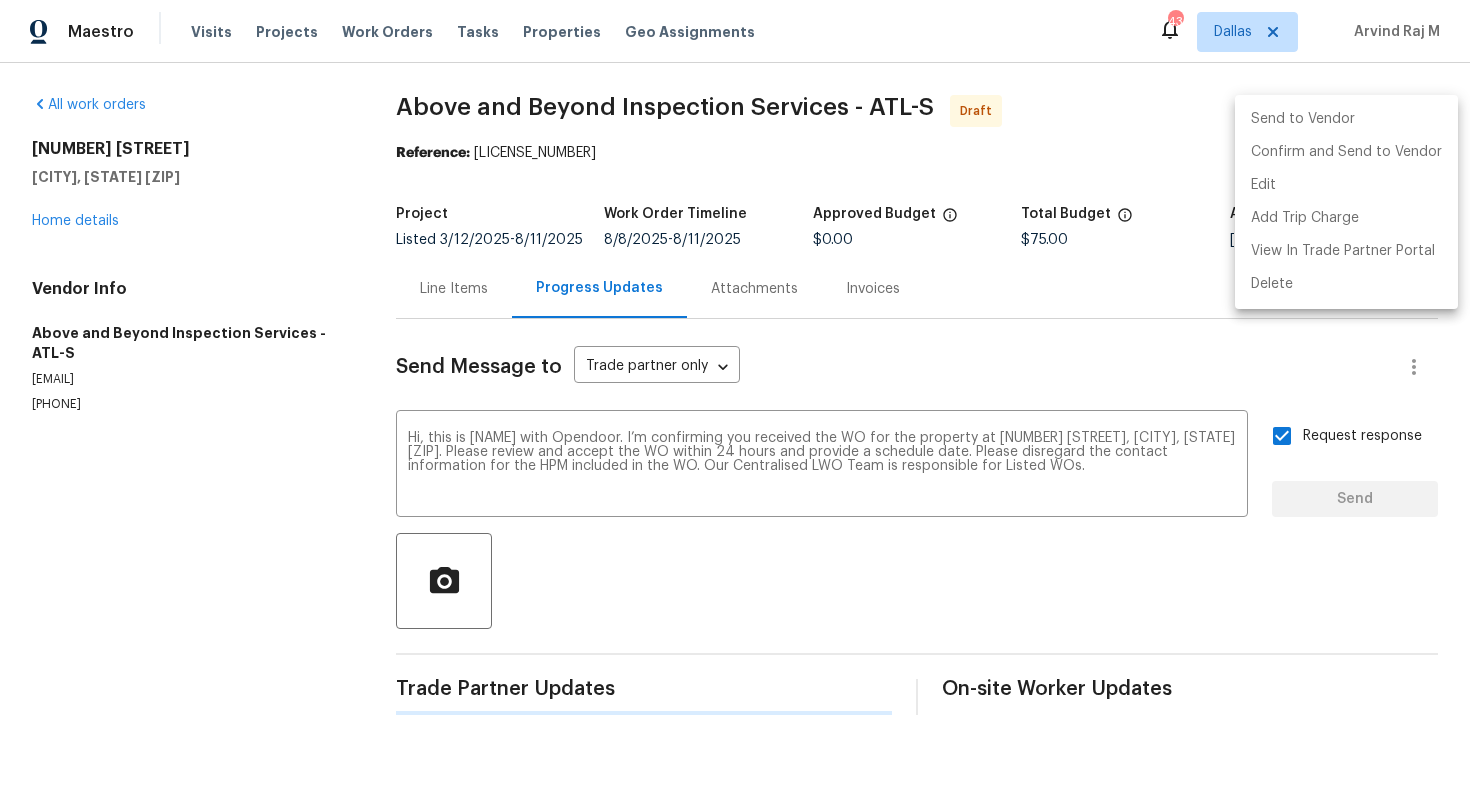 type 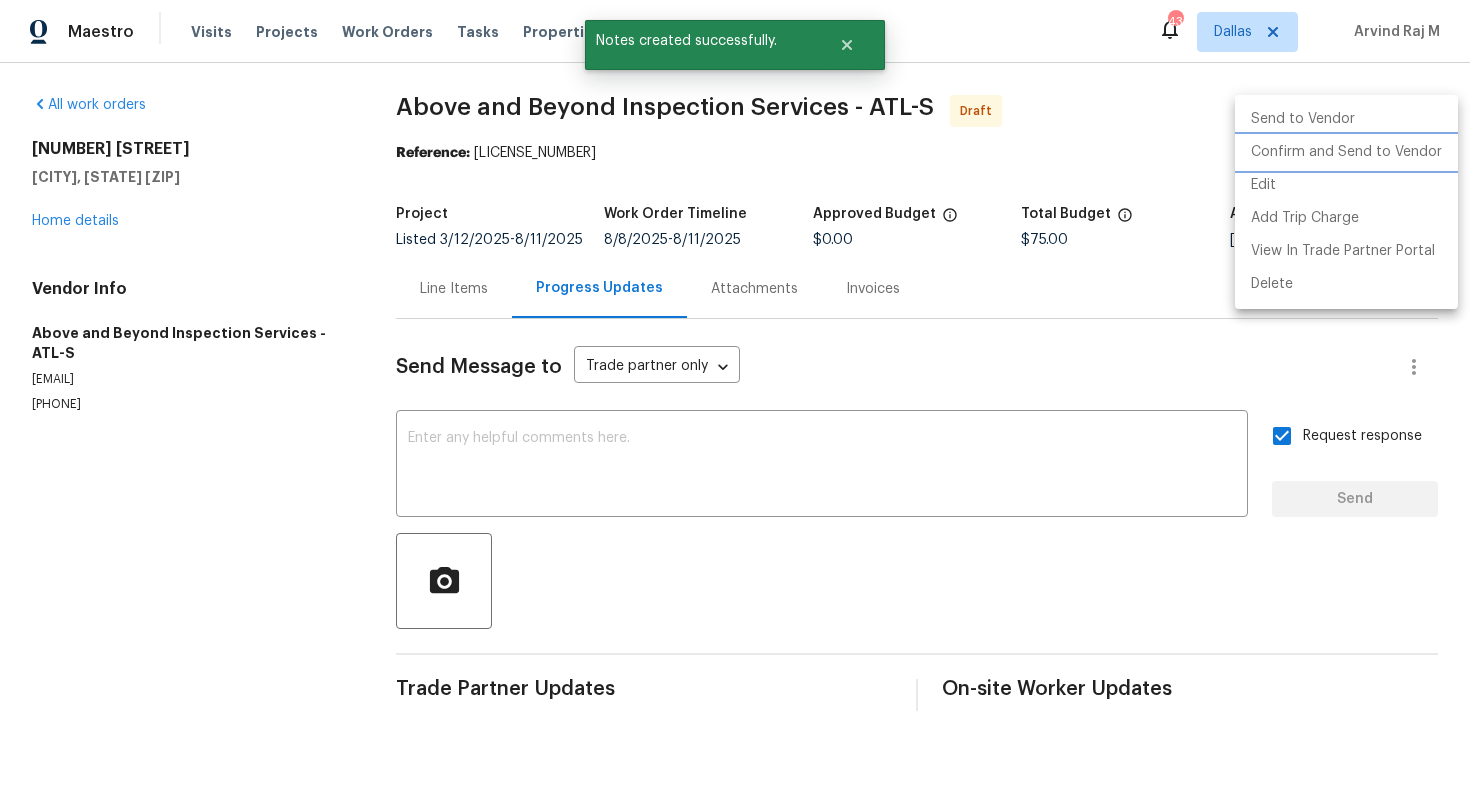 click on "Confirm and Send to Vendor" at bounding box center [1346, 152] 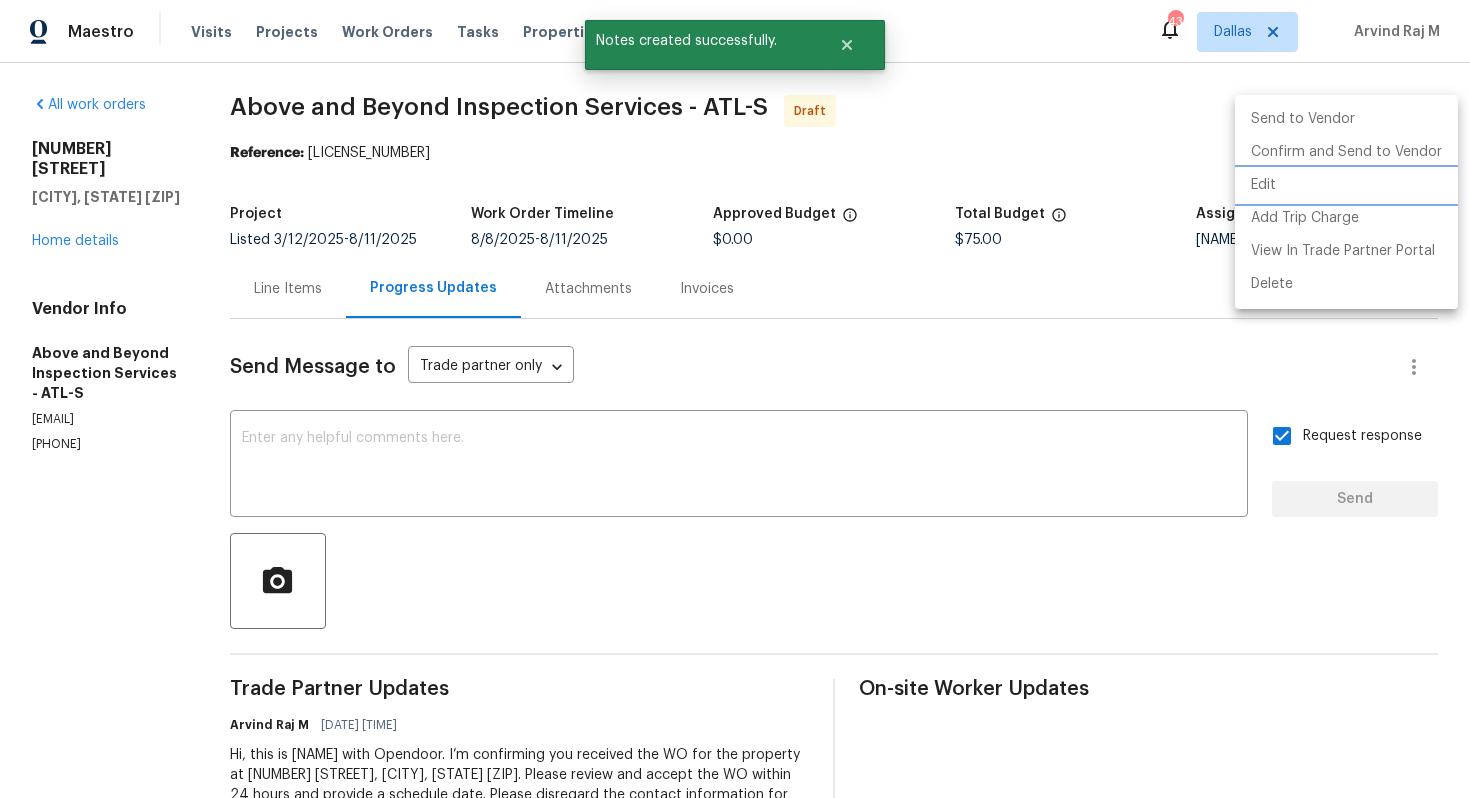 click at bounding box center (735, 399) 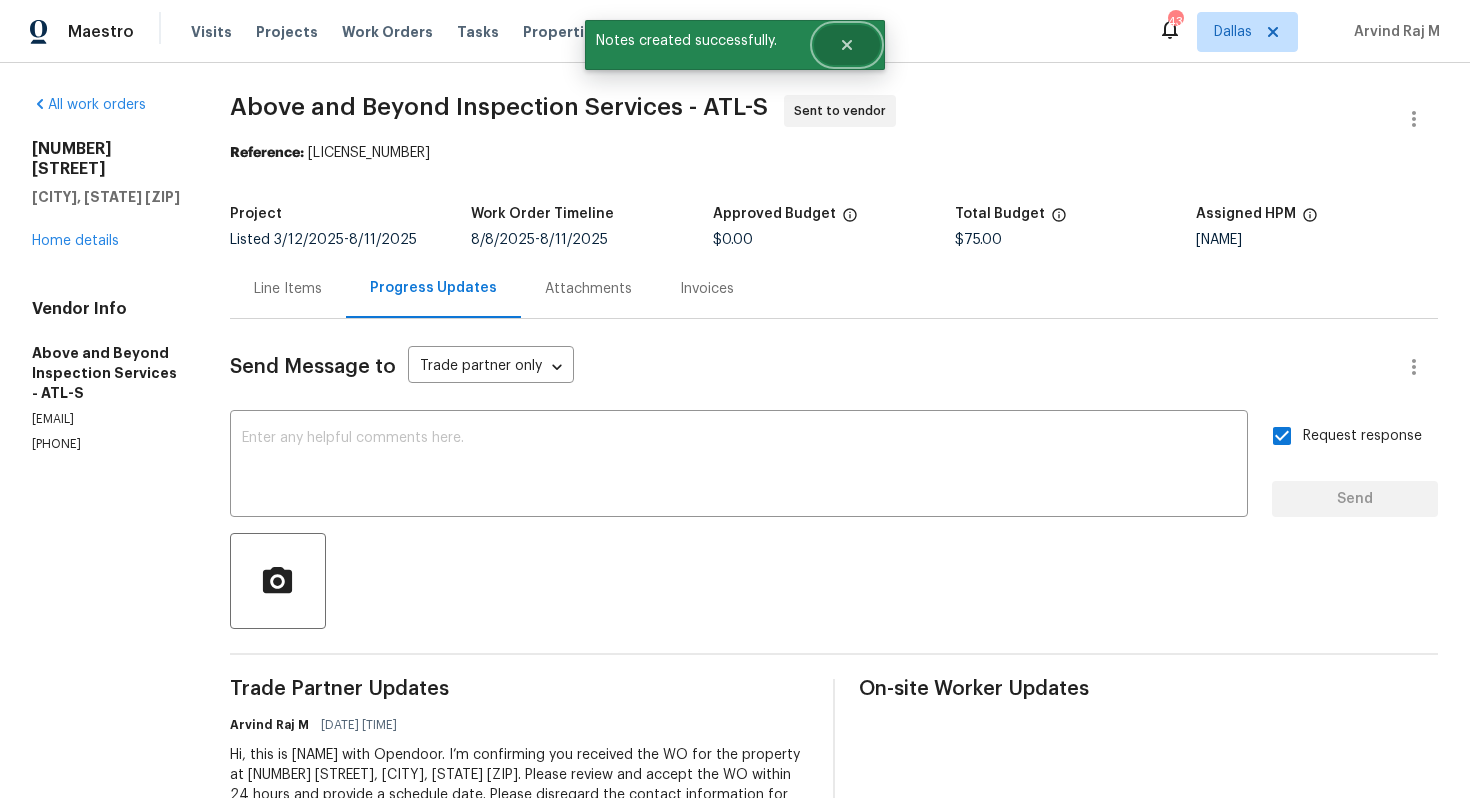 click 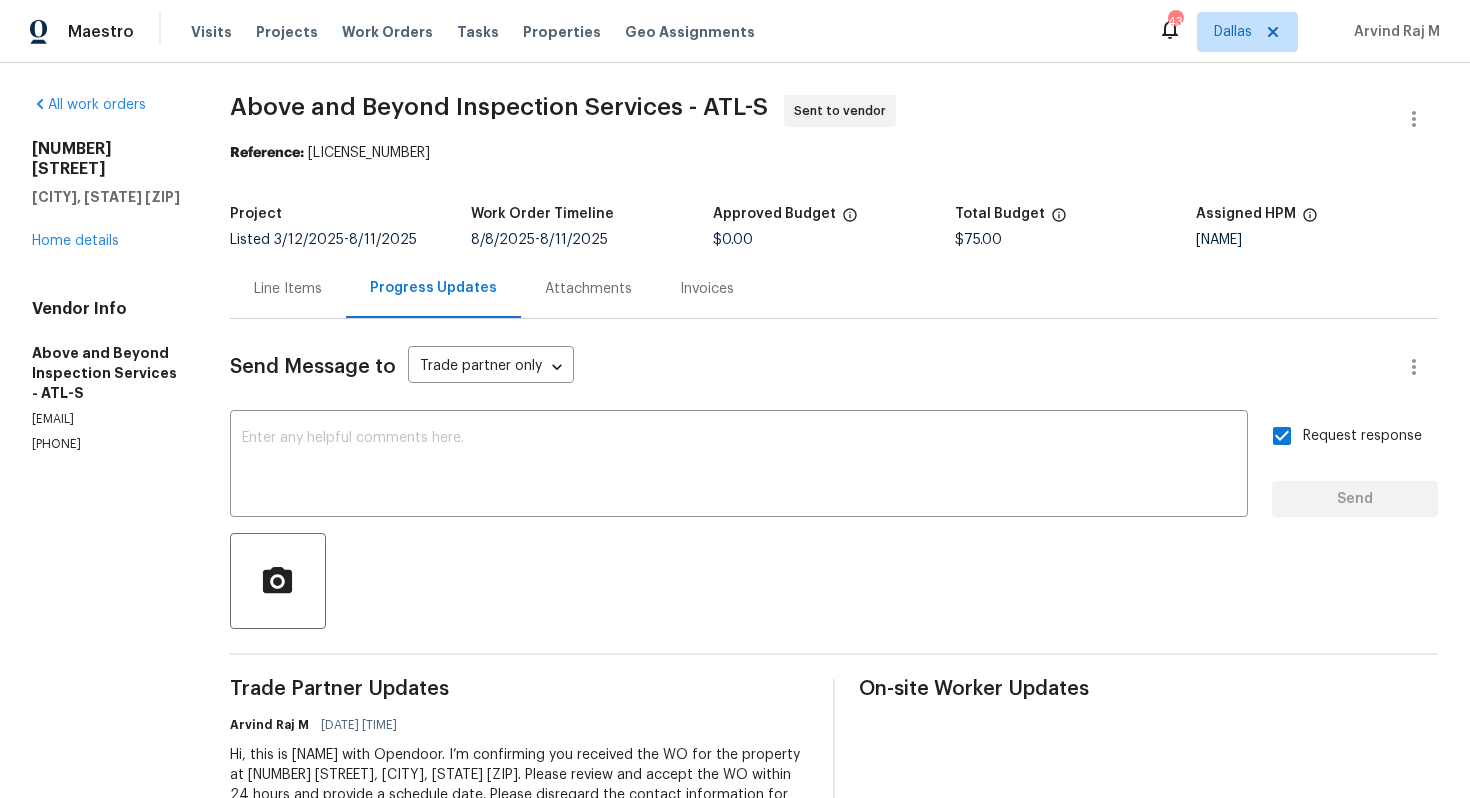 drag, startPoint x: 384, startPoint y: 156, endPoint x: 581, endPoint y: 155, distance: 197.00253 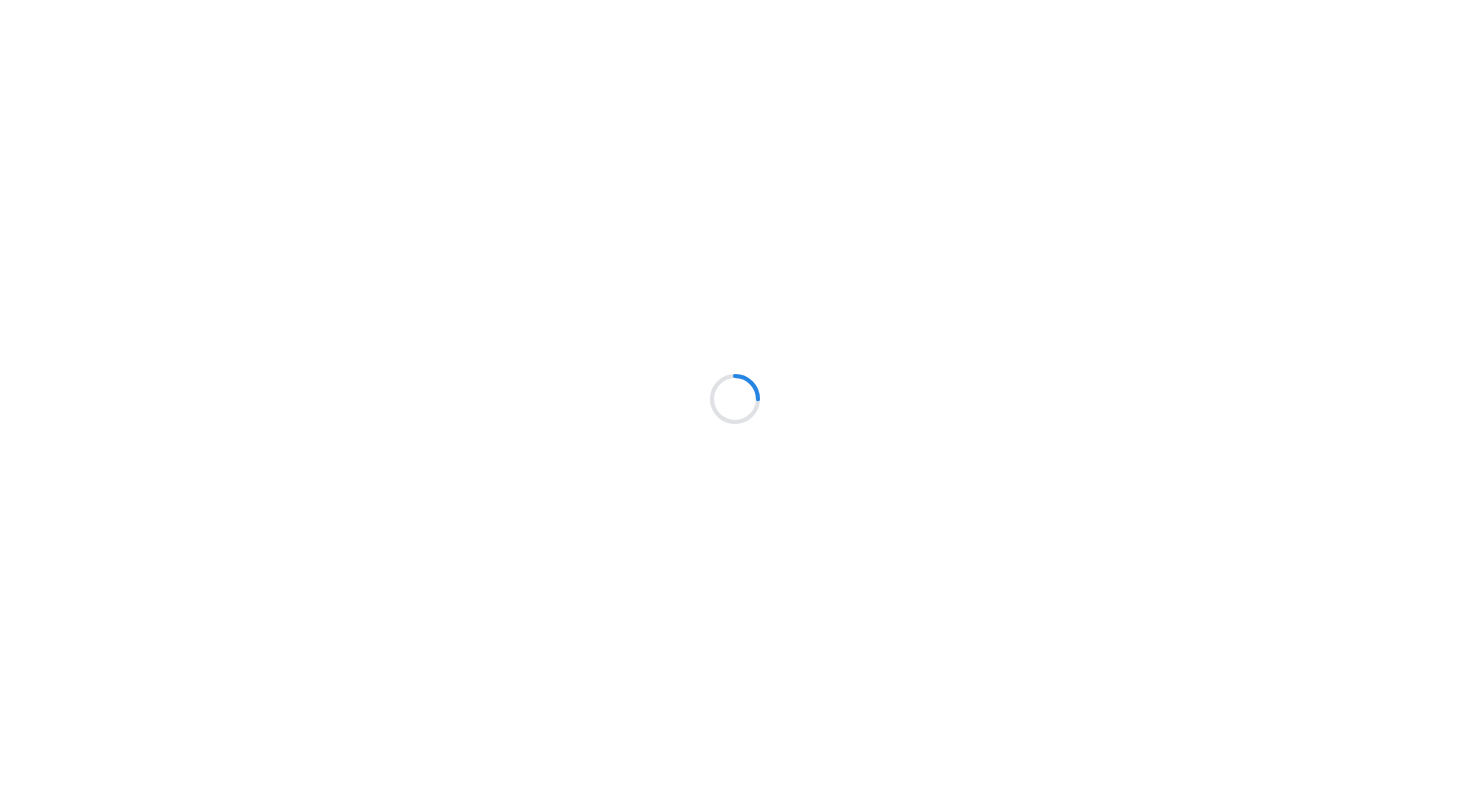 scroll, scrollTop: 0, scrollLeft: 0, axis: both 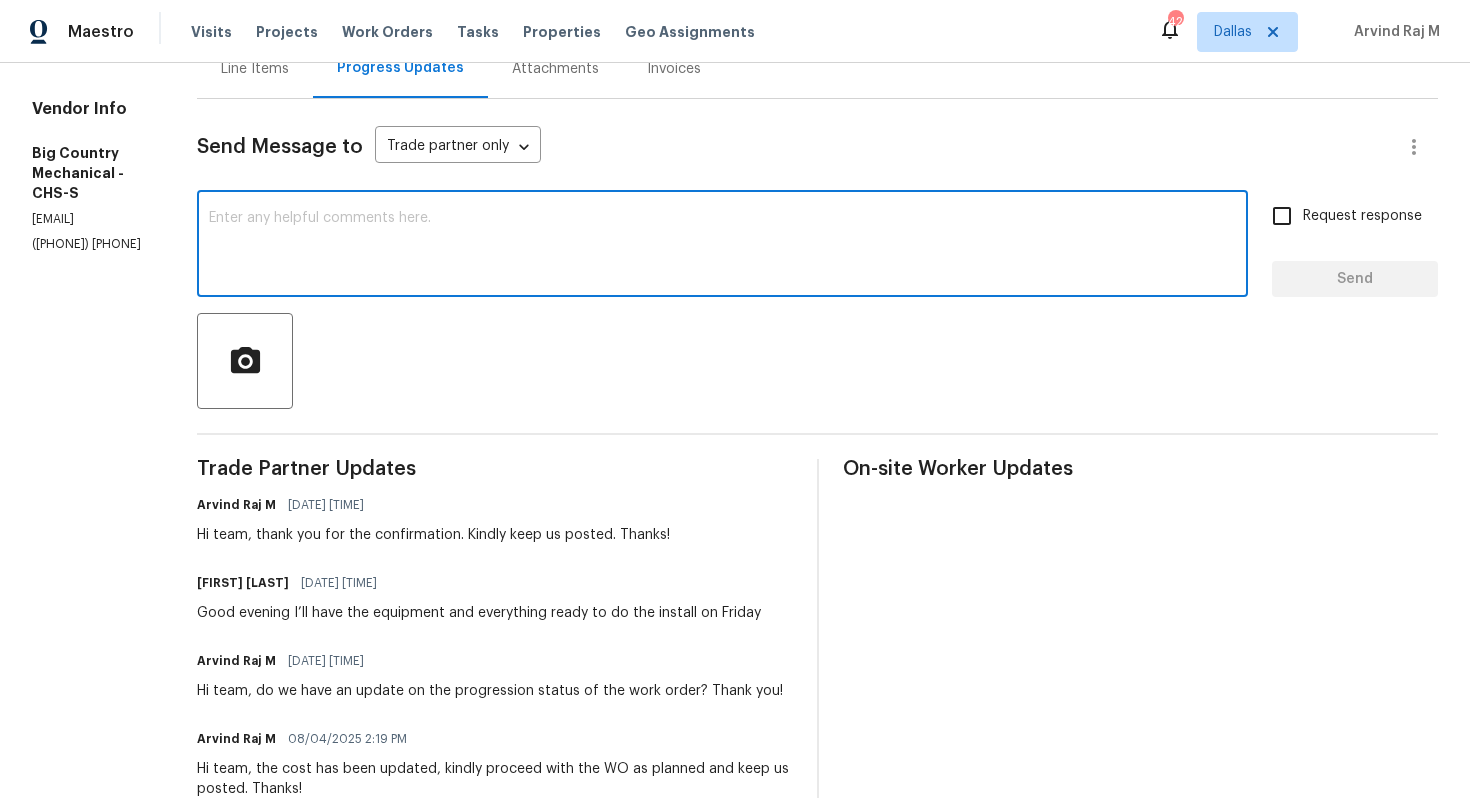 click at bounding box center (722, 246) 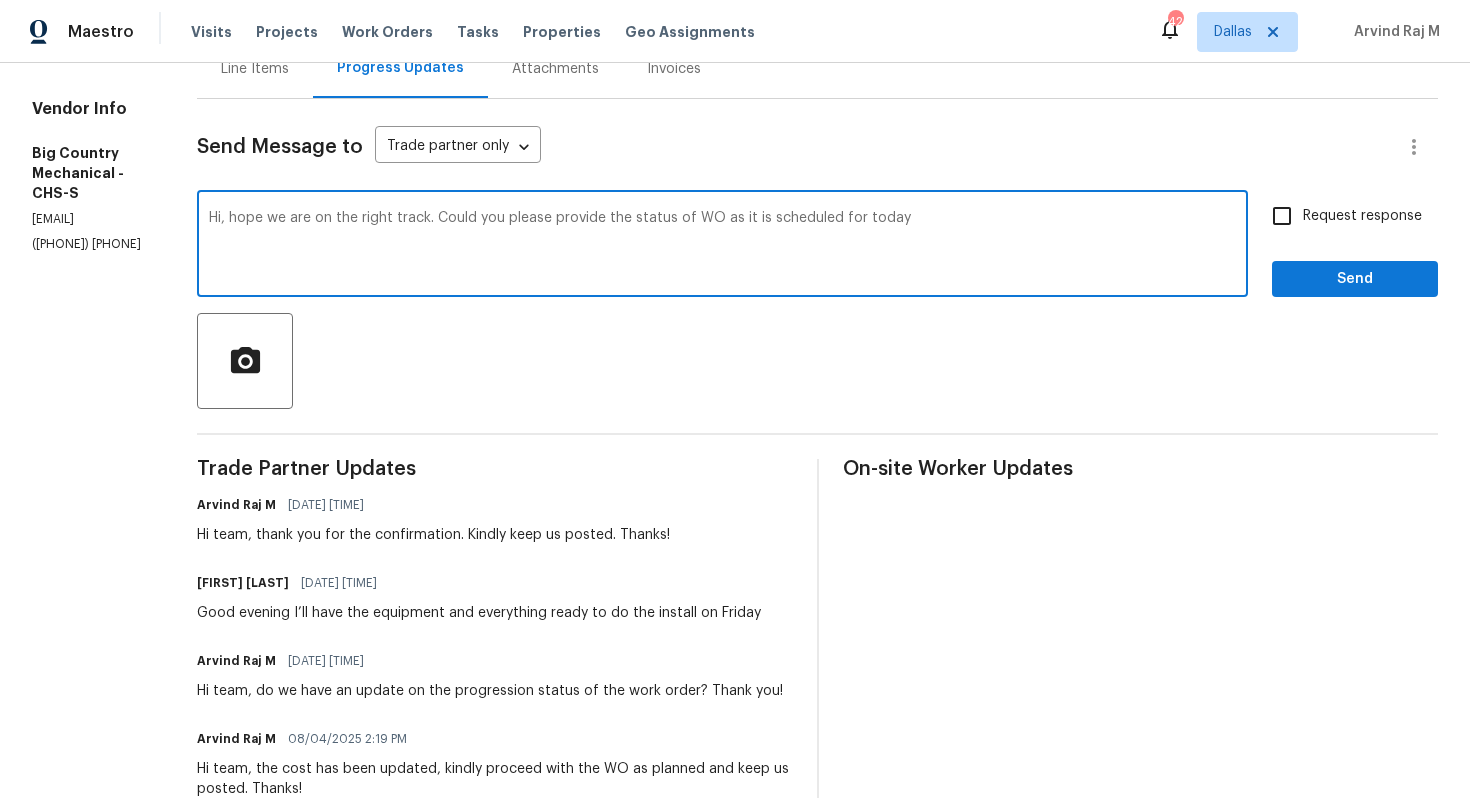 click on "Hi team, thank you for the confirmation. Kindly keep us posted. Thanks!" at bounding box center (433, 535) 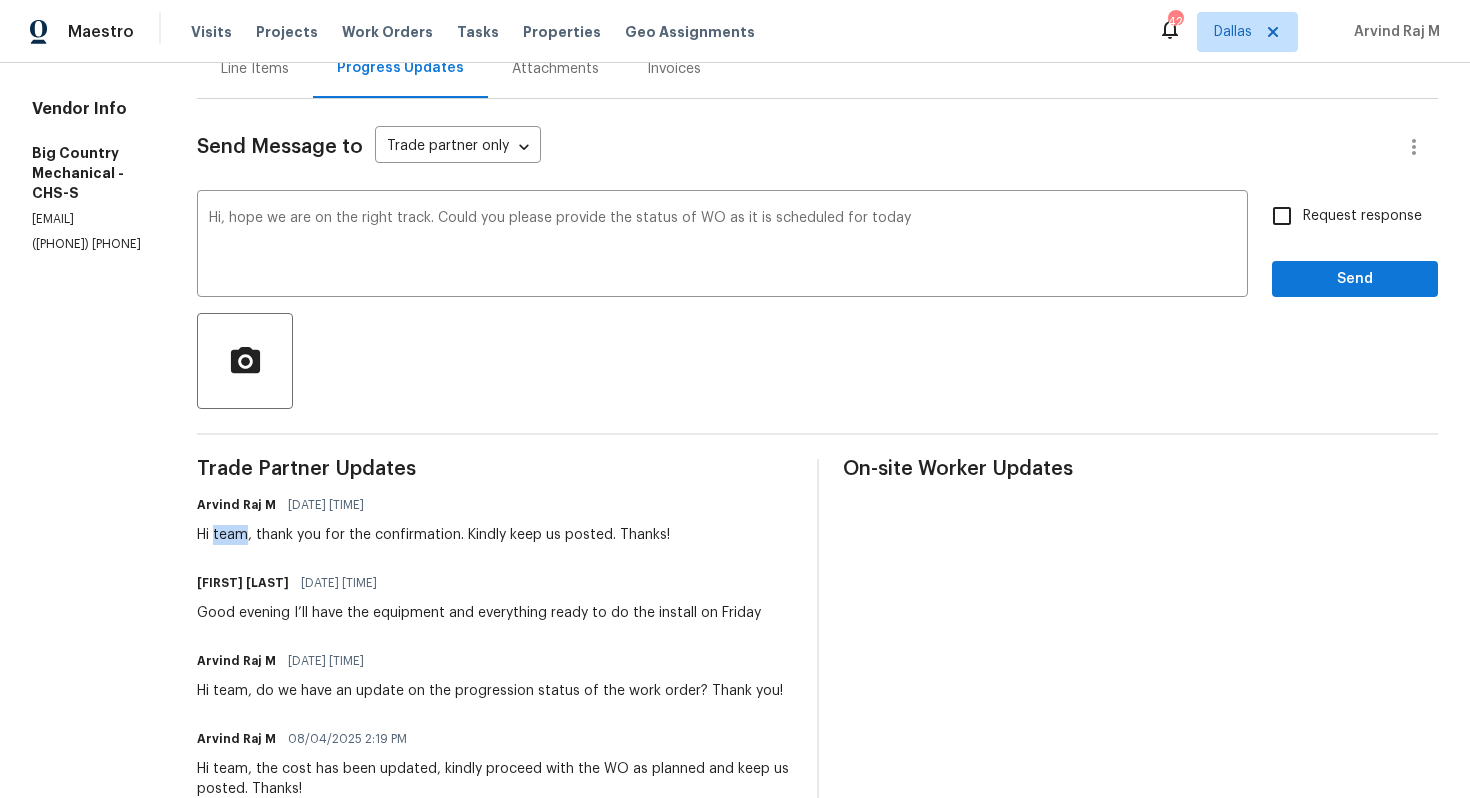 copy on "team" 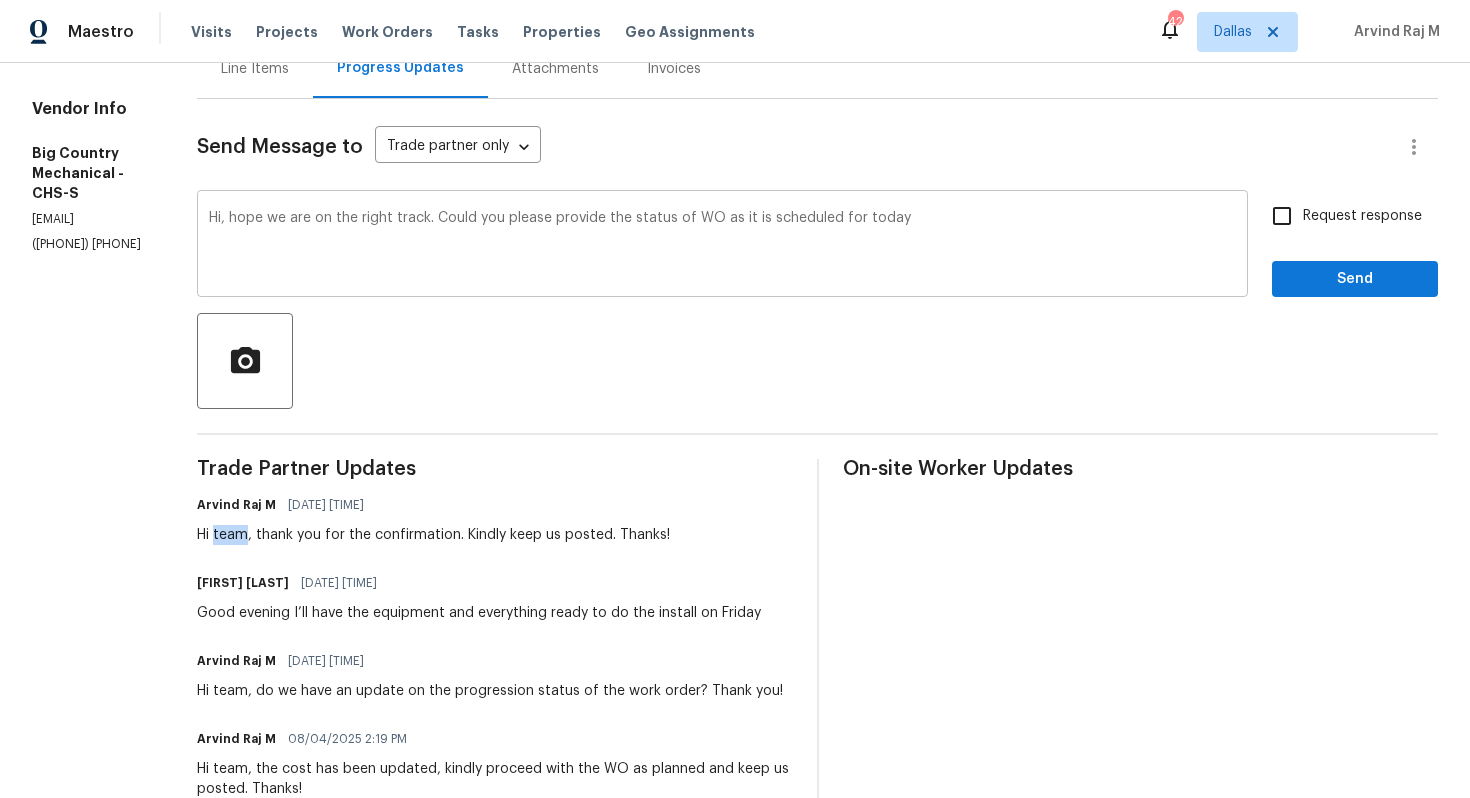 click on "Hi, hope we are on the right track. Could you please provide the status of WO as it is scheduled for today" at bounding box center [722, 246] 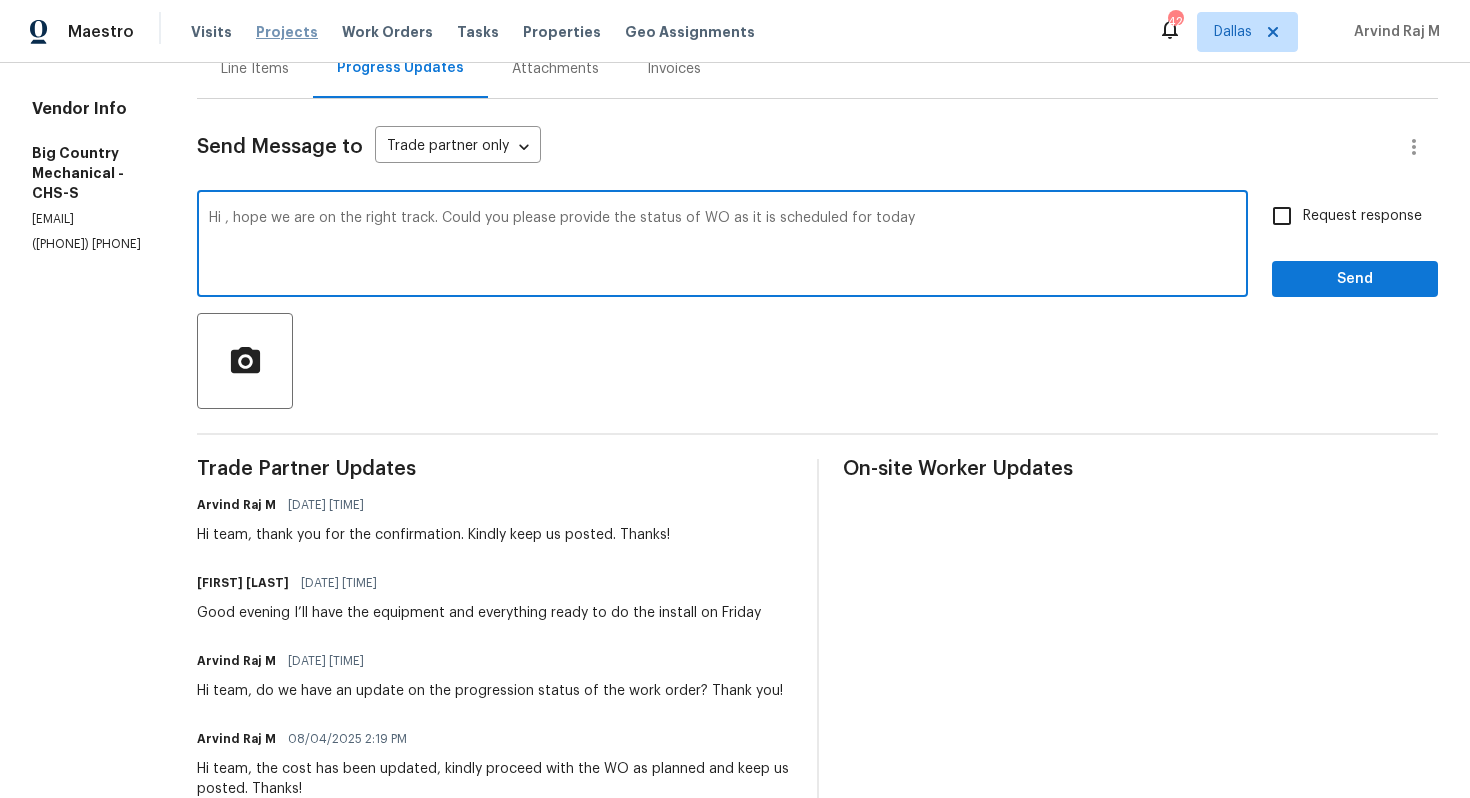 paste on "team" 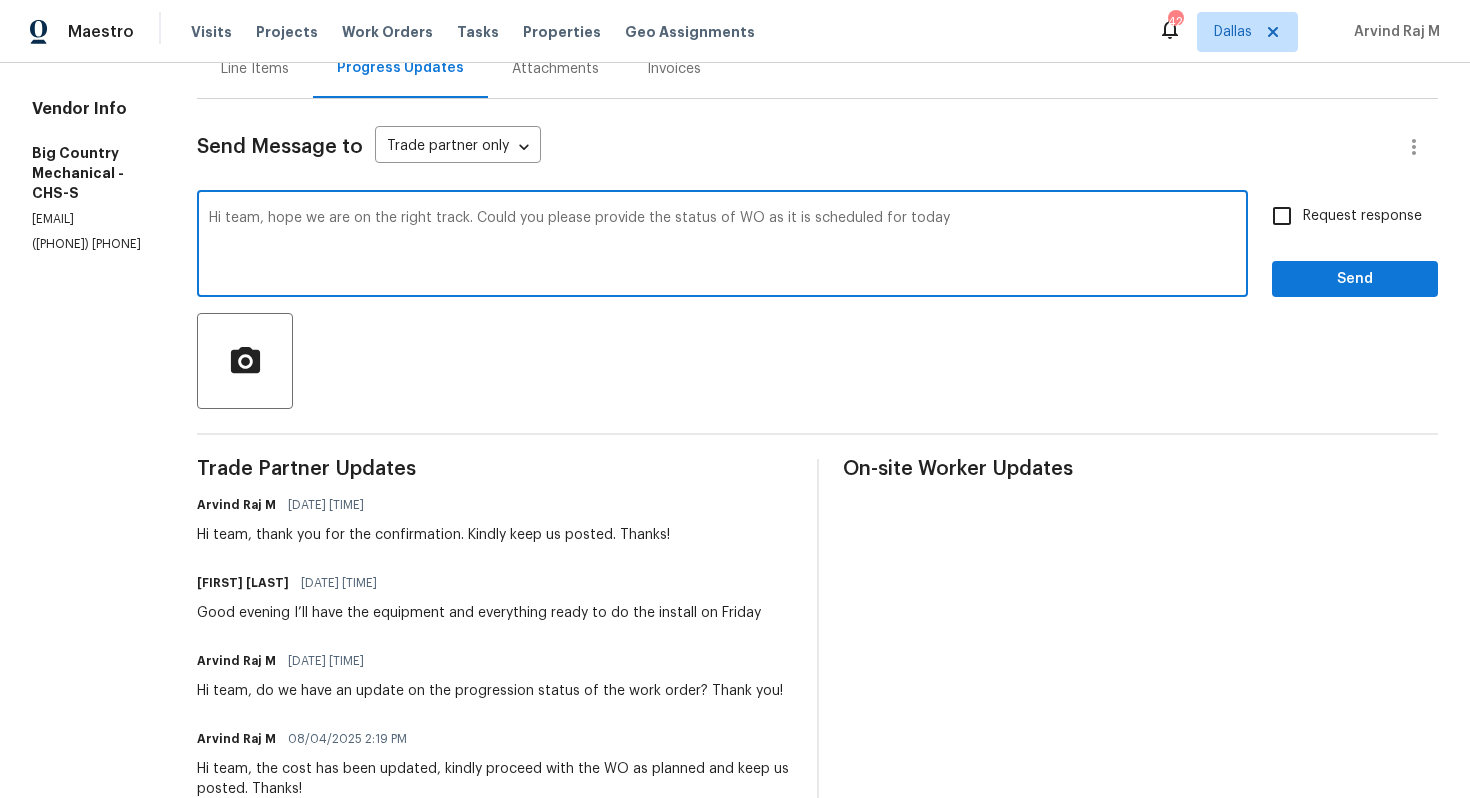 click on "Hi team, hope we are on the right track. Could you please provide the status of WO as it is scheduled for today" at bounding box center [722, 246] 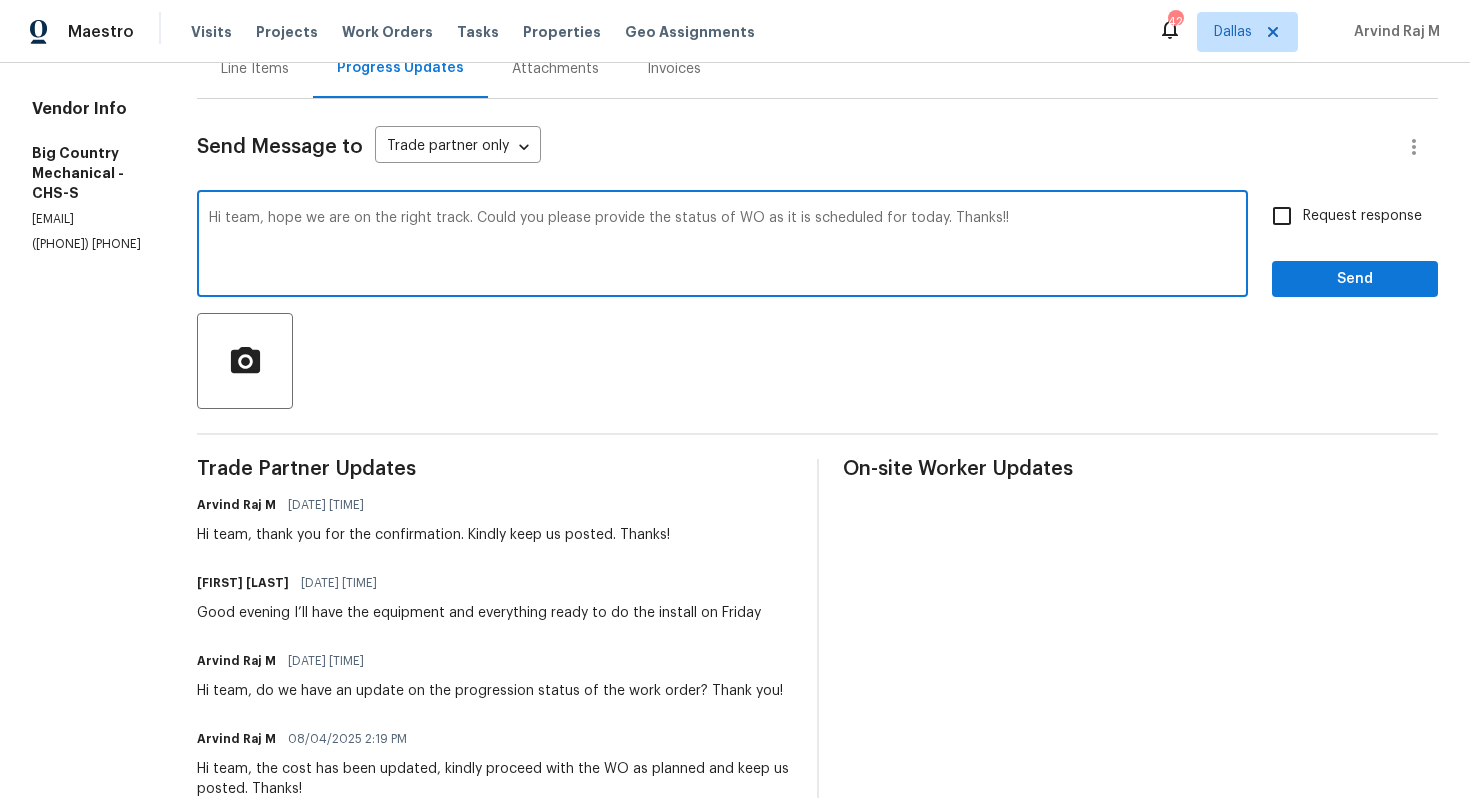 type on "Hi team, hope we are on the right track. Could you please provide the status of WO as it is scheduled for today. Thanks!!" 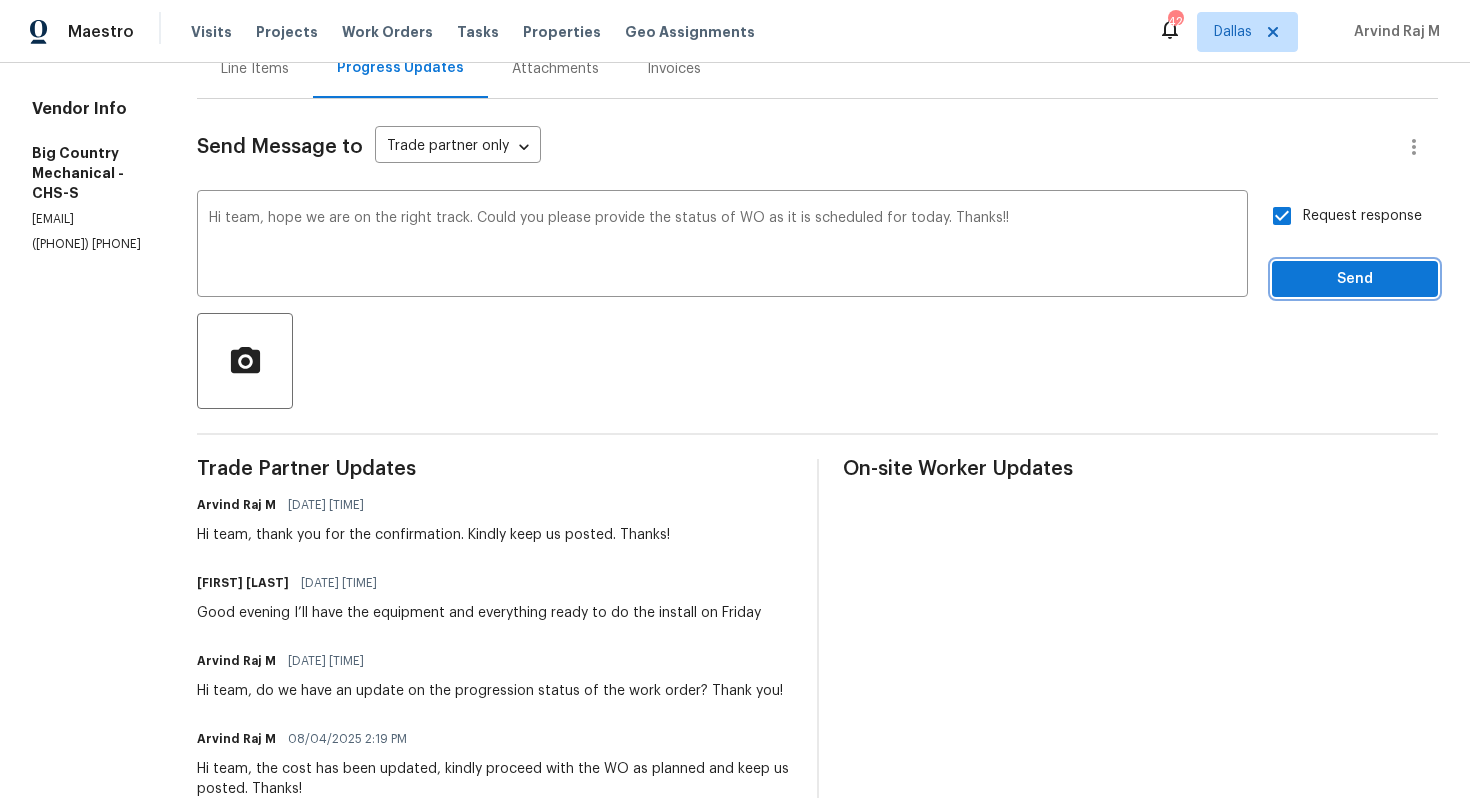 click on "Send" at bounding box center (1355, 279) 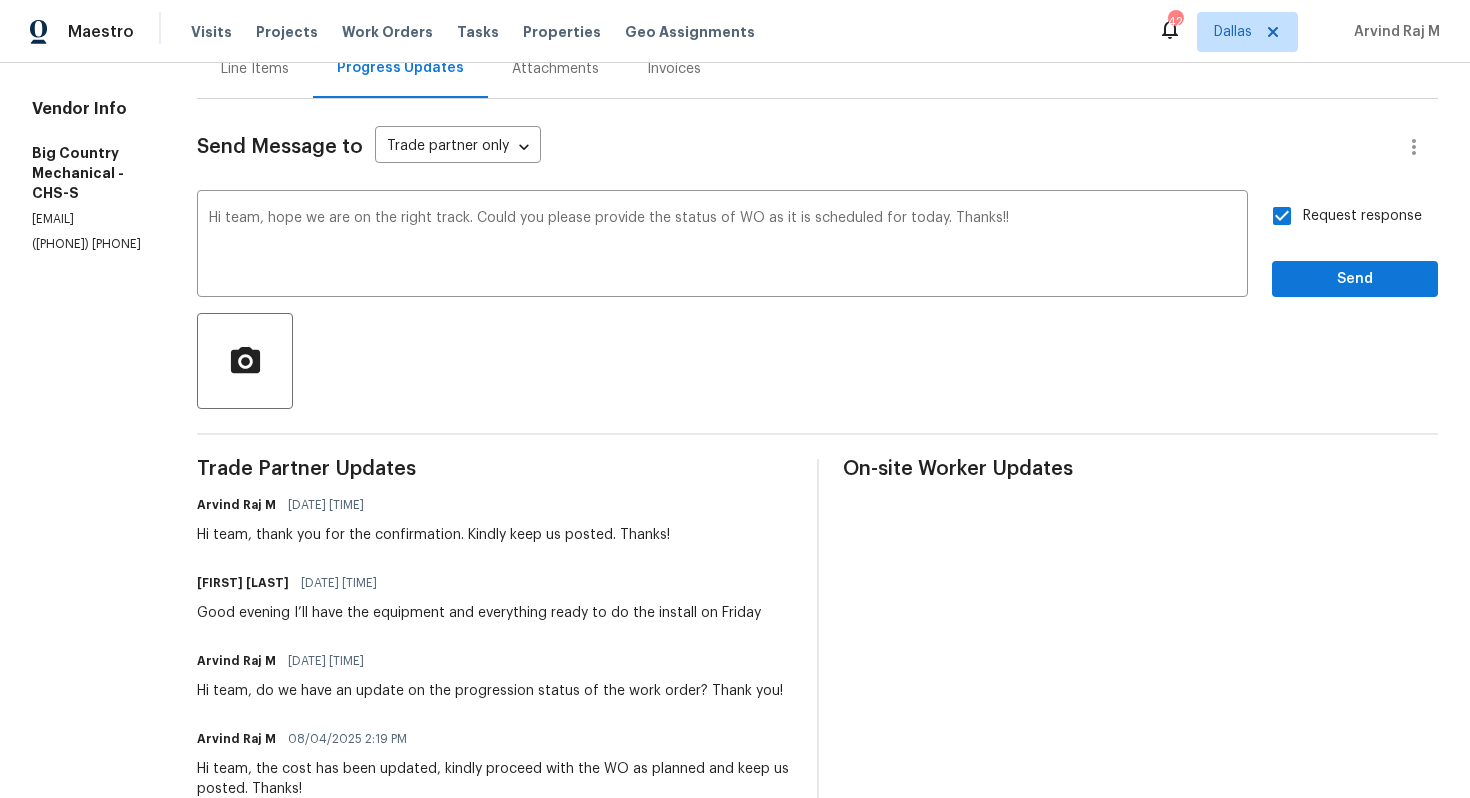 scroll, scrollTop: 0, scrollLeft: 0, axis: both 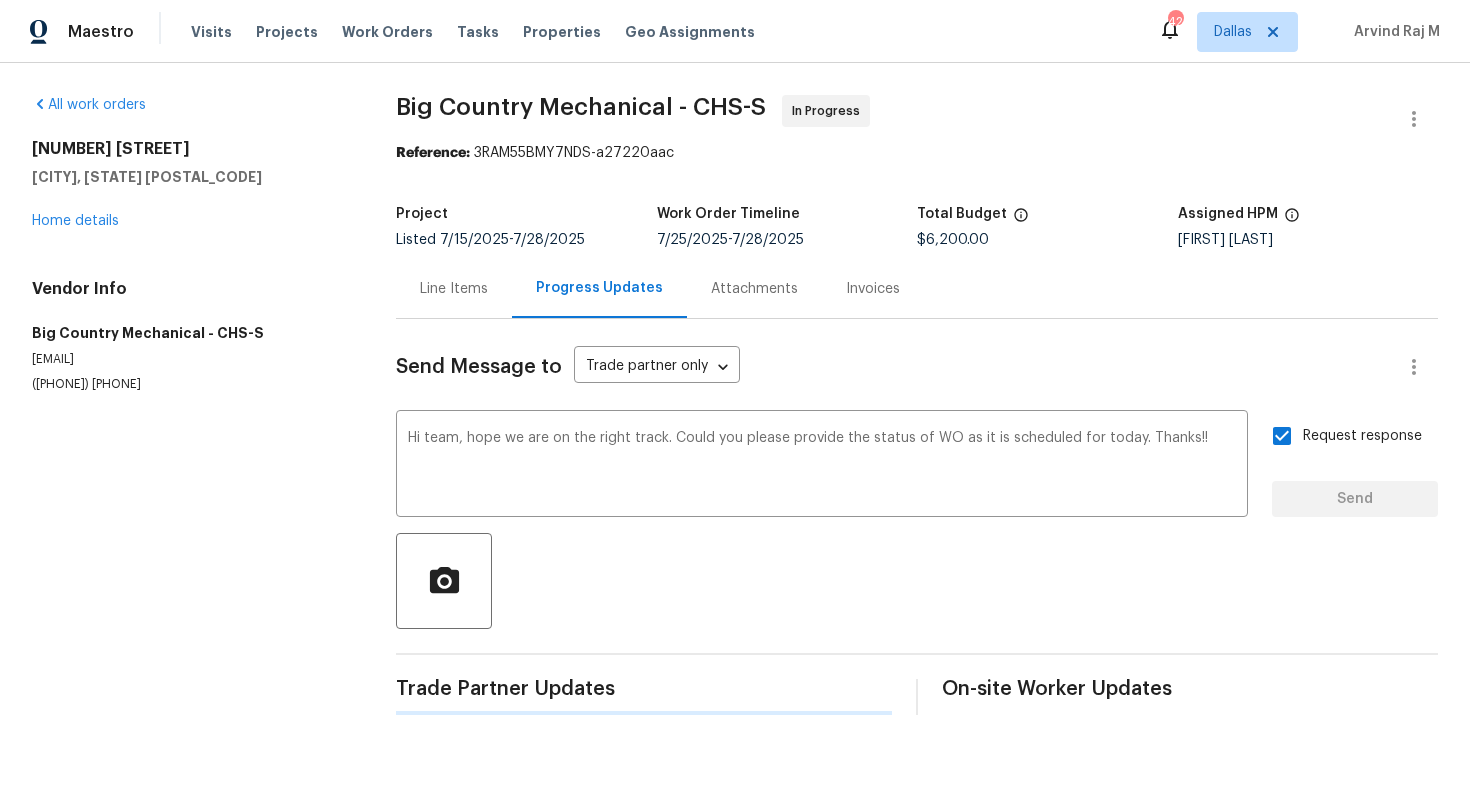 type 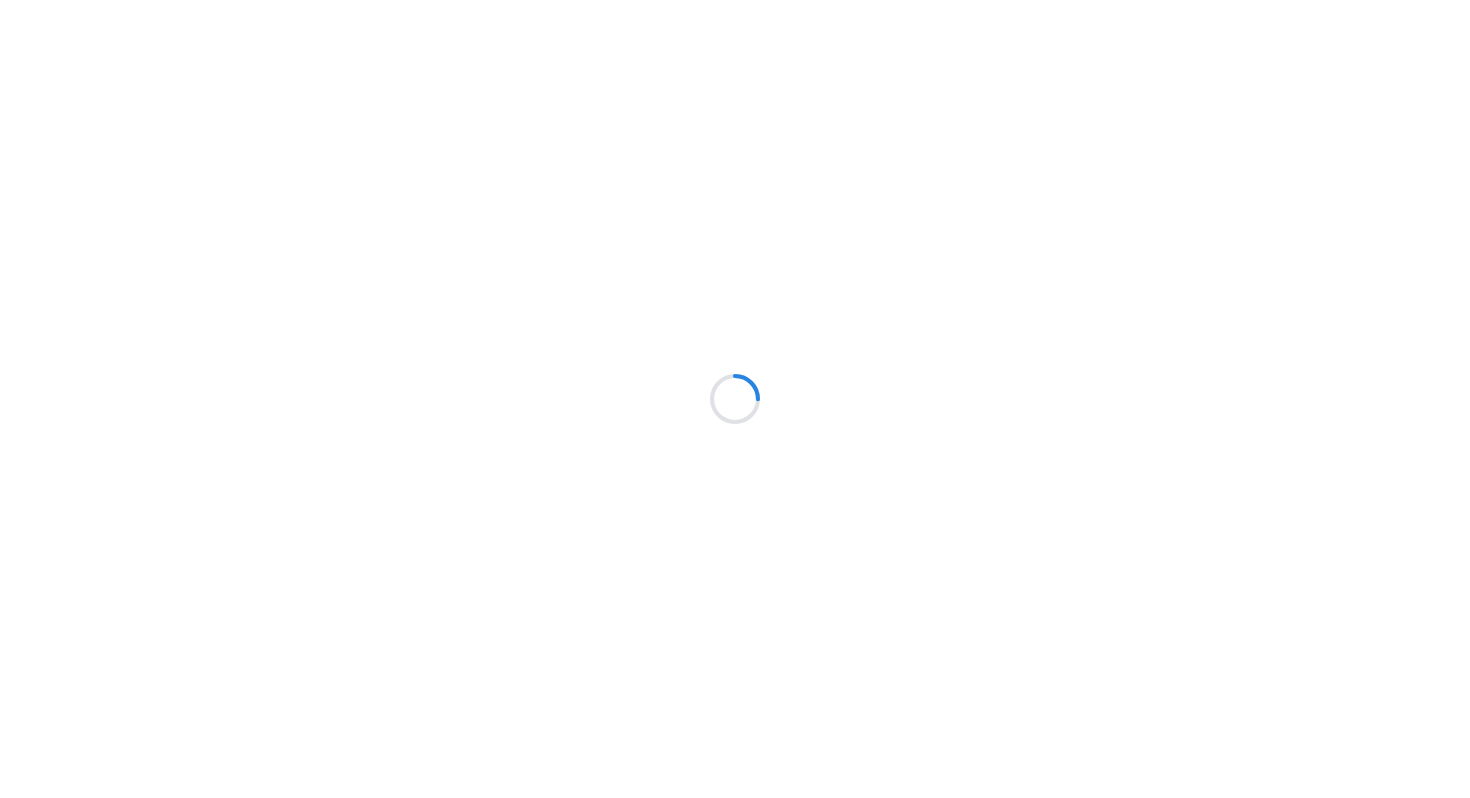 scroll, scrollTop: 0, scrollLeft: 0, axis: both 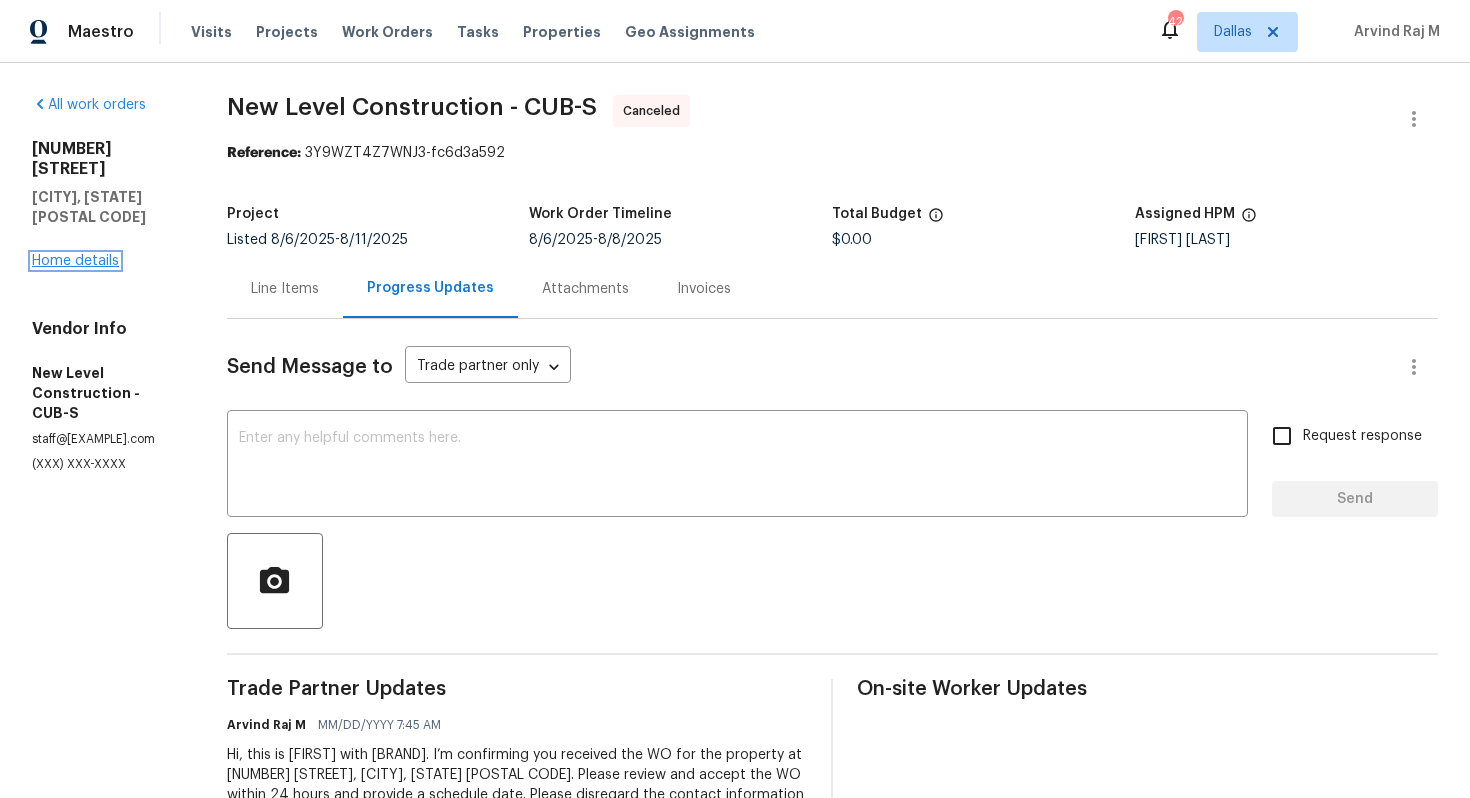 click on "Home details" at bounding box center (75, 261) 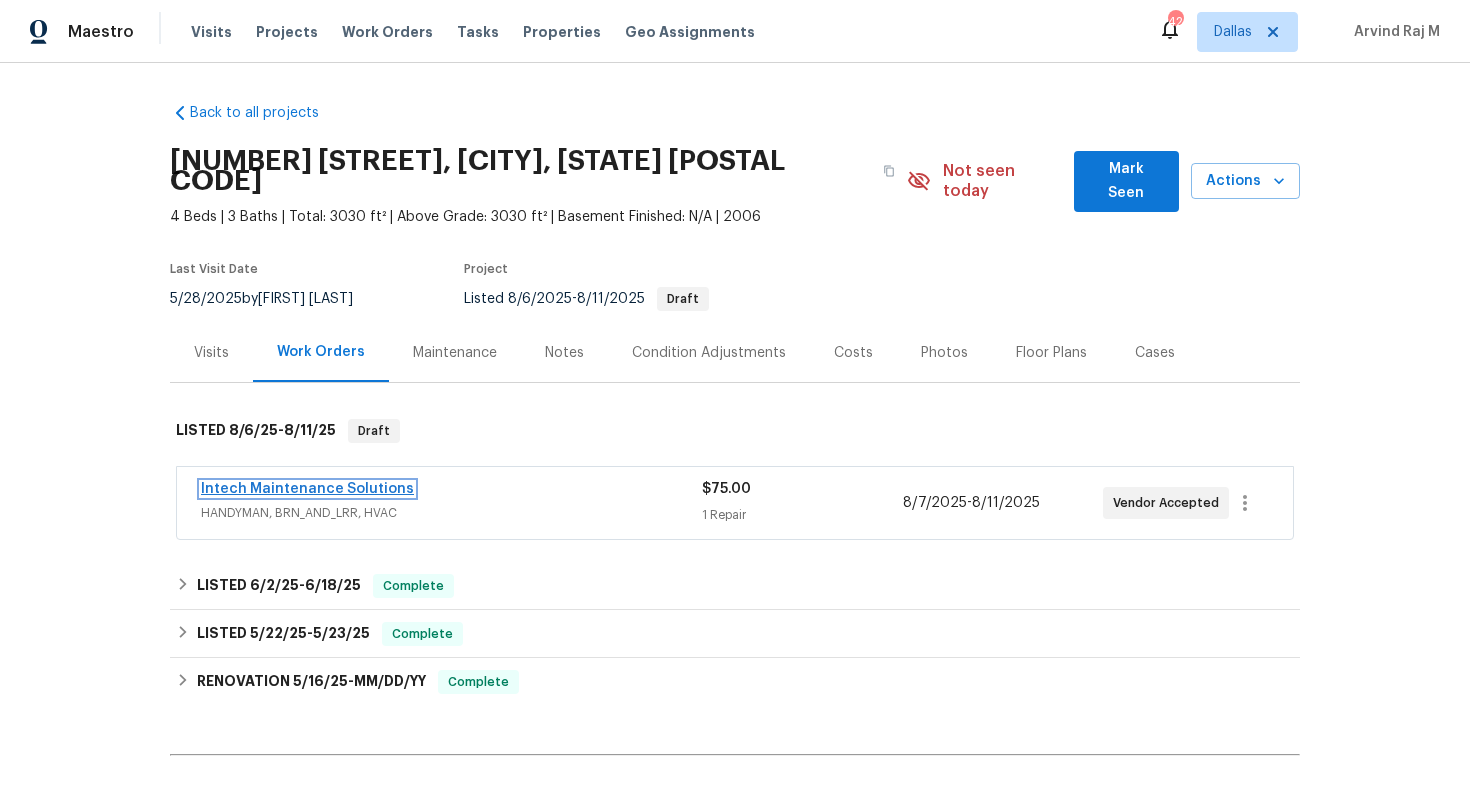 click on "Intech Maintenance Solutions" at bounding box center (307, 489) 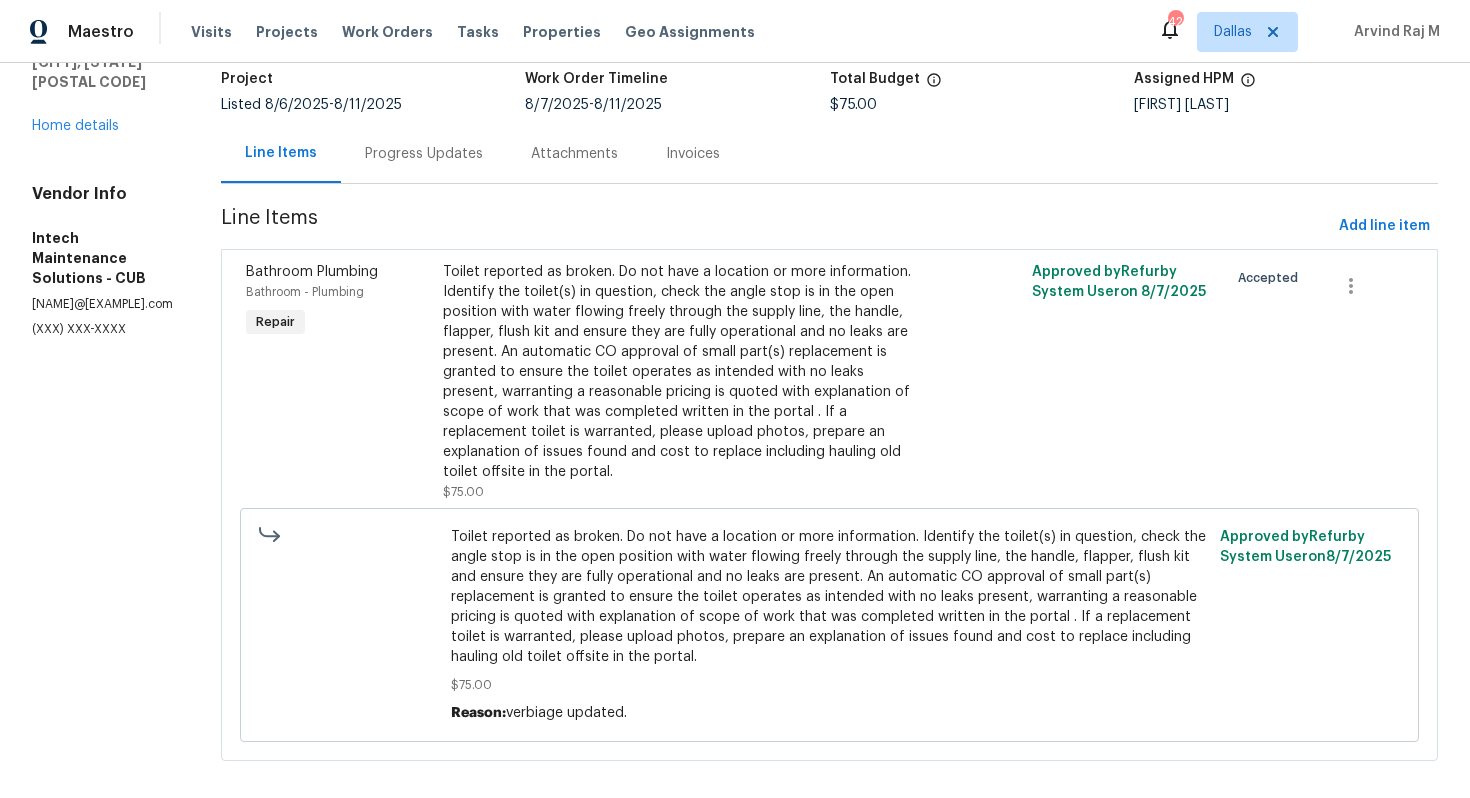 scroll, scrollTop: 0, scrollLeft: 0, axis: both 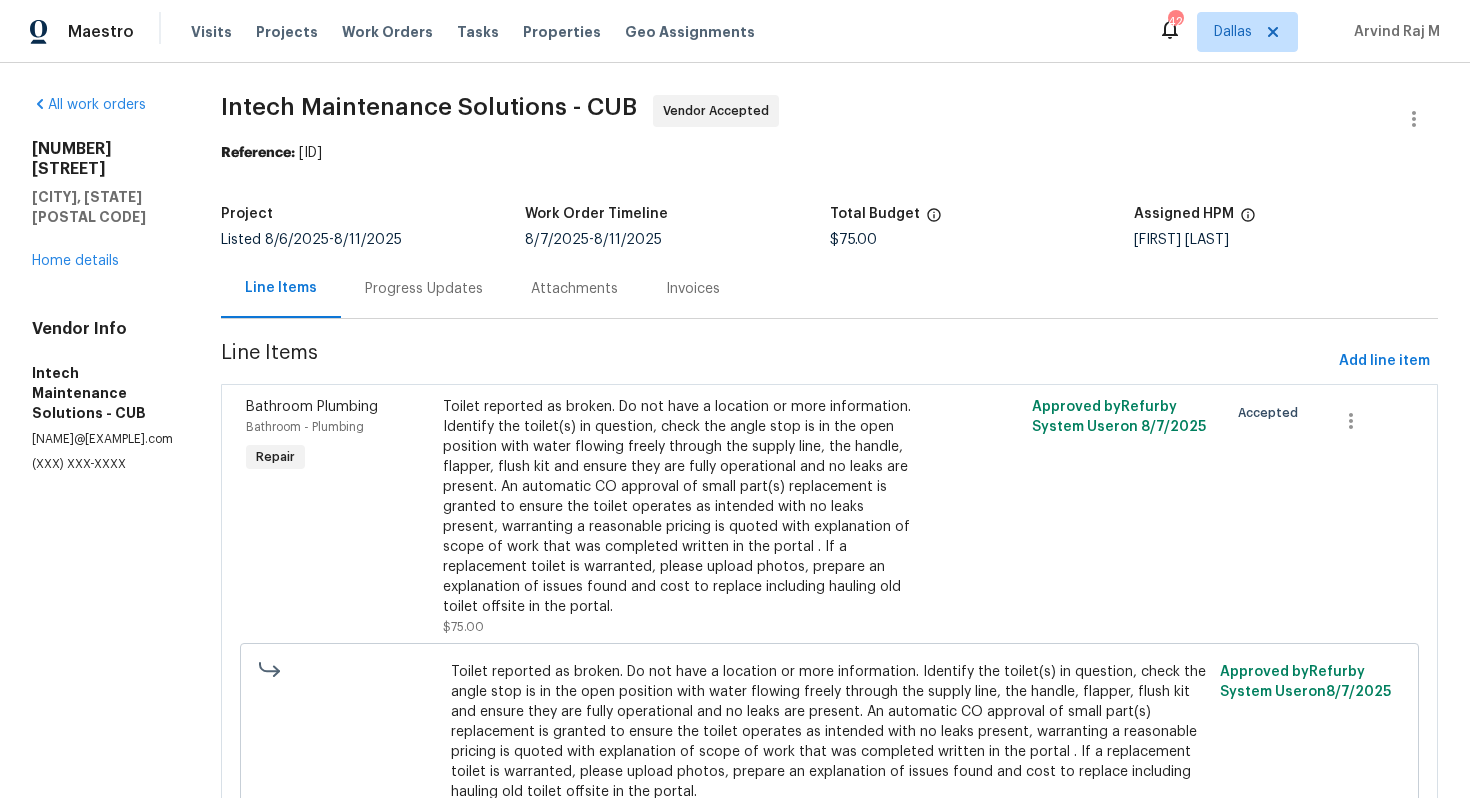 click on "Progress Updates" at bounding box center (424, 289) 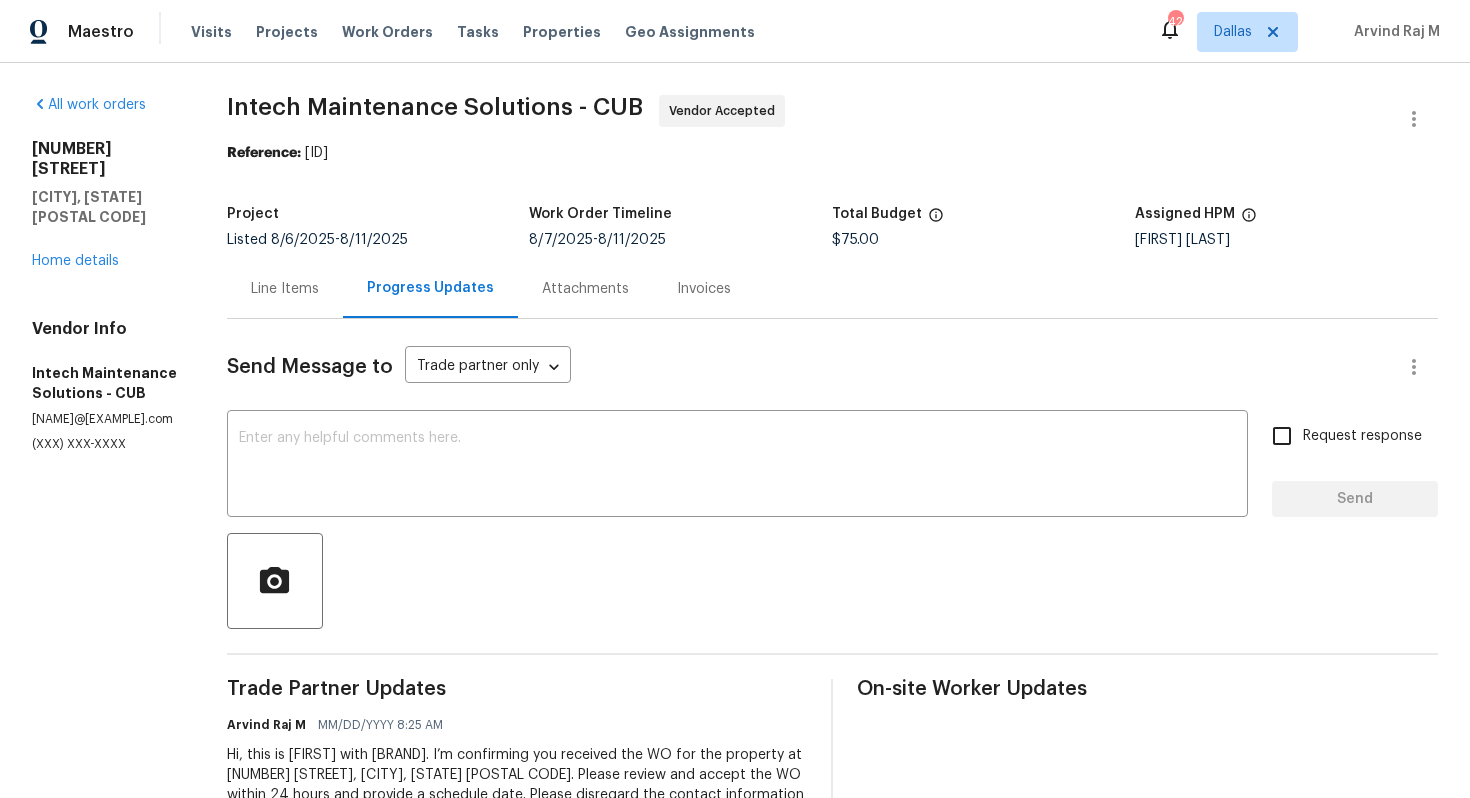 scroll, scrollTop: 83, scrollLeft: 0, axis: vertical 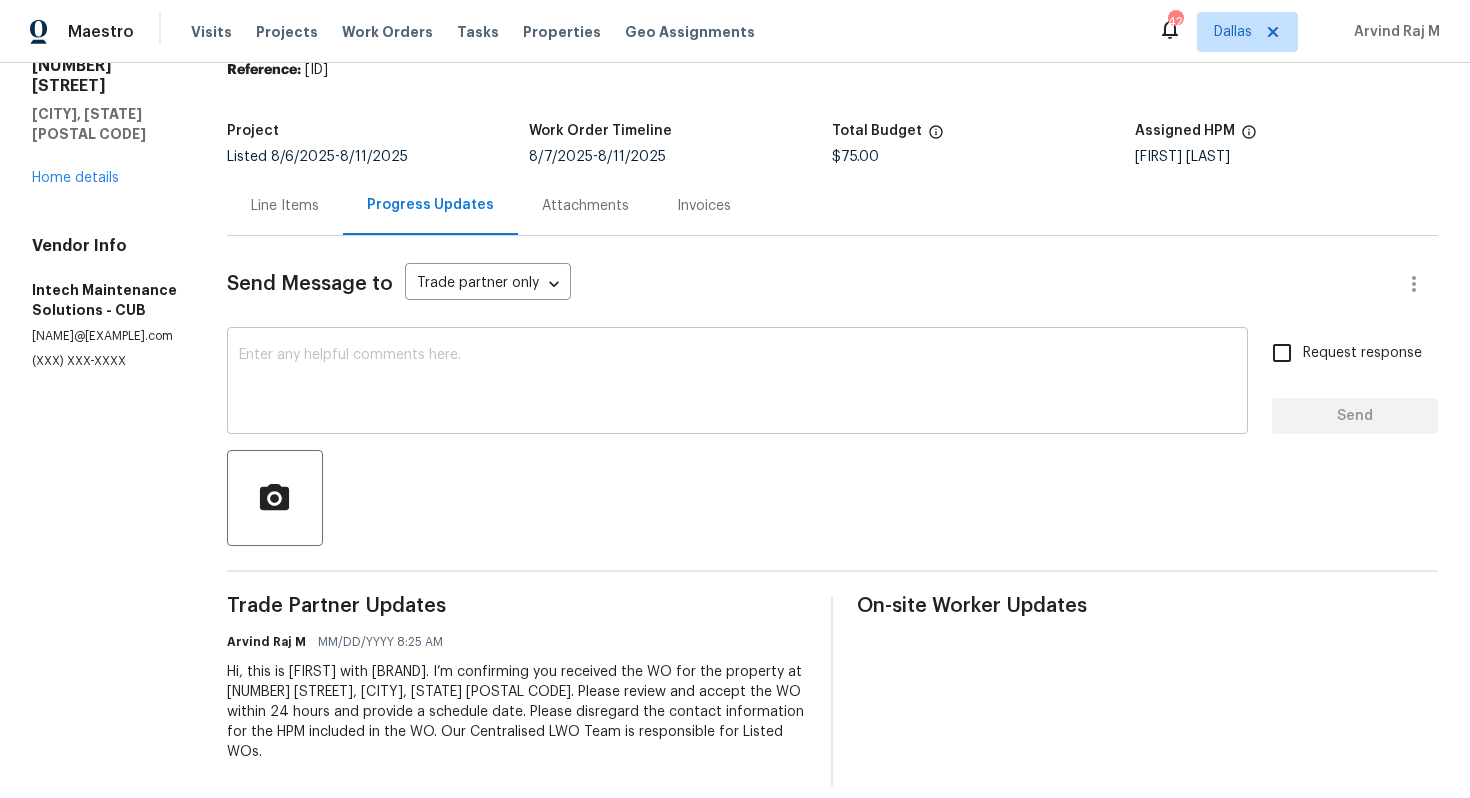click at bounding box center [737, 383] 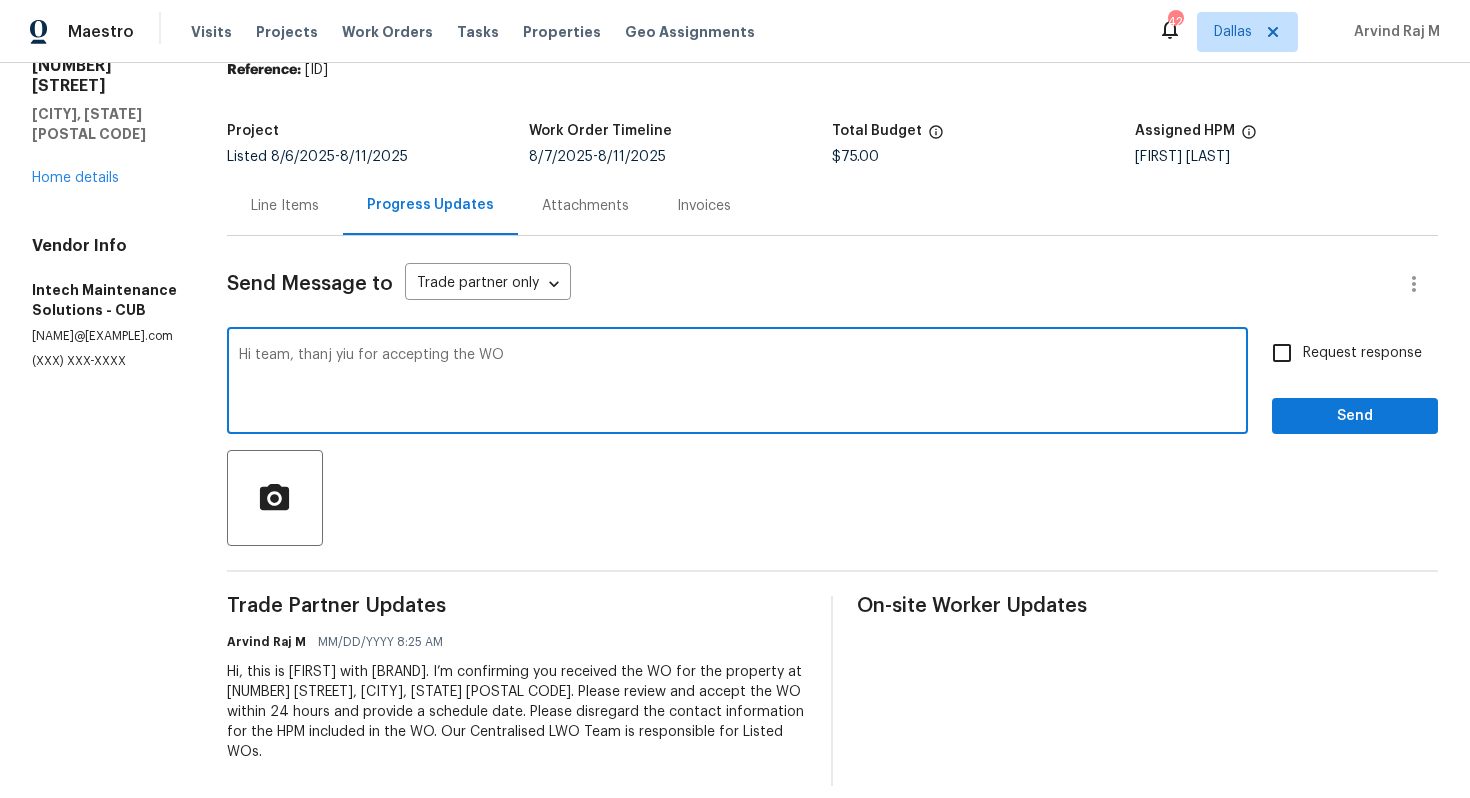 click on "Hi team, thanj yiu for accepting the WO" at bounding box center [737, 383] 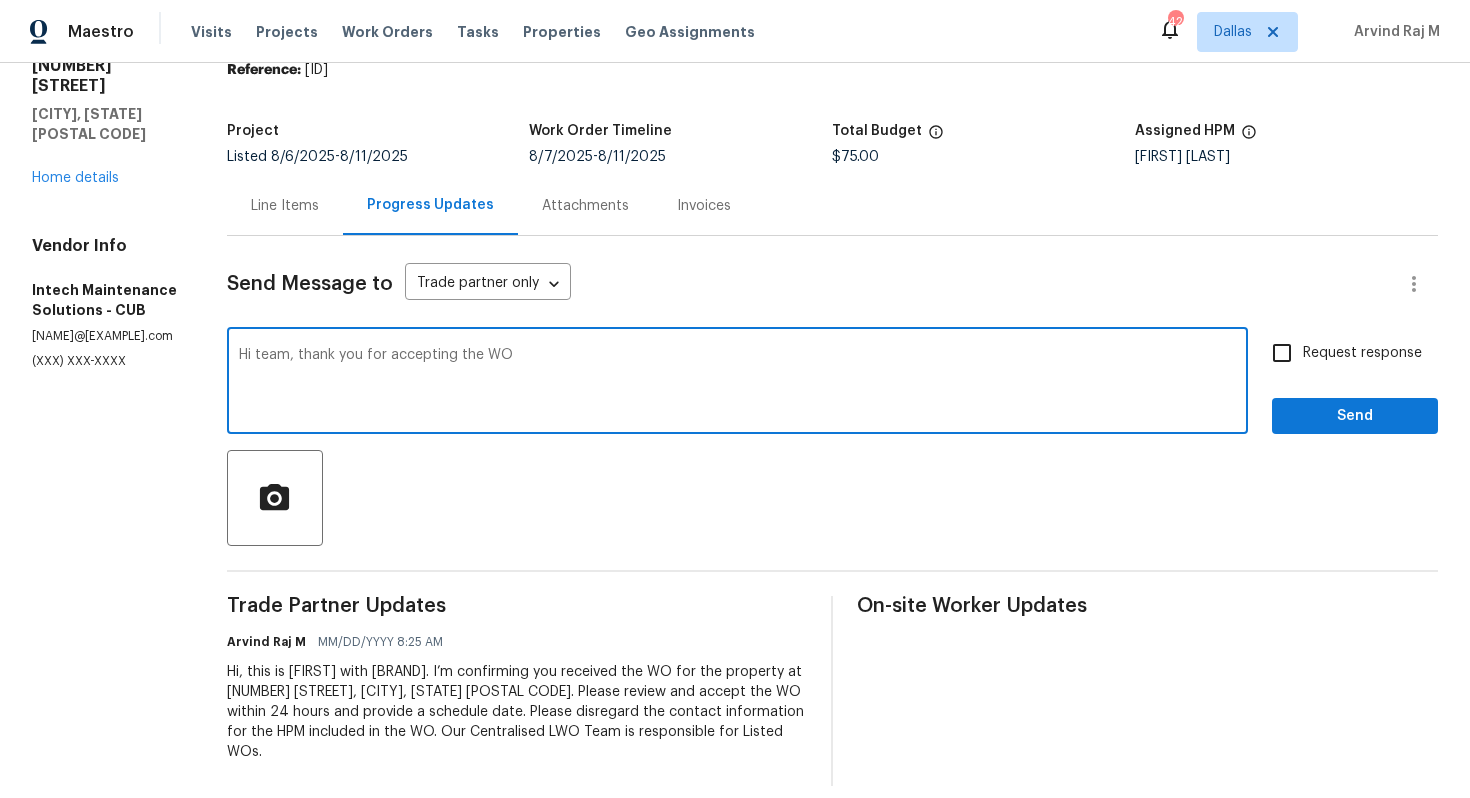 click on "Hi team, thank you for accepting the WO" at bounding box center (737, 383) 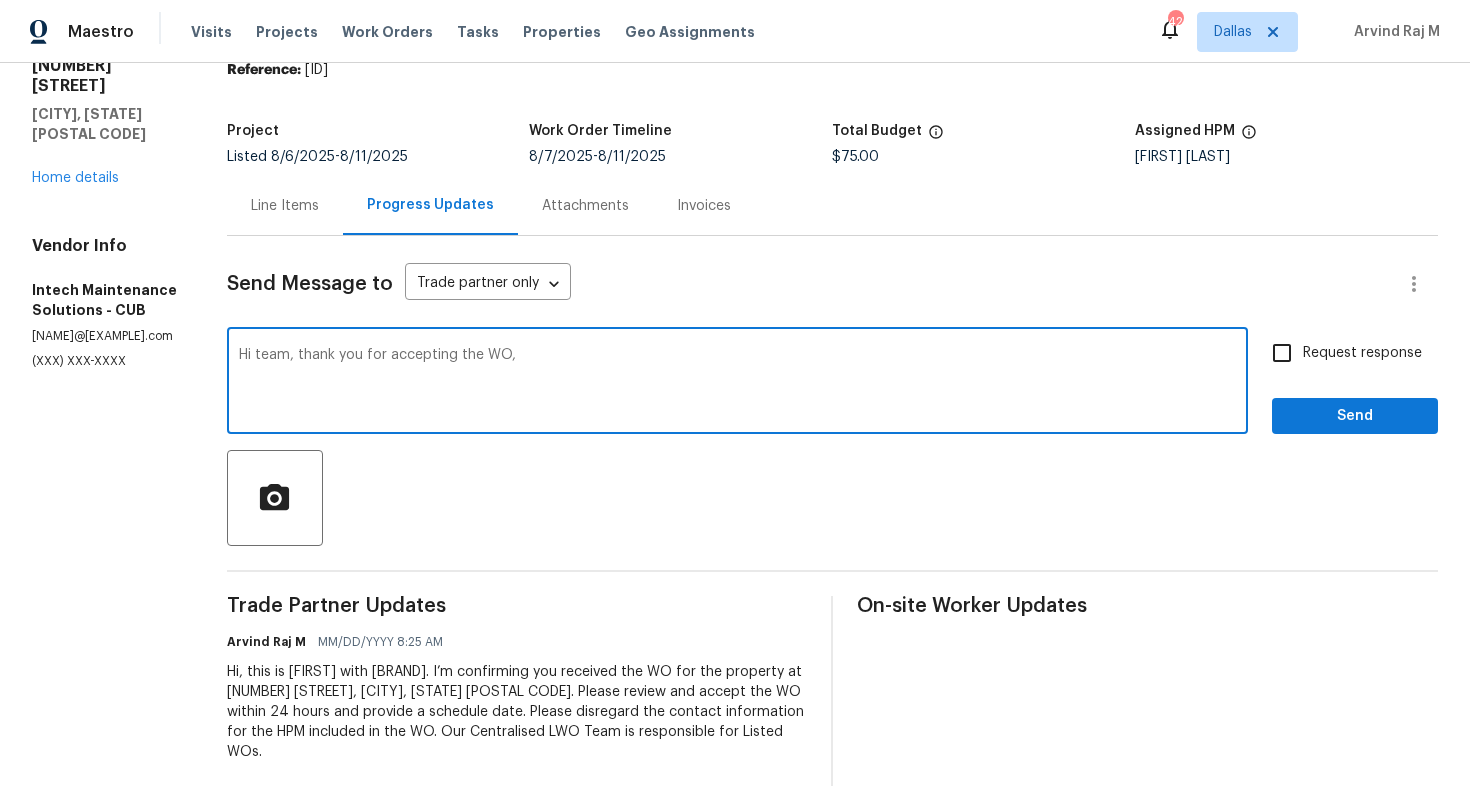 paste on "it would be really helpful if we could get a scheduled date for this. Thanks!" 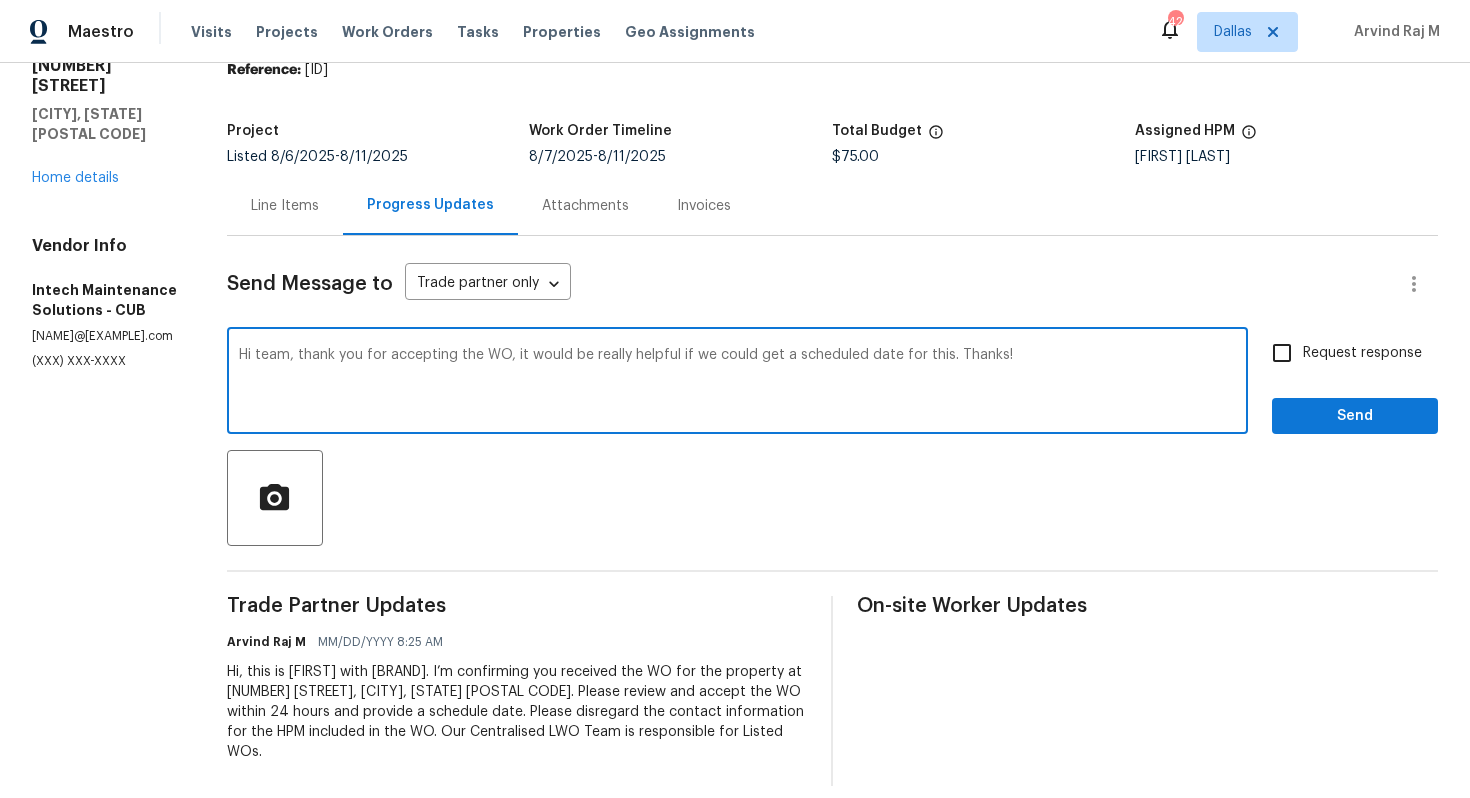 type on "Hi team, thank you for accepting the WO, it would be really helpful if we could get a scheduled date for this. Thanks!" 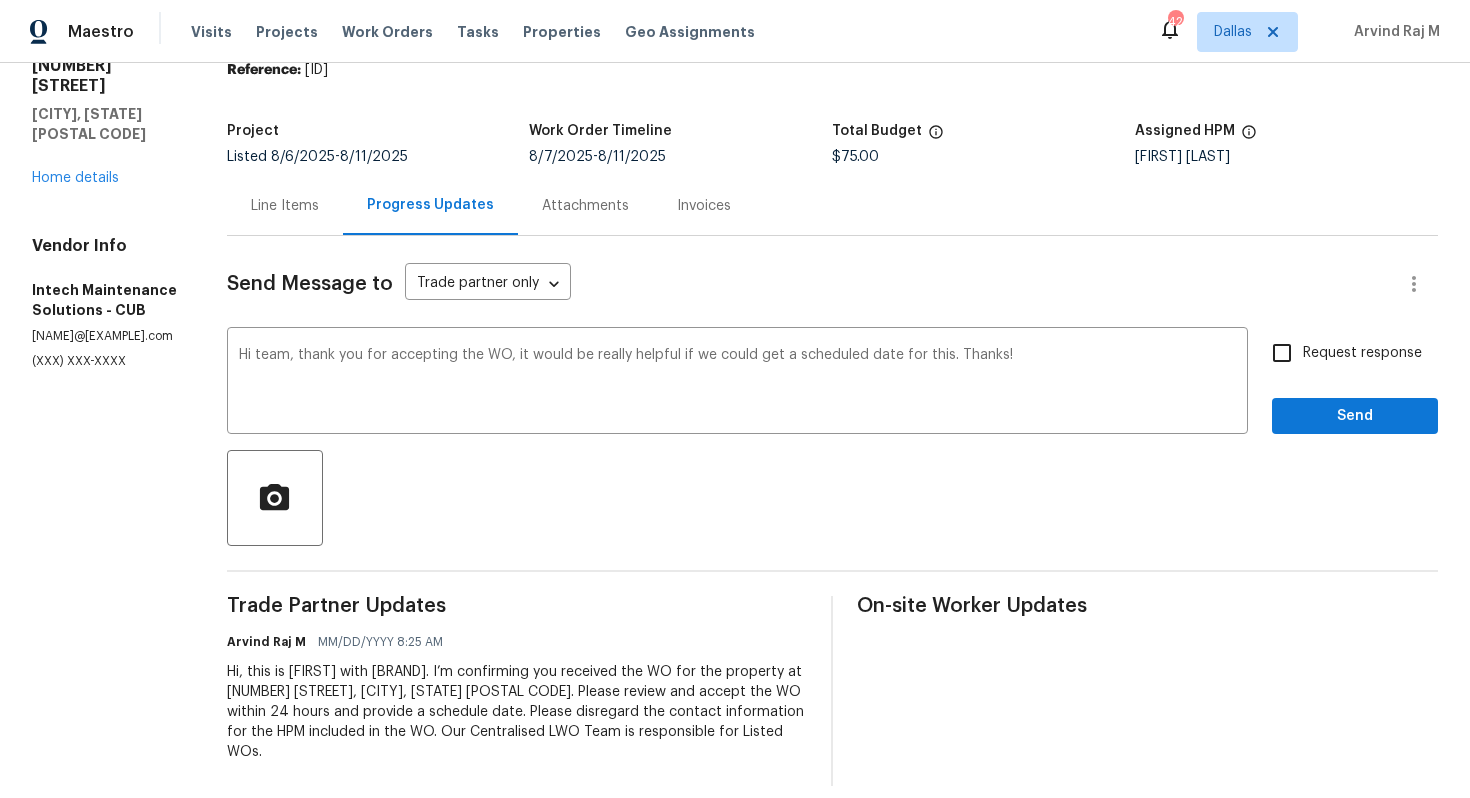 click on "Request response" at bounding box center (1362, 353) 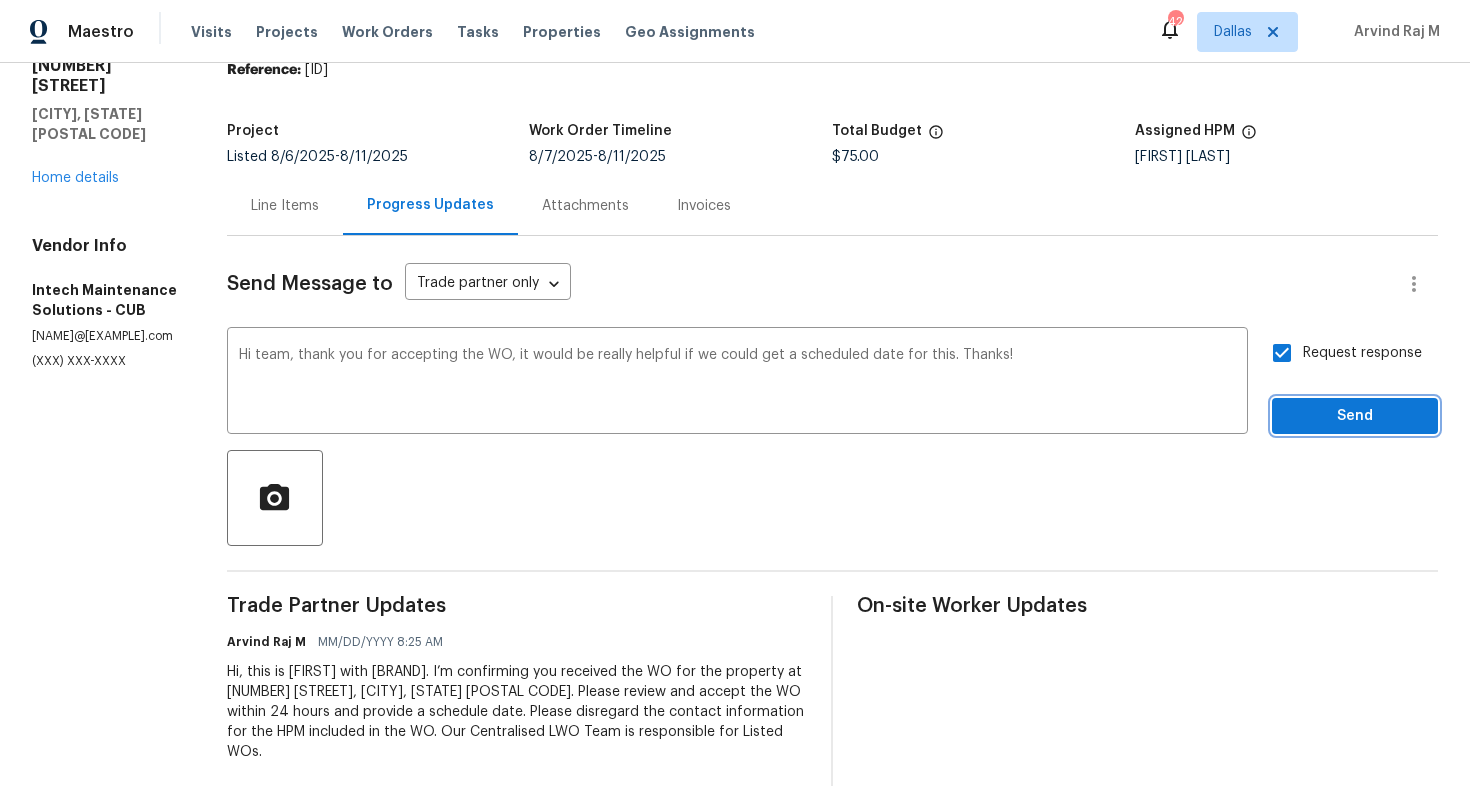 click on "Send" at bounding box center (1355, 416) 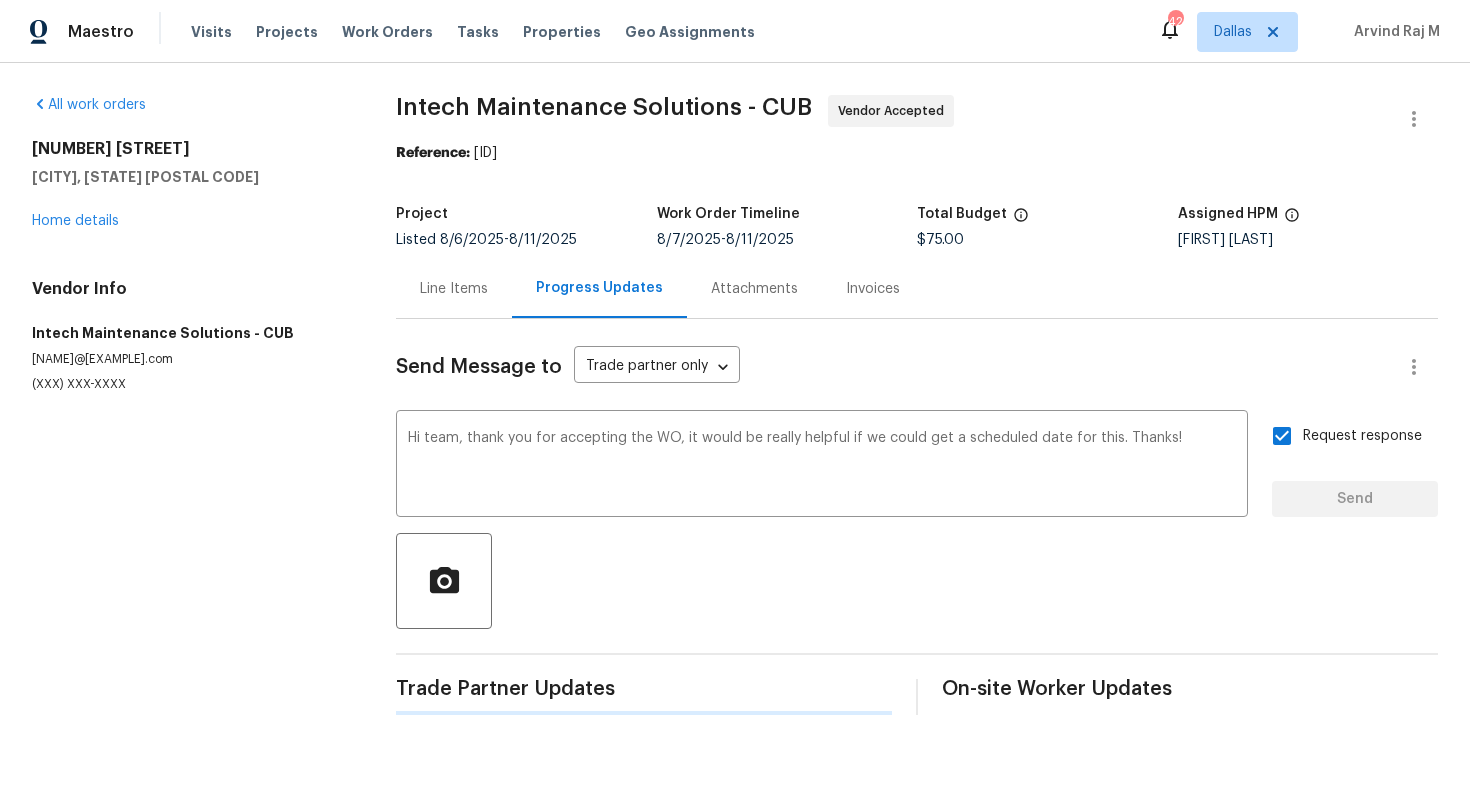 scroll, scrollTop: 0, scrollLeft: 0, axis: both 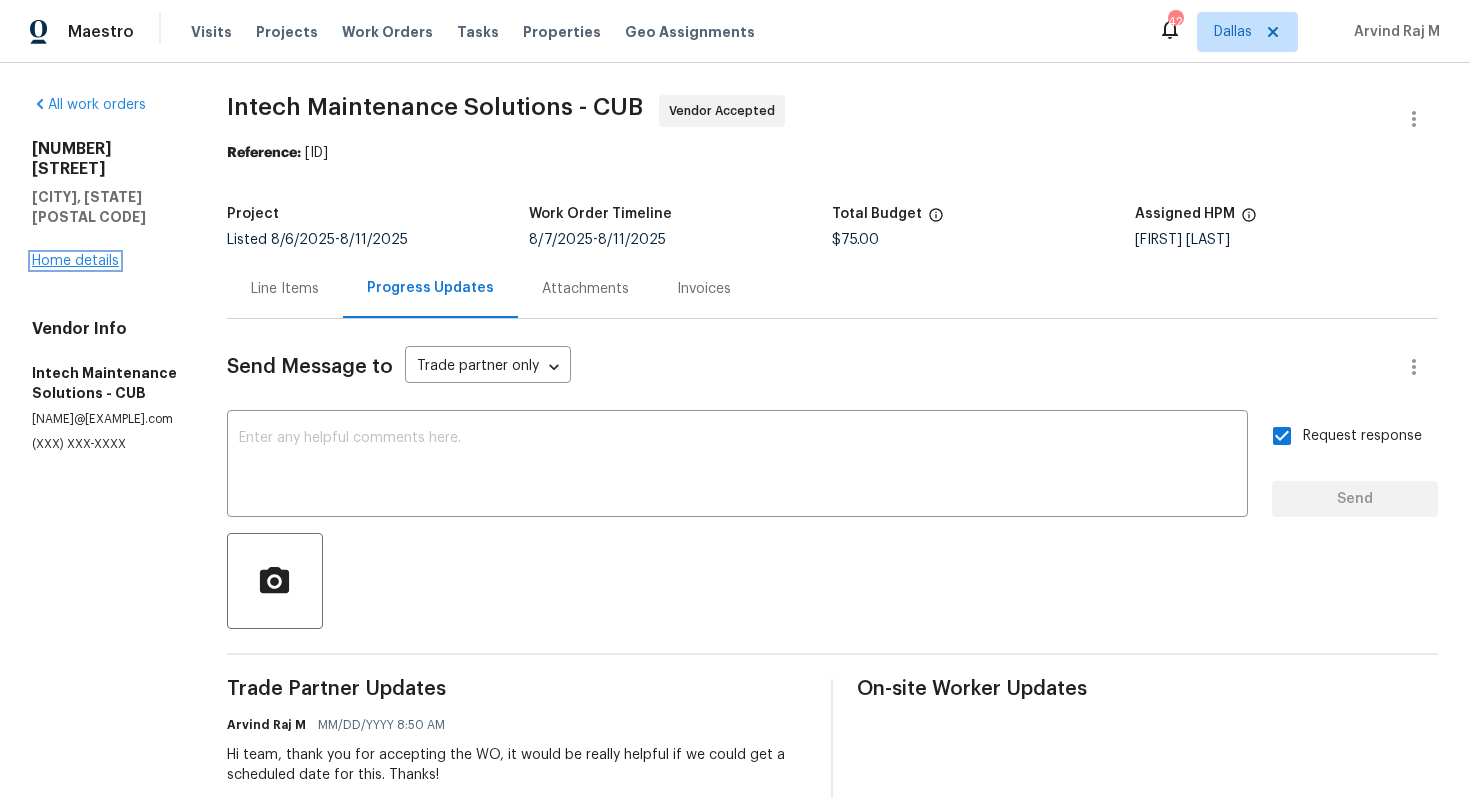 click on "Home details" at bounding box center [75, 261] 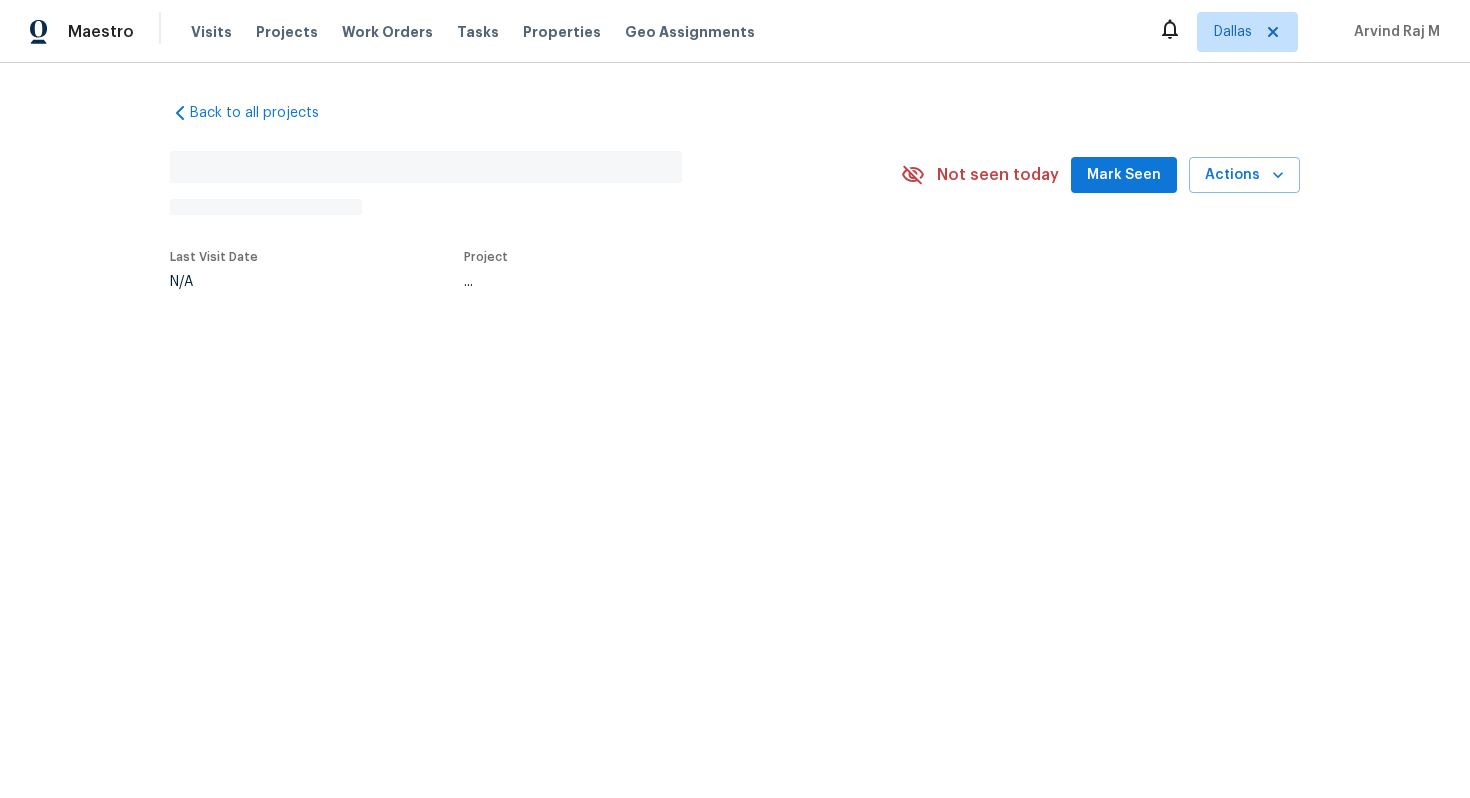 scroll, scrollTop: 0, scrollLeft: 0, axis: both 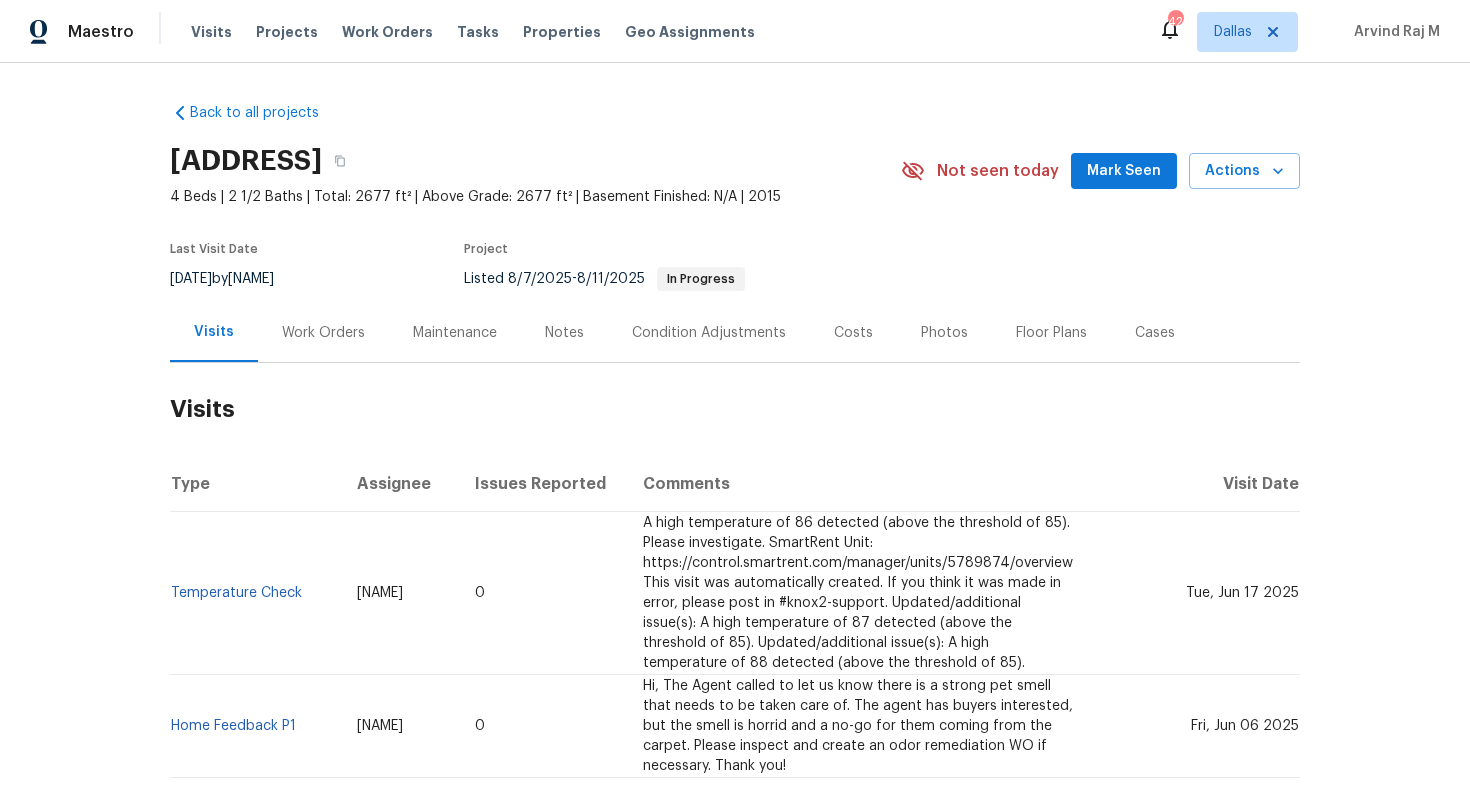 click on "Work Orders" at bounding box center [323, 333] 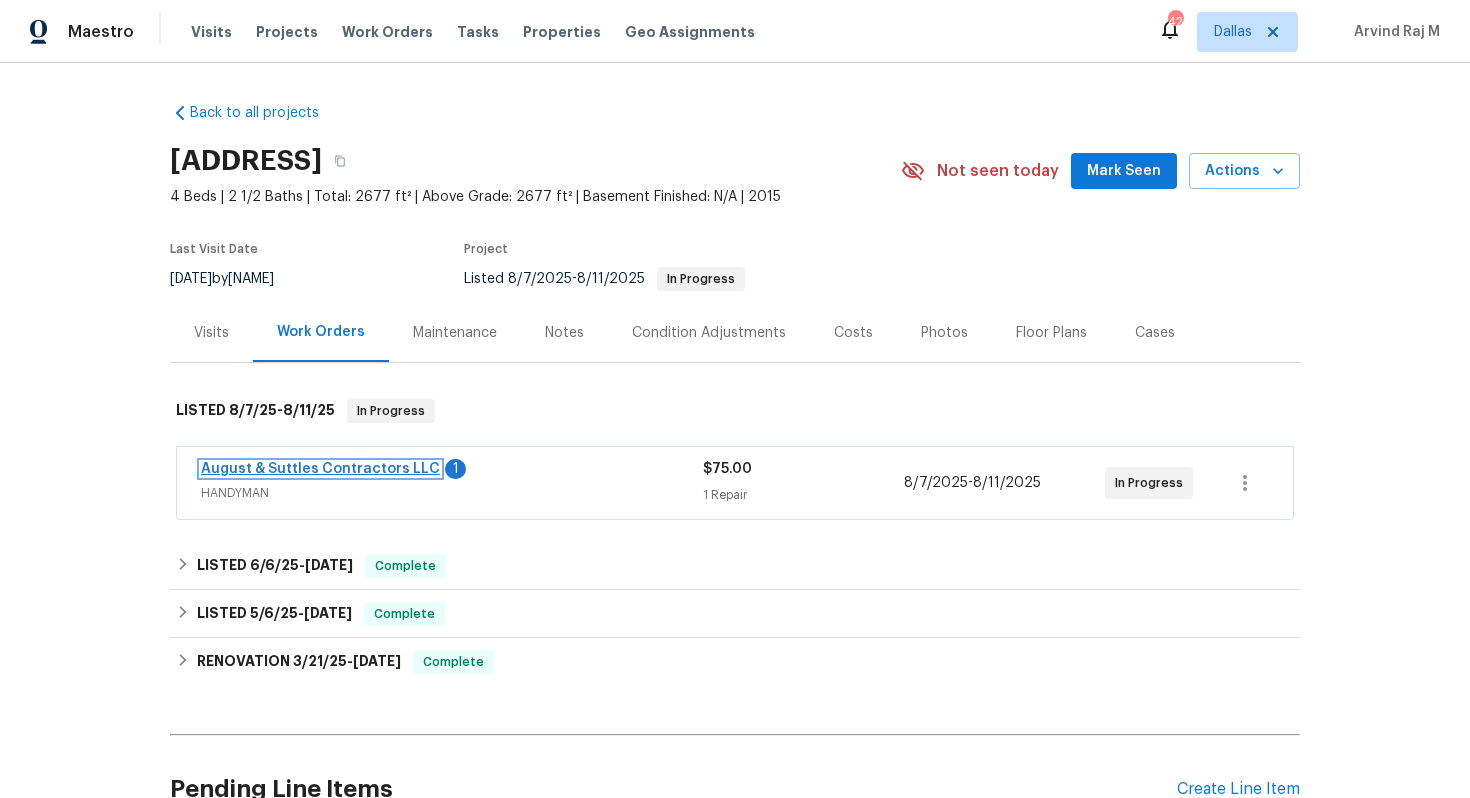 click on "August & Suttles Contractors LLC" at bounding box center [320, 469] 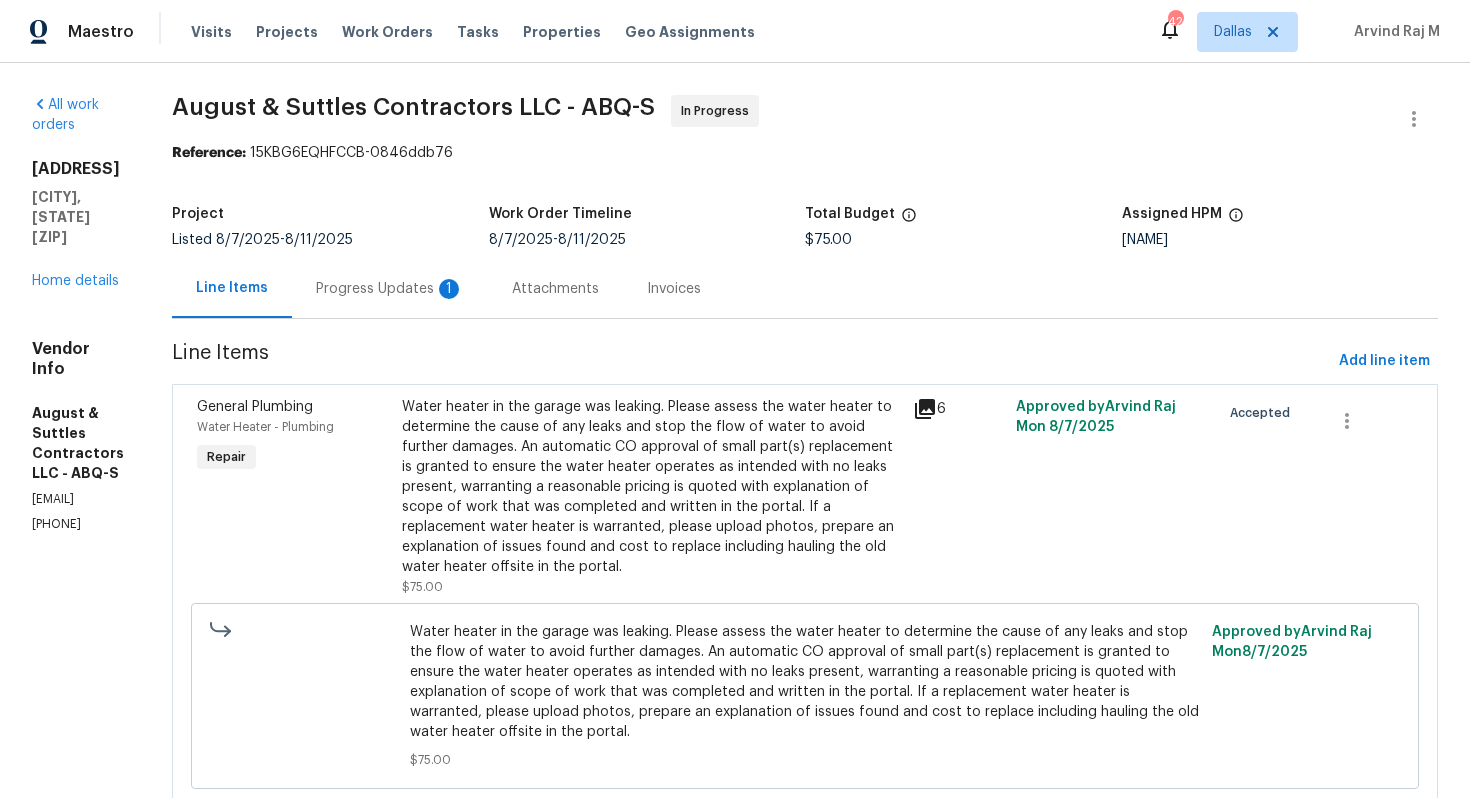 scroll, scrollTop: 66, scrollLeft: 0, axis: vertical 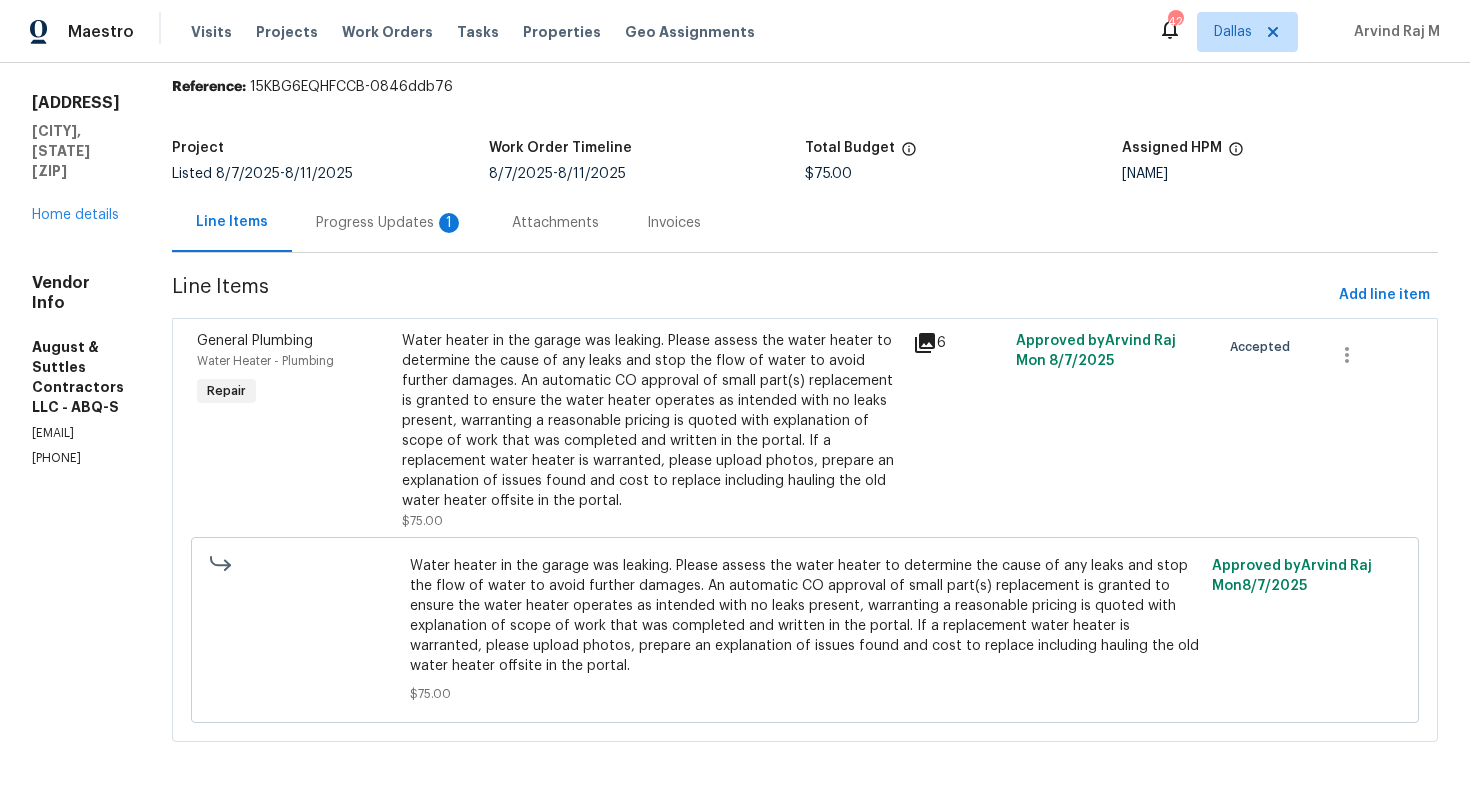 click on "Progress Updates 1" at bounding box center [390, 223] 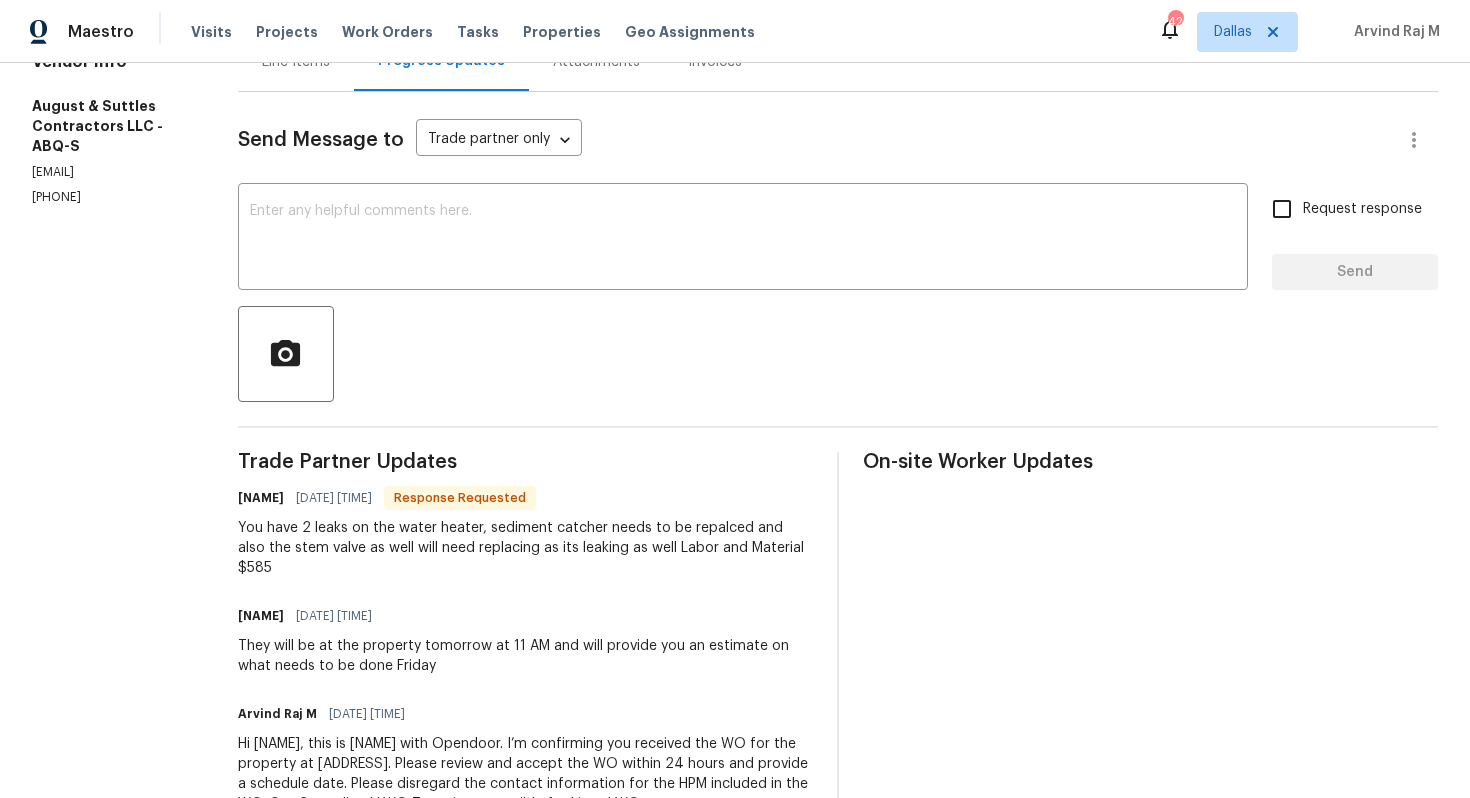 scroll, scrollTop: 0, scrollLeft: 0, axis: both 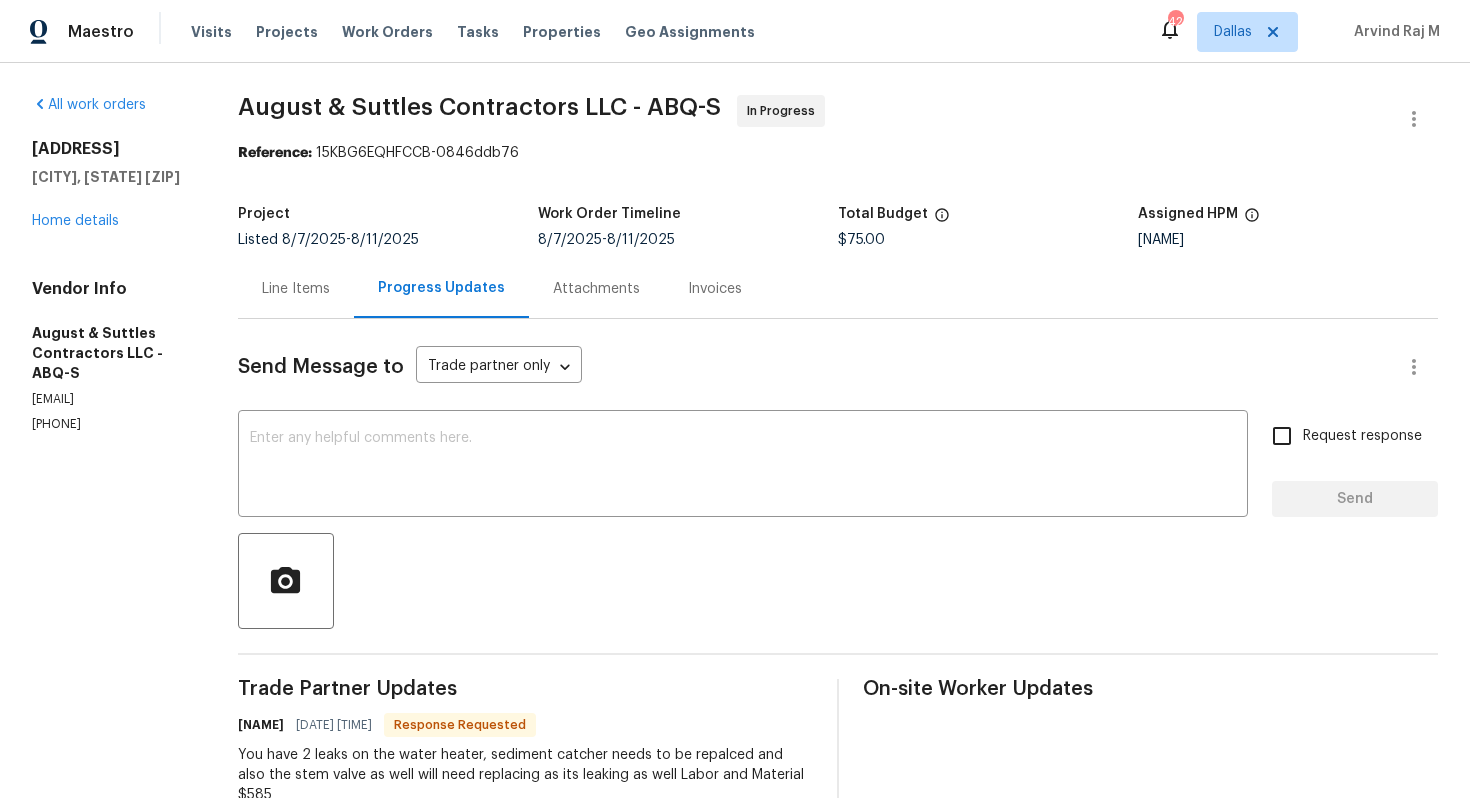 click on "Line Items" at bounding box center [296, 288] 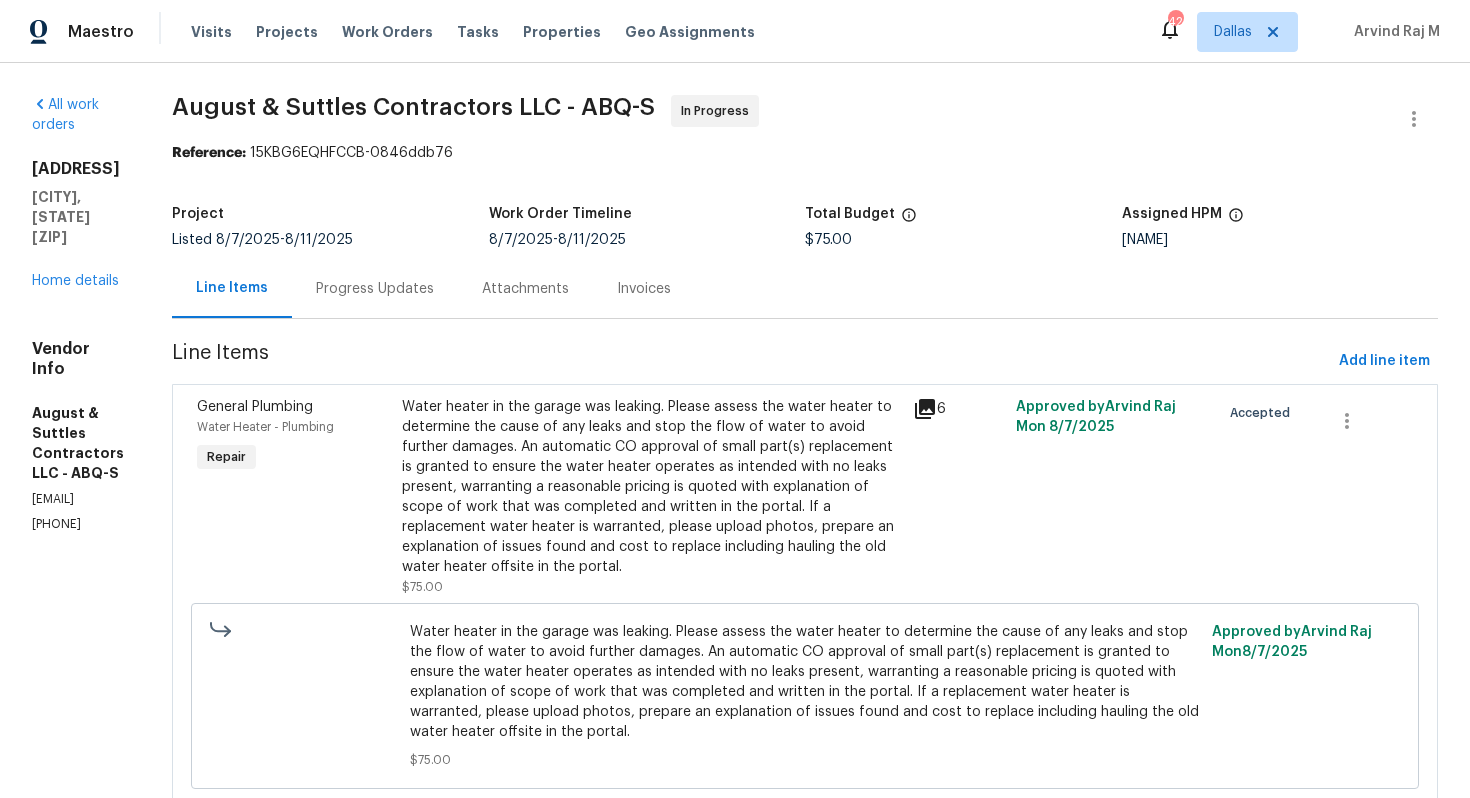click on "Water heater in the garage was leaking.
Please assess the water heater to determine the cause of any leaks and stop the flow of water to avoid further damages. An automatic CO approval of small part(s) replacement is granted to ensure the water heater operates as intended with no leaks present, warranting a reasonable pricing is quoted with explanation of scope of work that was completed and written in the portal. If a replacement water heater is warranted, please upload photos, prepare an explanation of issues found and cost to replace including hauling the old water heater offsite in the portal." at bounding box center (652, 487) 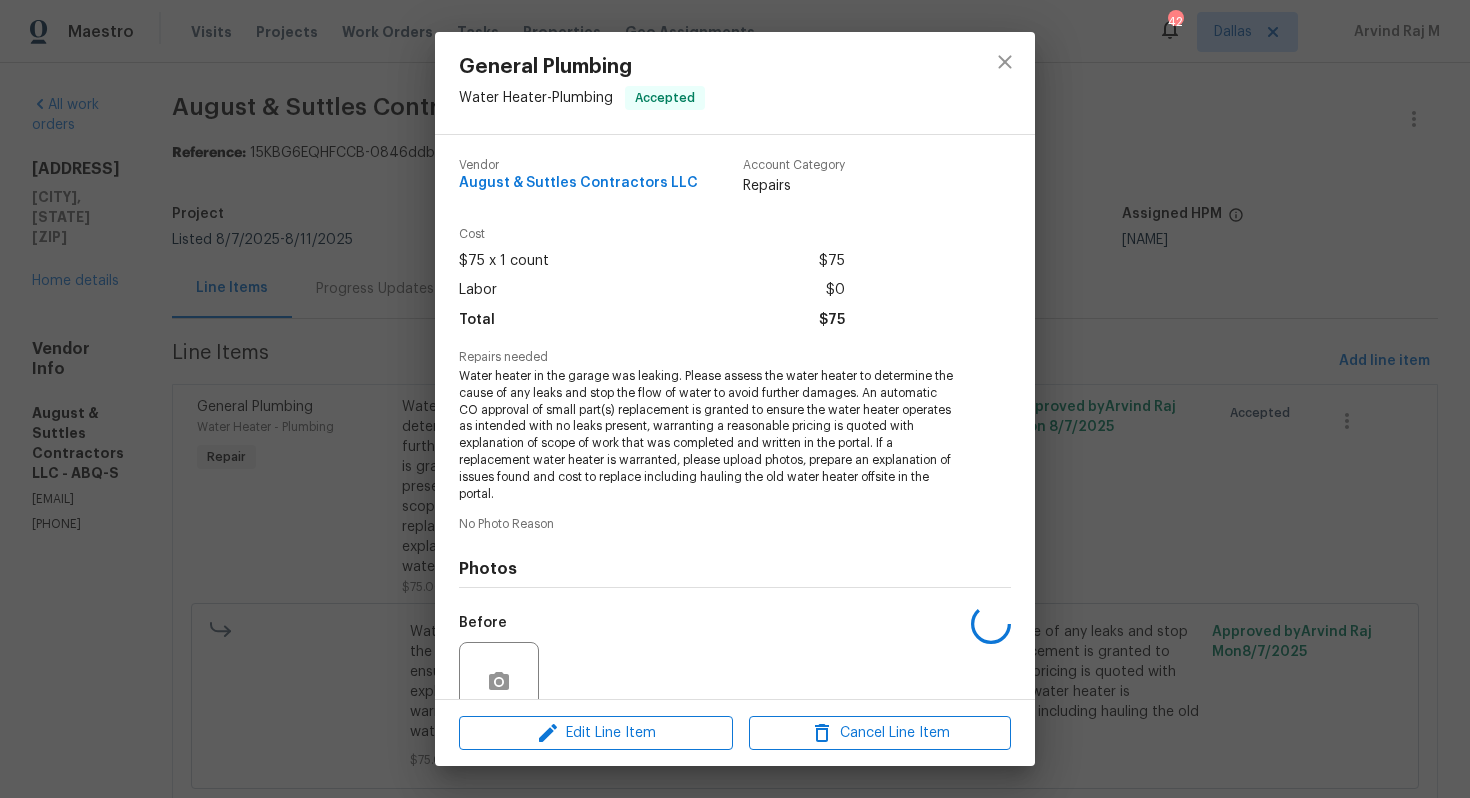 scroll, scrollTop: 173, scrollLeft: 0, axis: vertical 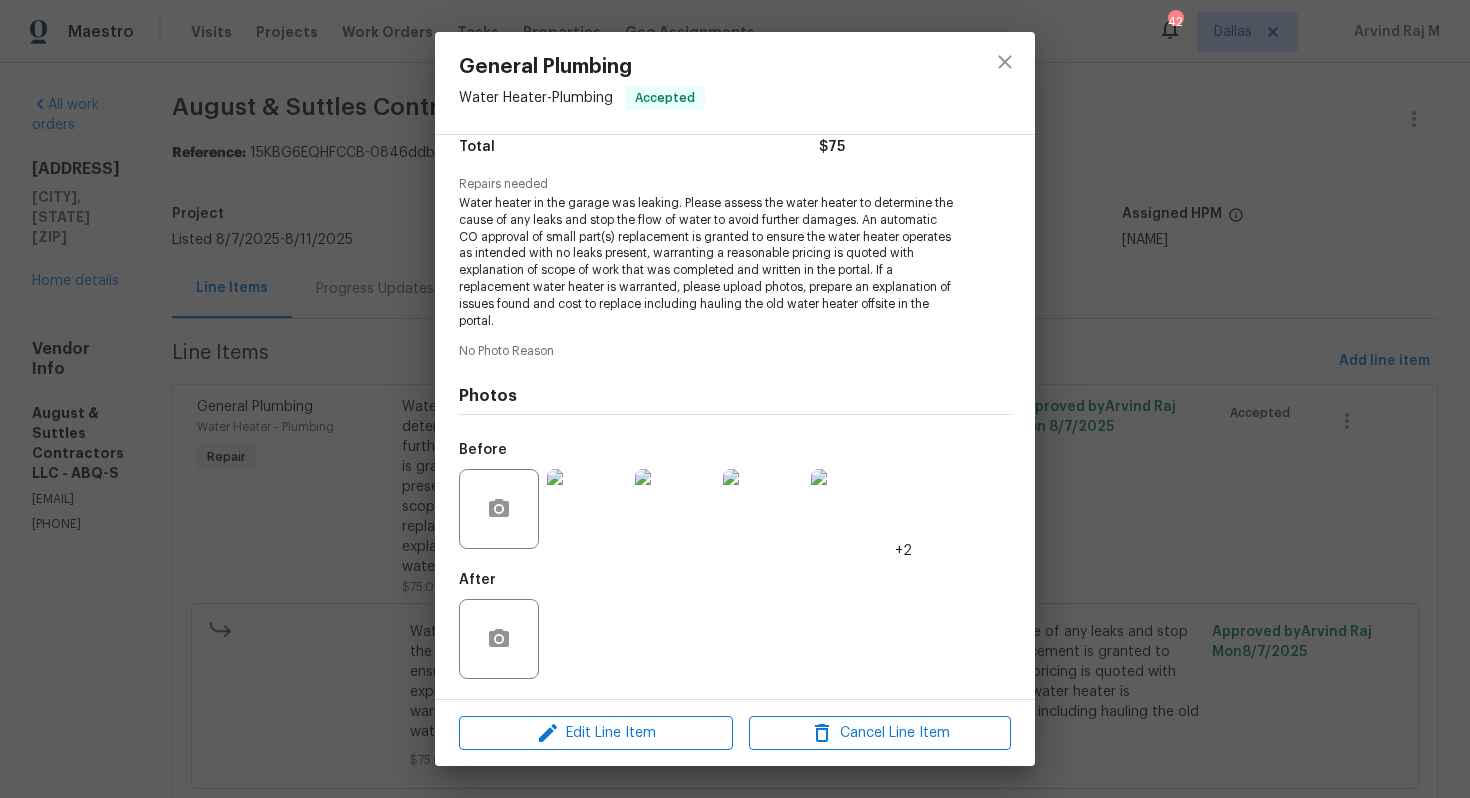 click on "General Plumbing Water Heater  -  Plumbing Accepted Vendor August & Suttles Contractors LLC Account Category Repairs Cost $75 x 1 count $75 Labor $0 Total $75 Repairs needed Water heater in the garage was leaking.
Please assess the water heater to determine the cause of any leaks and stop the flow of water to avoid further damages. An automatic CO approval of small part(s) replacement is granted to ensure the water heater operates as intended with no leaks present, warranting a reasonable pricing is quoted with explanation of scope of work that was completed and written in the portal. If a replacement water heater is warranted, please upload photos, prepare an explanation of issues found and cost to replace including hauling the old water heater offsite in the portal. No Photo Reason   Photos Before  +2 After  Edit Line Item  Cancel Line Item" at bounding box center [735, 399] 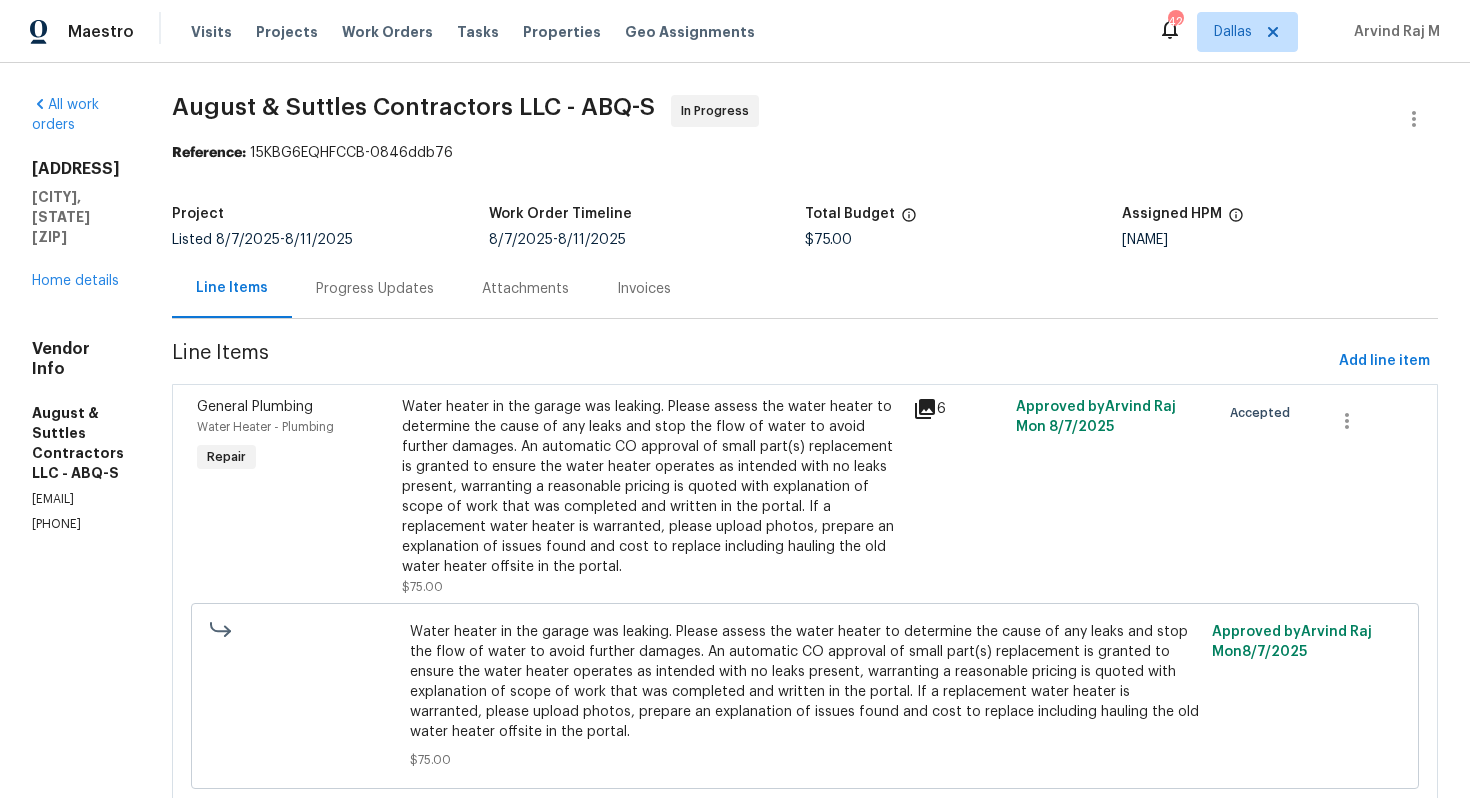 click on "Progress Updates" at bounding box center (375, 288) 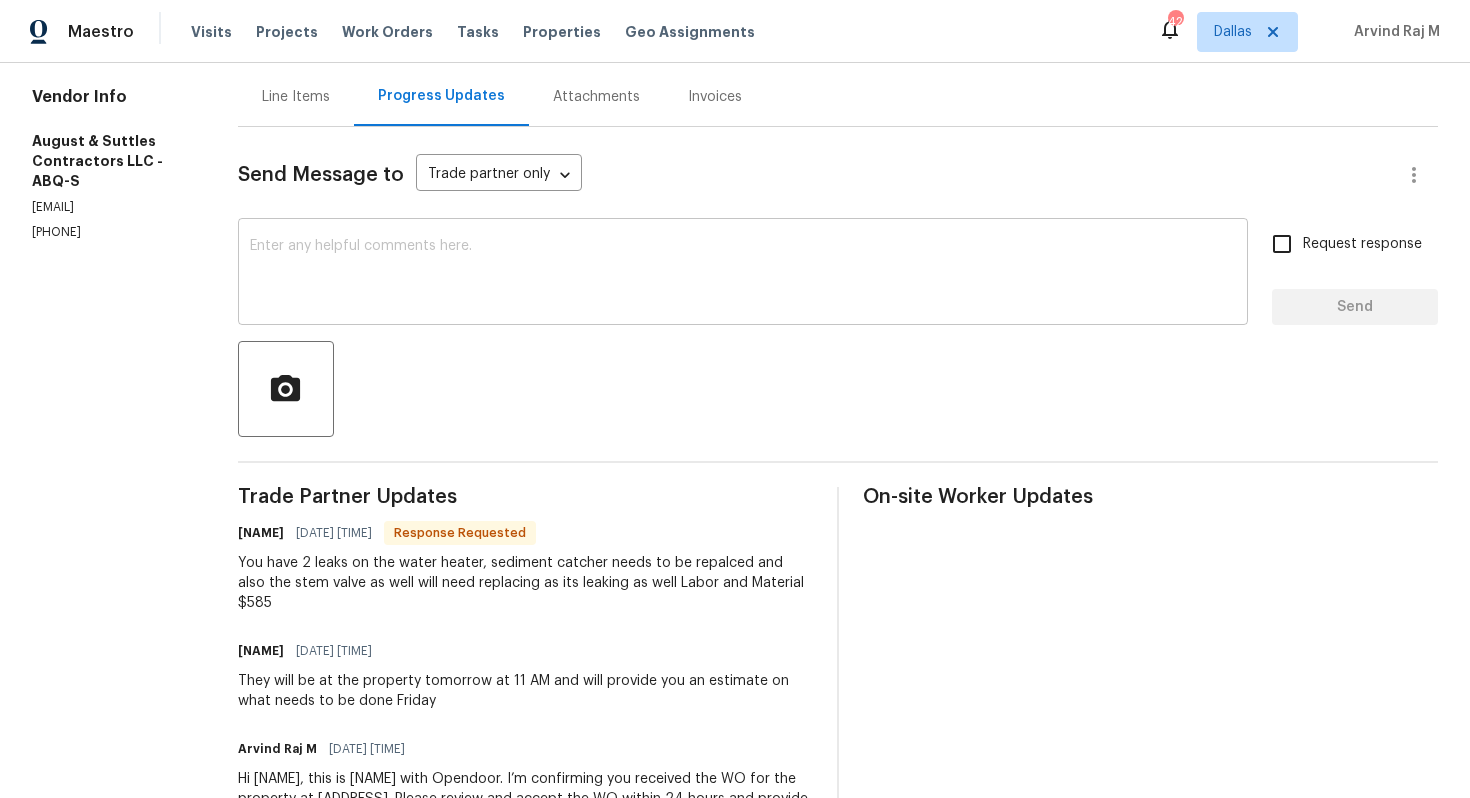 scroll, scrollTop: 196, scrollLeft: 0, axis: vertical 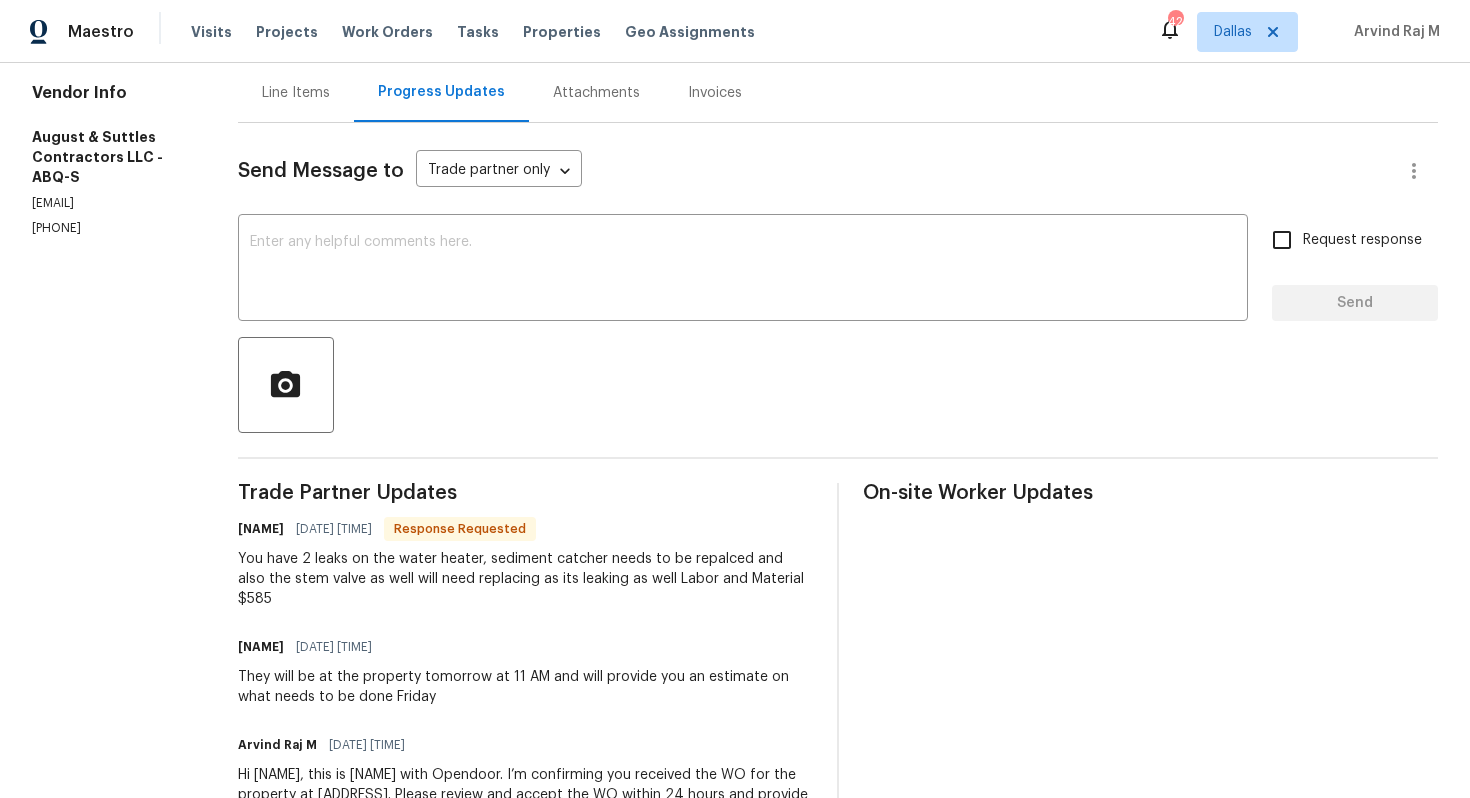 click on "Michelle Suttles" at bounding box center (261, 529) 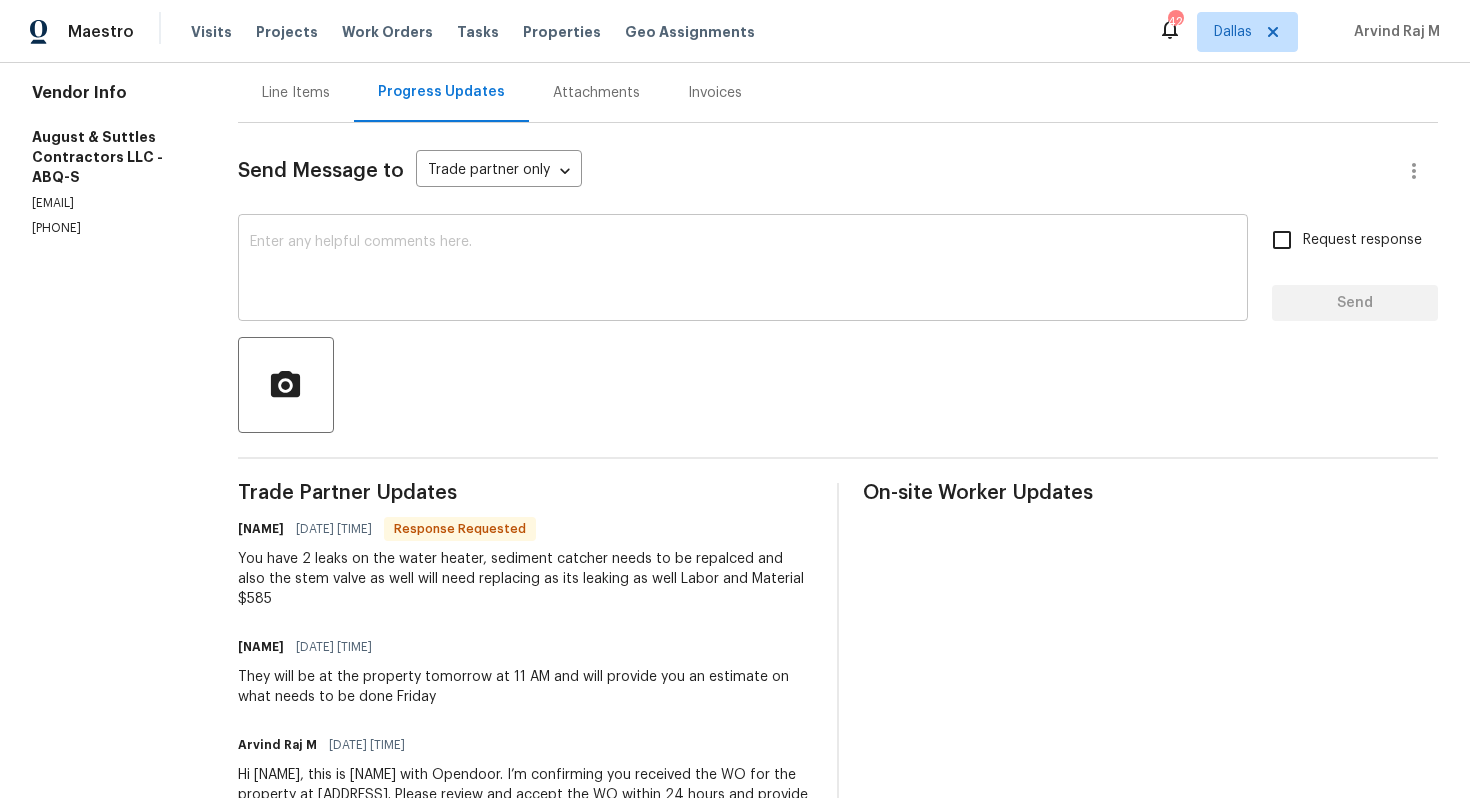copy on "Michelle" 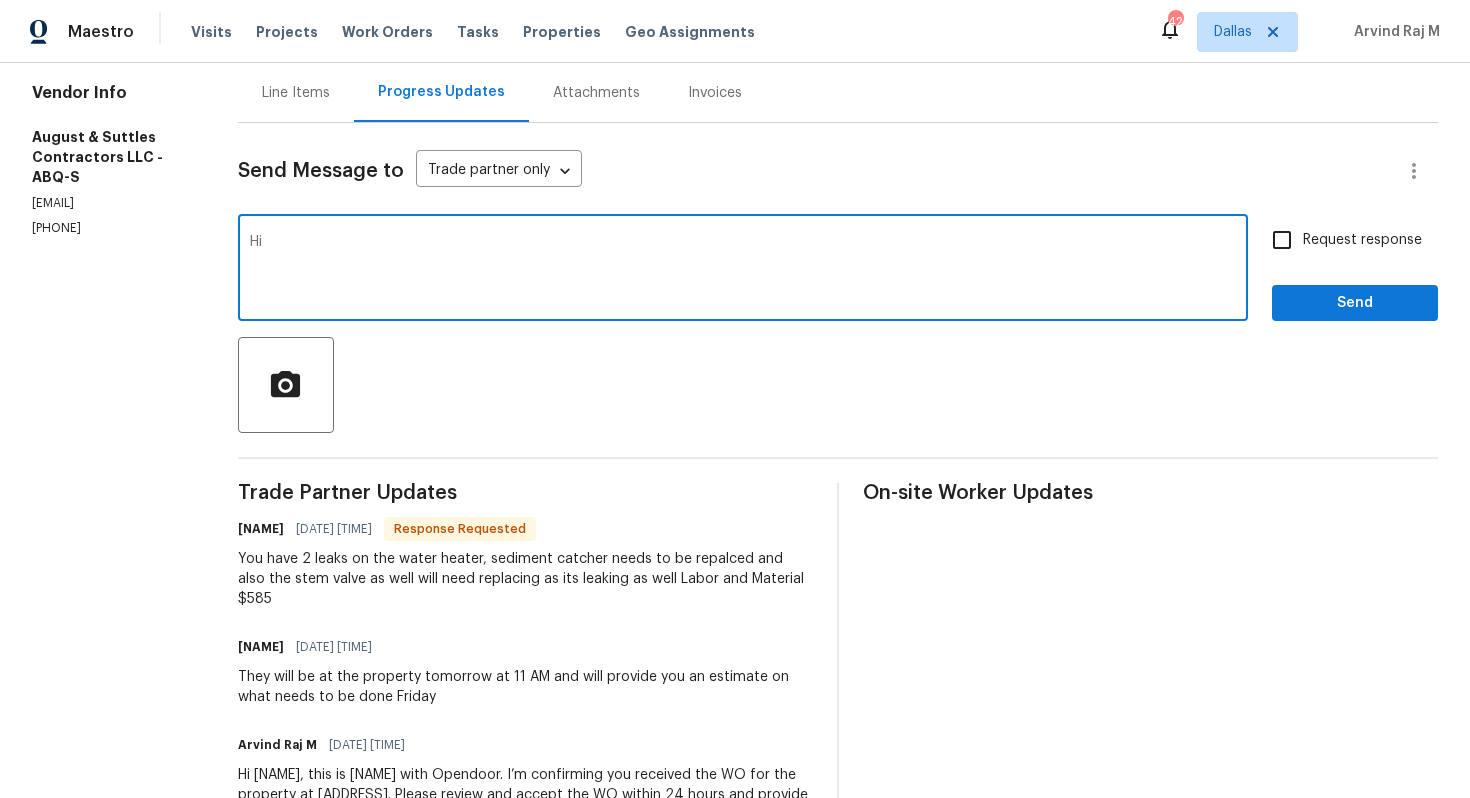 paste on "Michelle" 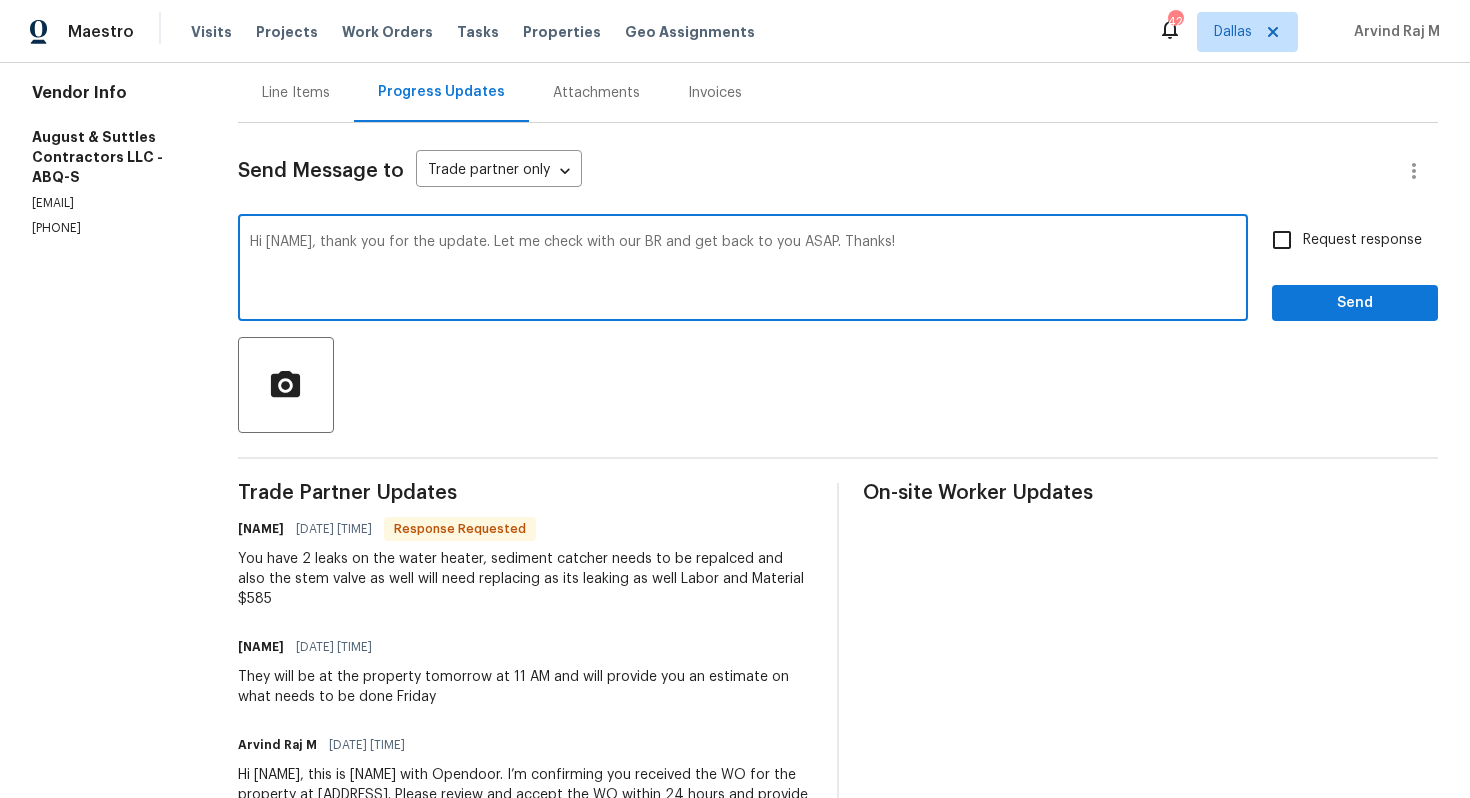 type on "Hi Michelle, thank you for the update. Let me check with our BR and get back to you ASAP. Thanks!" 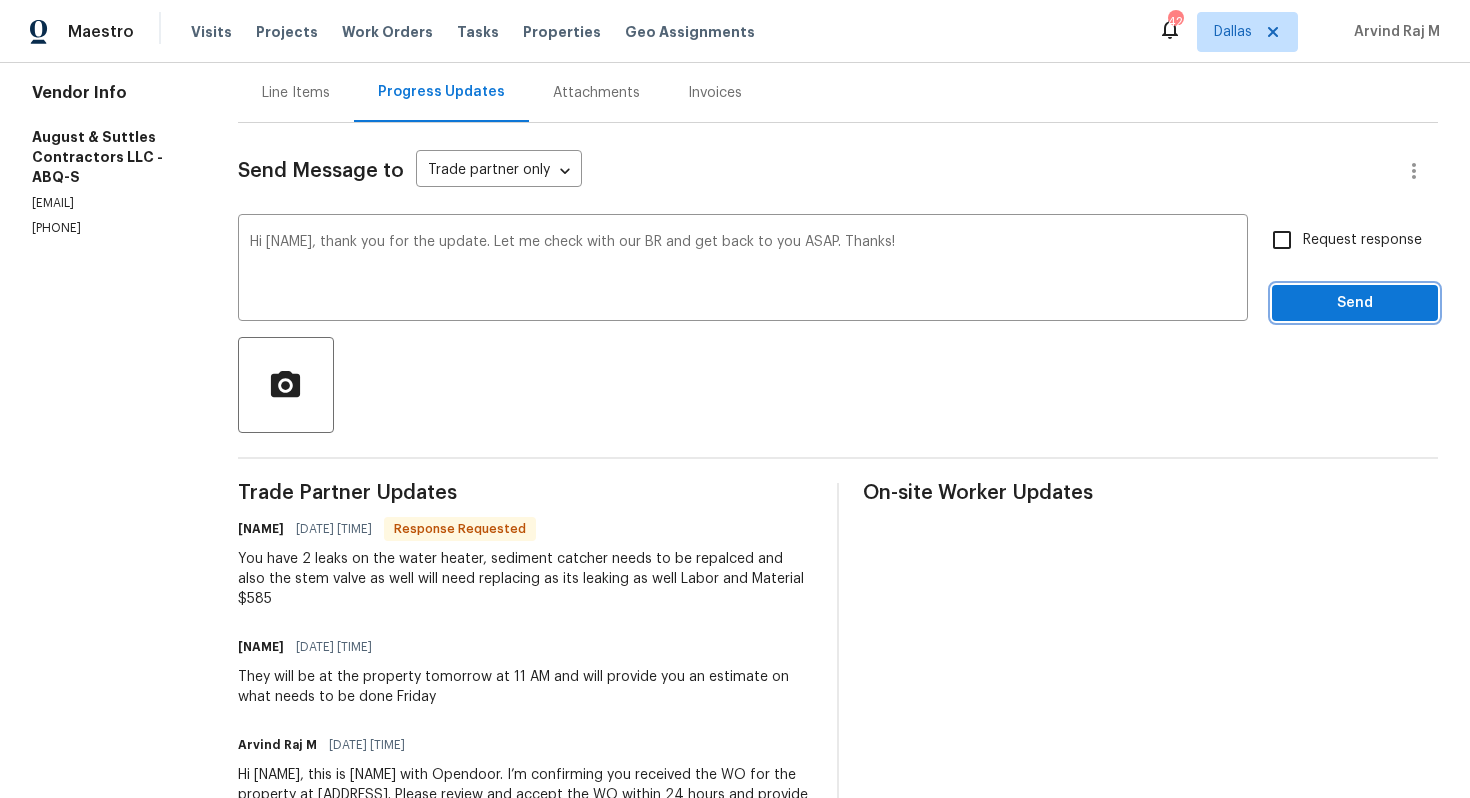 click on "Send" at bounding box center (1355, 303) 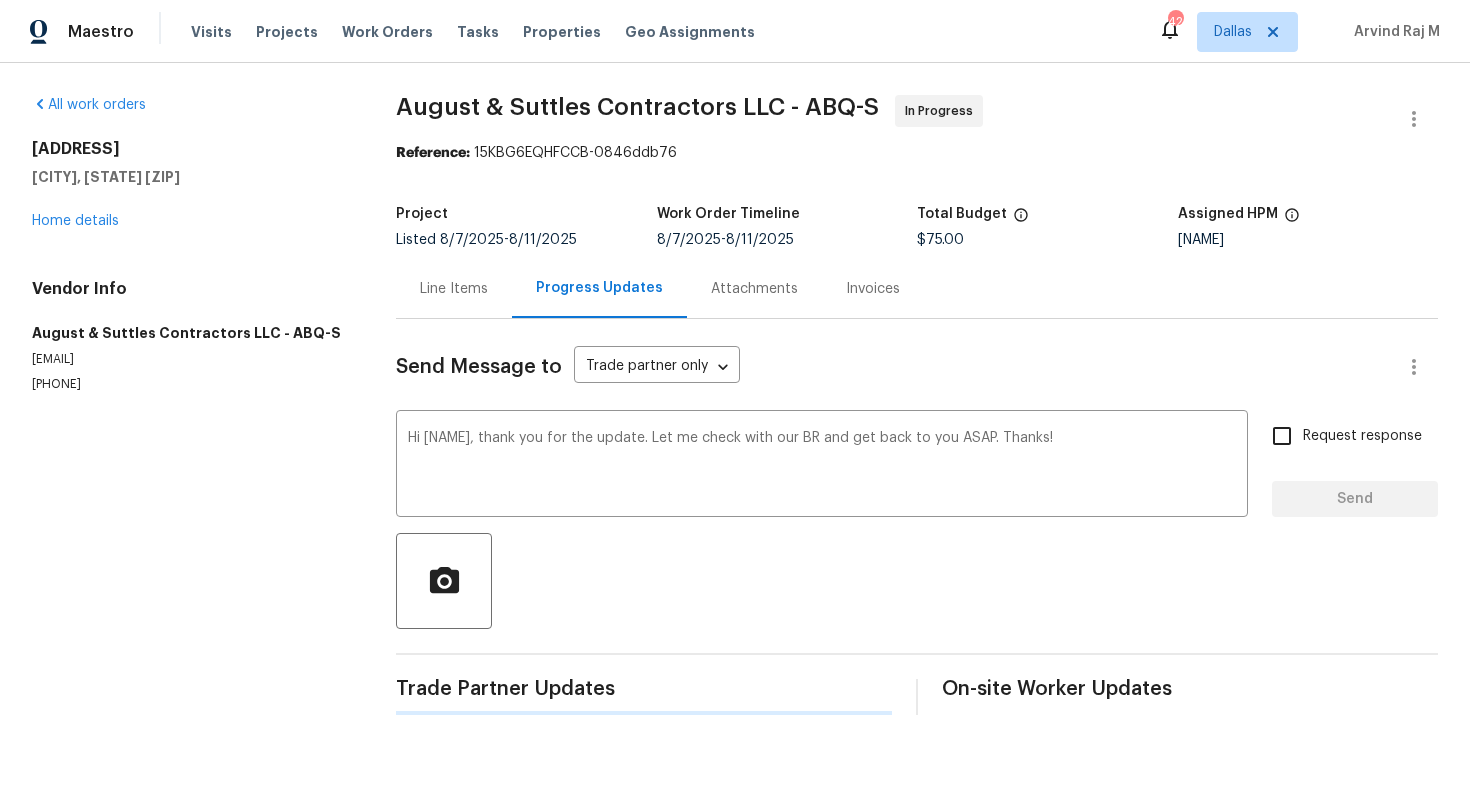 scroll, scrollTop: 0, scrollLeft: 0, axis: both 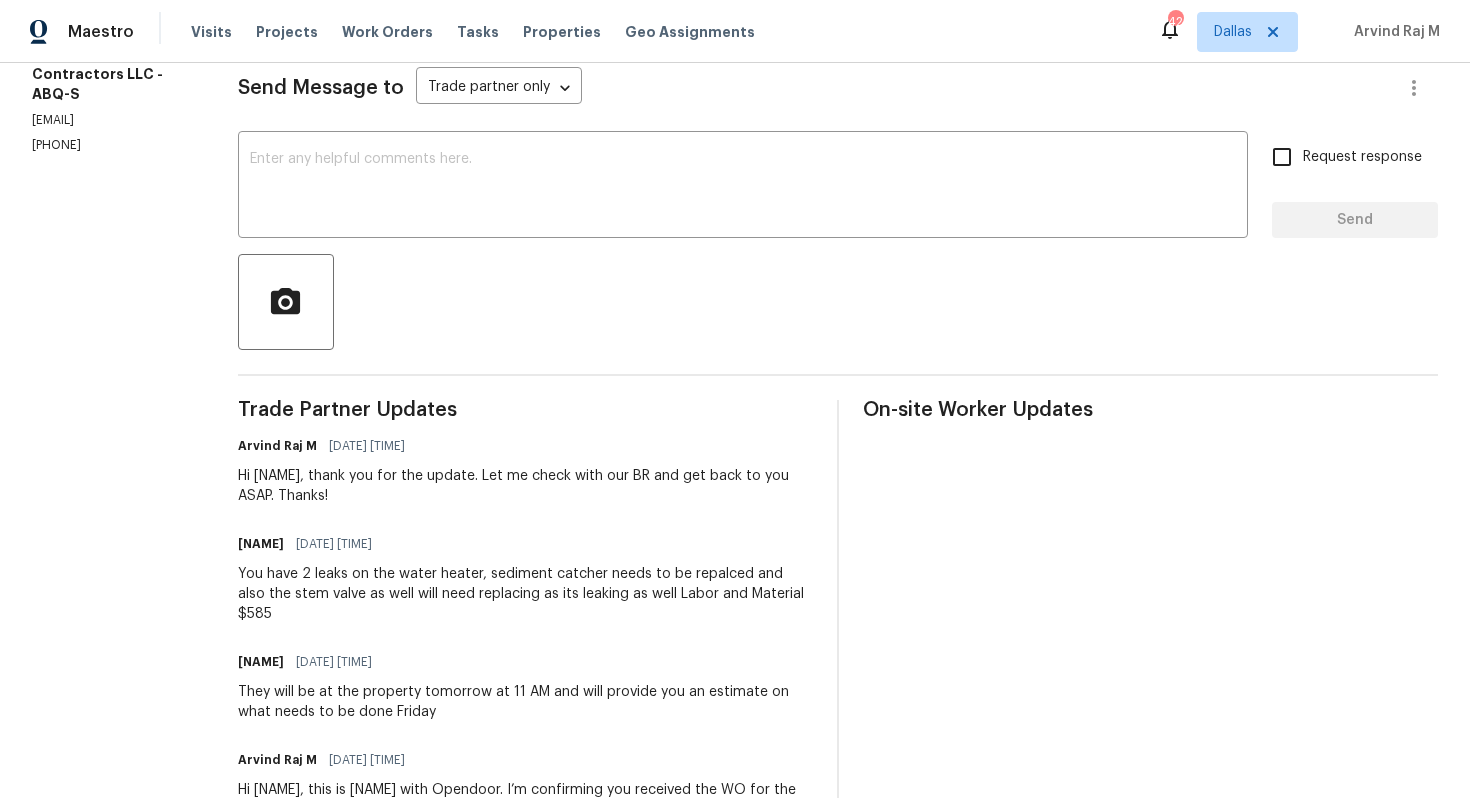 click on "You have 2 leaks on the water heater, sediment catcher needs to be repalced and also the stem valve as well will need replacing as its leaking as well
Labor and Material $585" at bounding box center (525, 594) 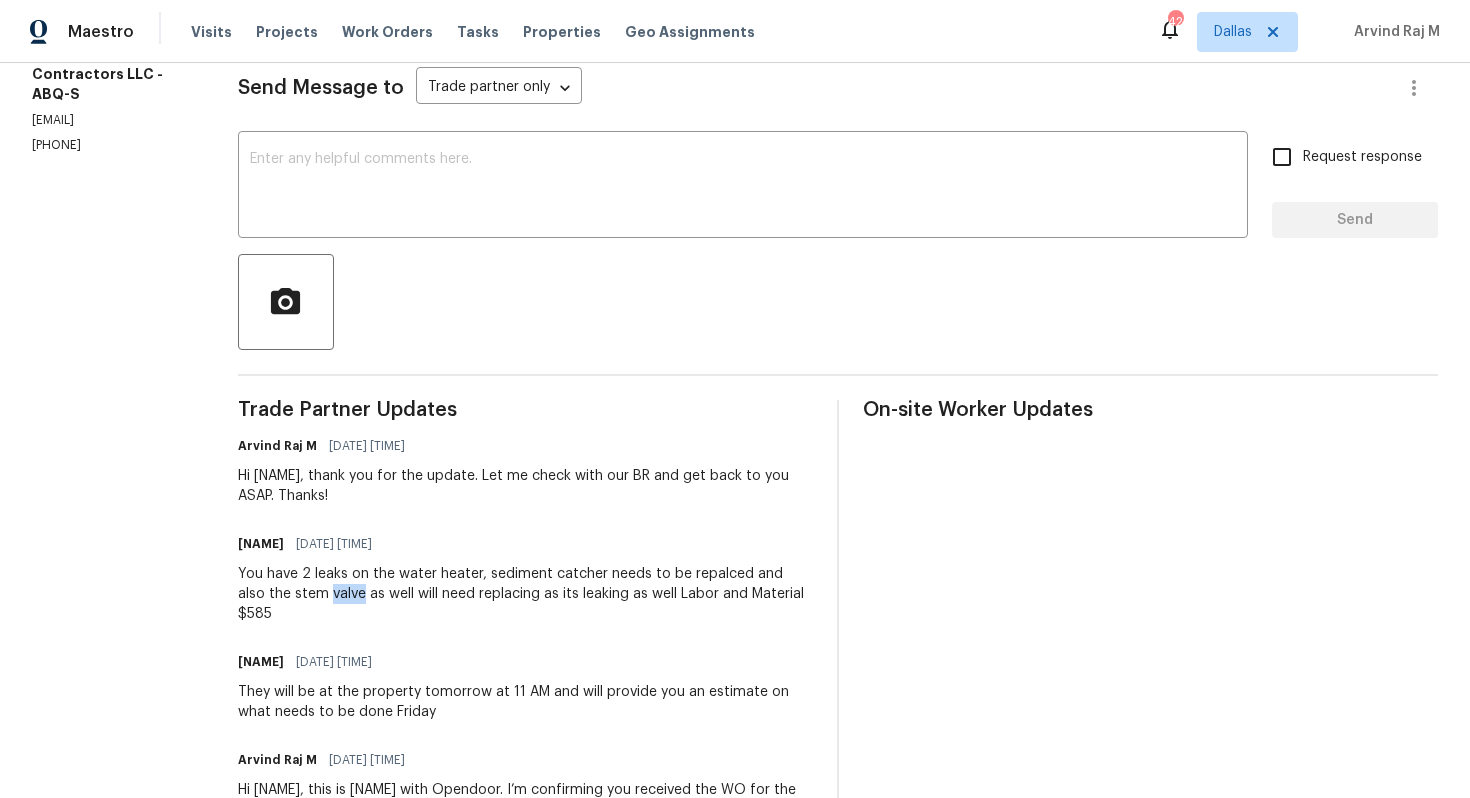 click on "You have 2 leaks on the water heater, sediment catcher needs to be repalced and also the stem valve as well will need replacing as its leaking as well
Labor and Material $585" at bounding box center [525, 594] 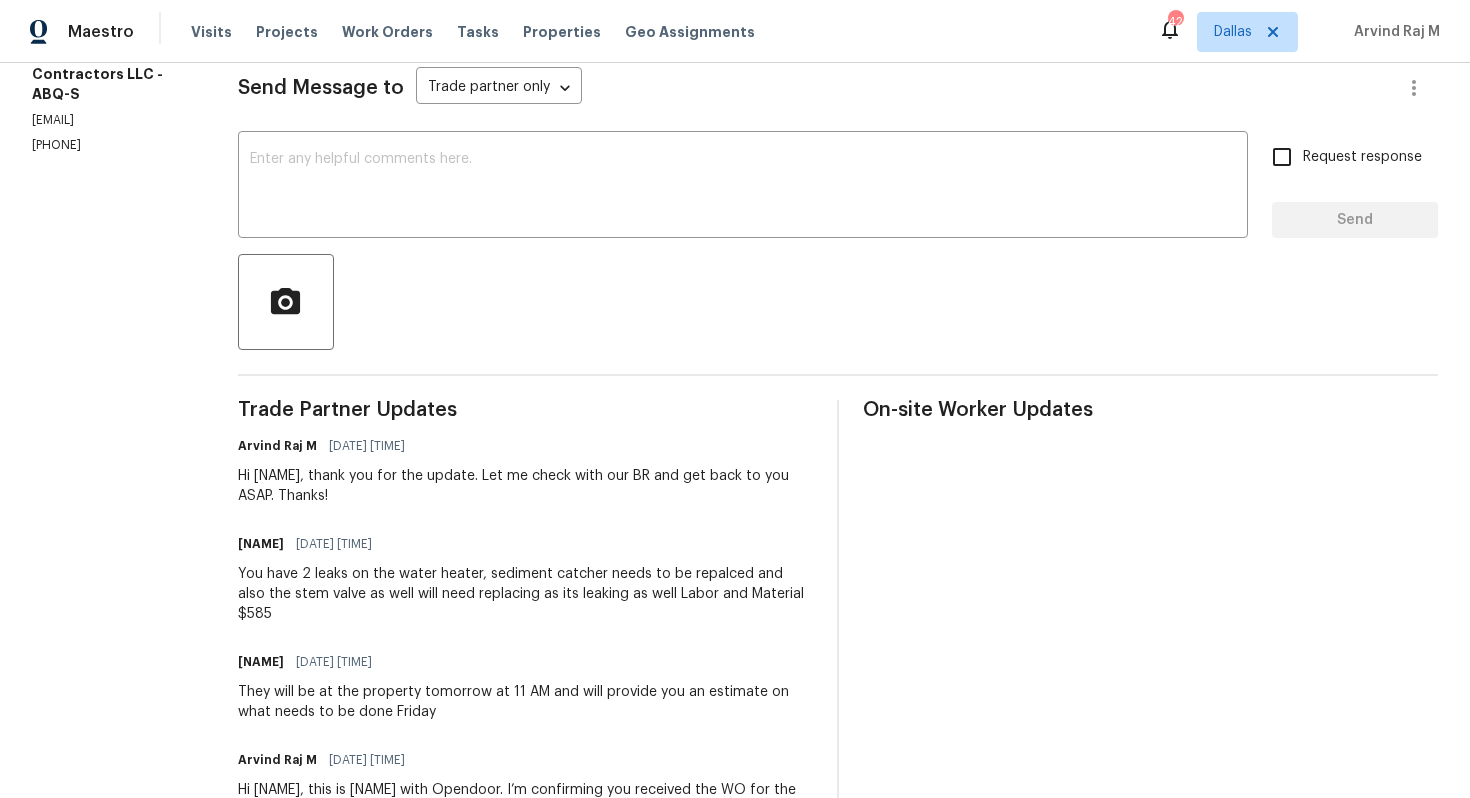 click on "You have 2 leaks on the water heater, sediment catcher needs to be repalced and also the stem valve as well will need replacing as its leaking as well
Labor and Material $585" at bounding box center [525, 594] 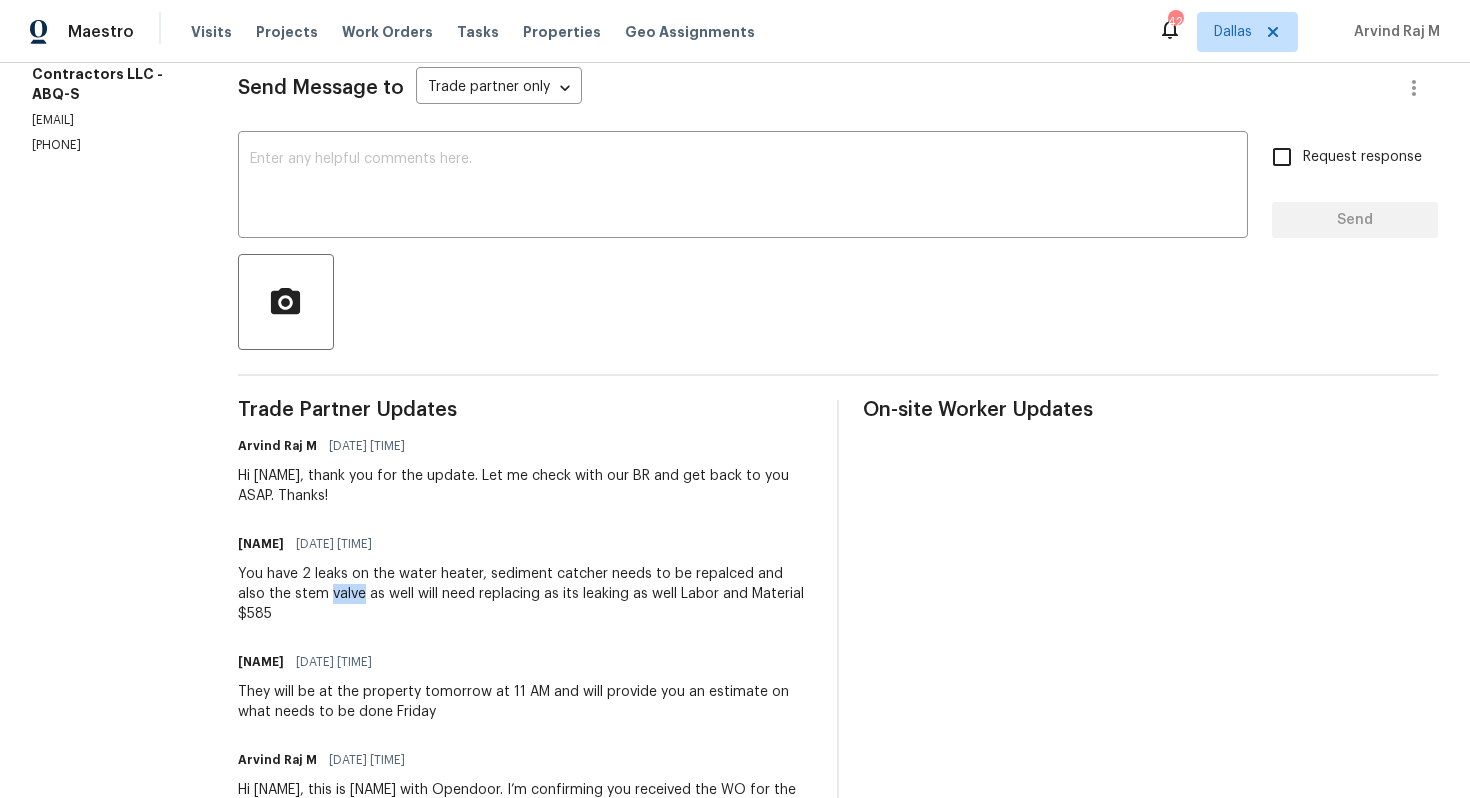 click on "You have 2 leaks on the water heater, sediment catcher needs to be repalced and also the stem valve as well will need replacing as its leaking as well
Labor and Material $585" at bounding box center (525, 594) 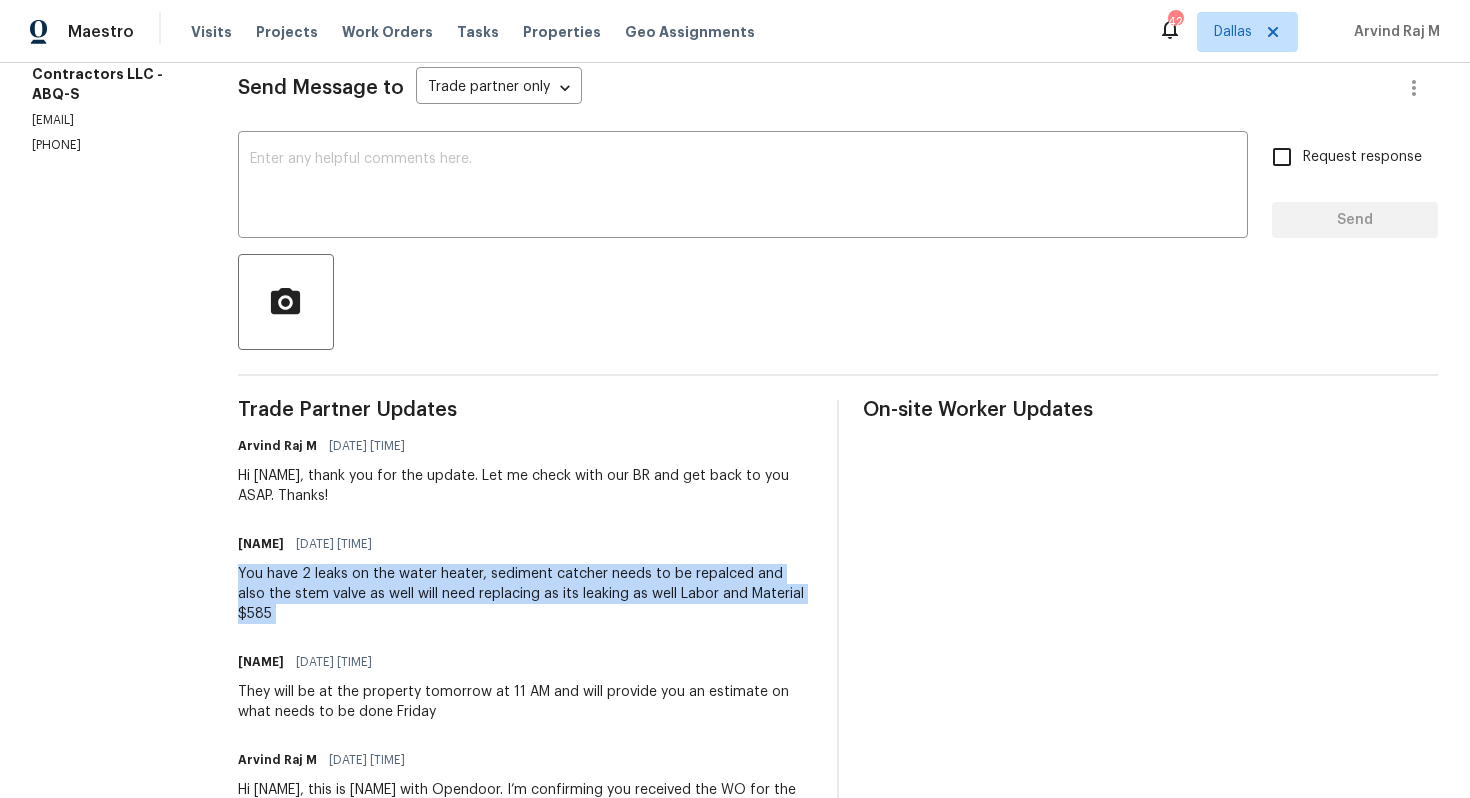 copy on "You have 2 leaks on the water heater, sediment catcher needs to be repalced and also the stem valve as well will need replacing as its leaking as well
Labor and Material $585" 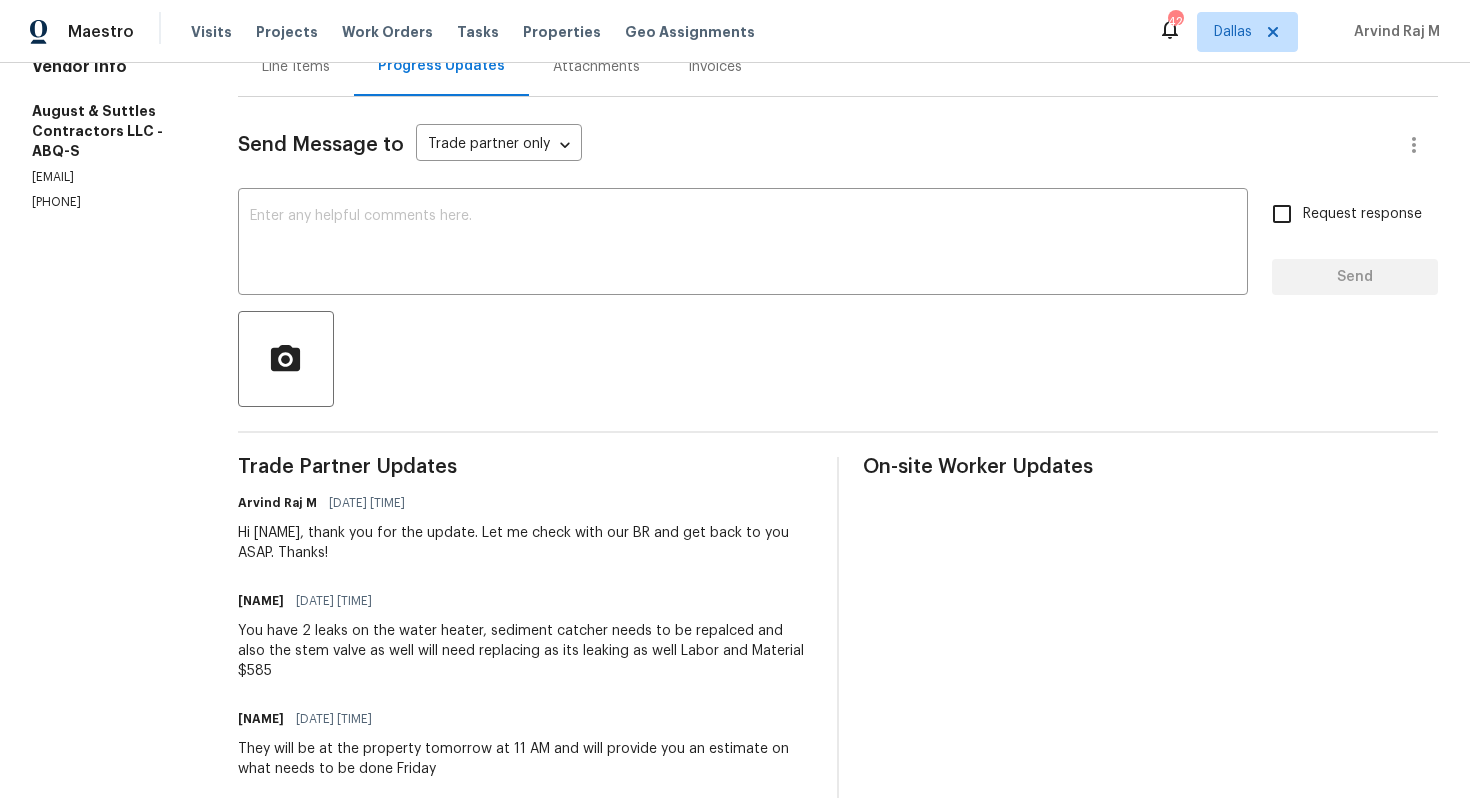scroll, scrollTop: 221, scrollLeft: 0, axis: vertical 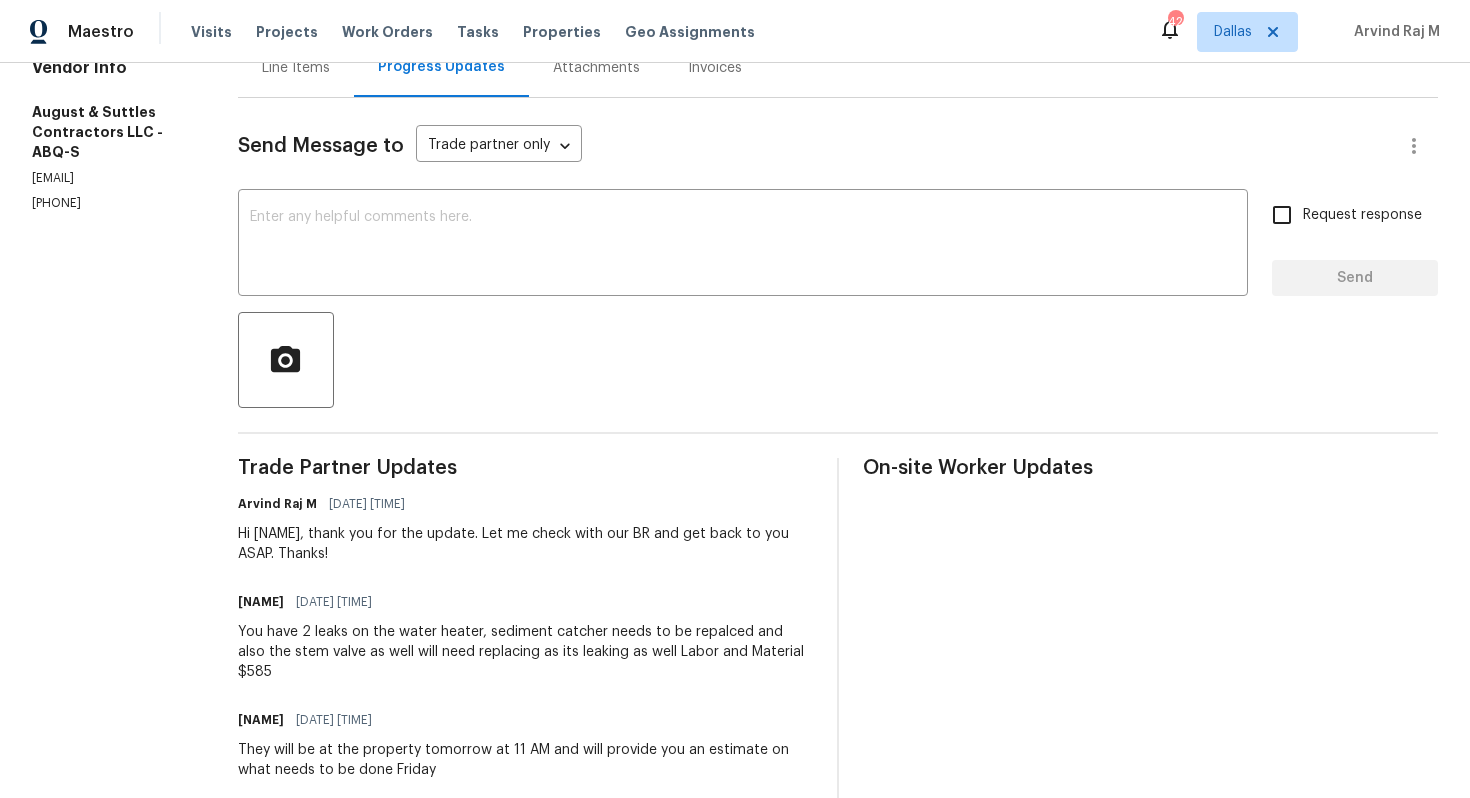 click on "You have 2 leaks on the water heater, sediment catcher needs to be repalced and also the stem valve as well will need replacing as its leaking as well
Labor and Material $585" at bounding box center [525, 652] 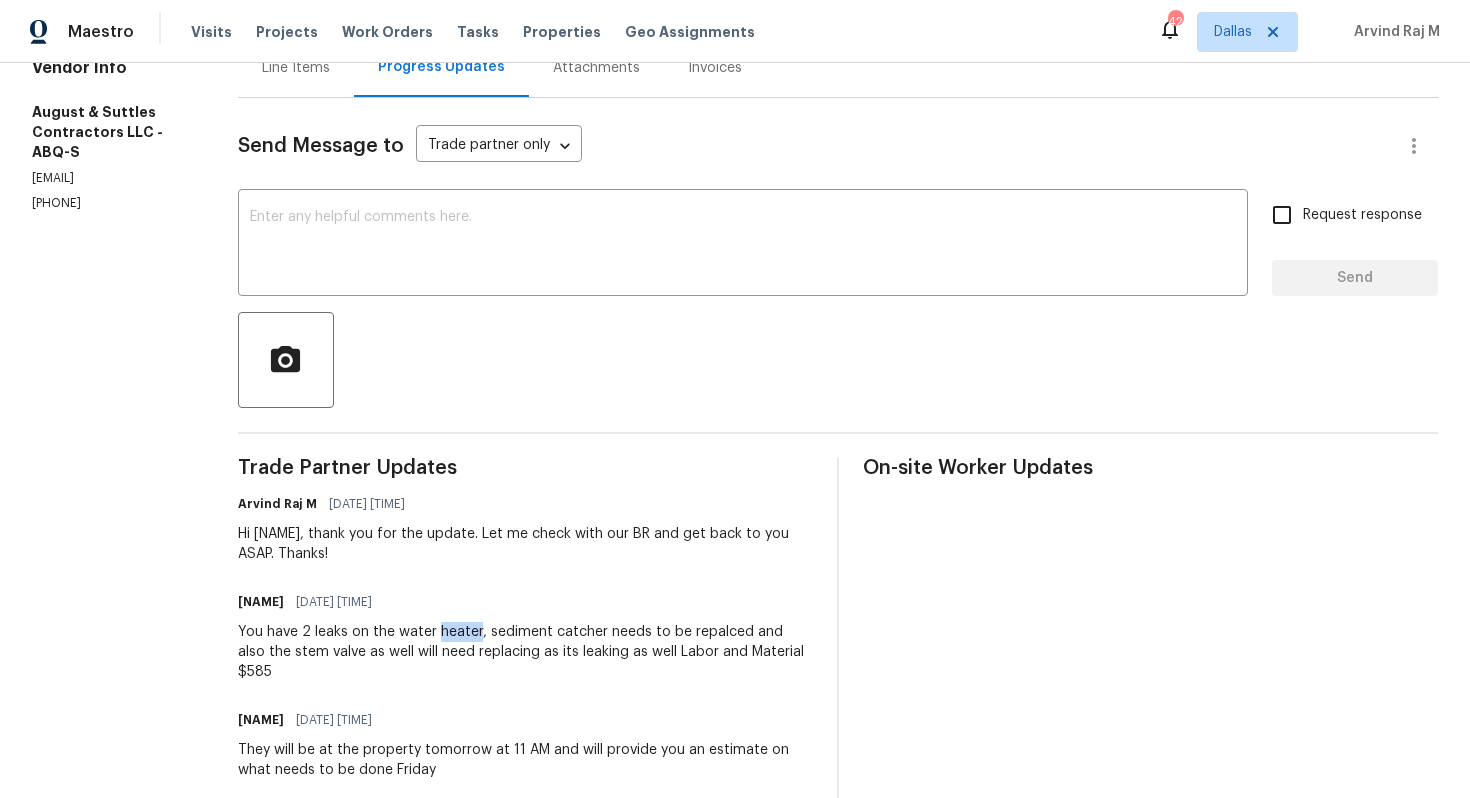 click on "You have 2 leaks on the water heater, sediment catcher needs to be repalced and also the stem valve as well will need replacing as its leaking as well
Labor and Material $585" at bounding box center (525, 652) 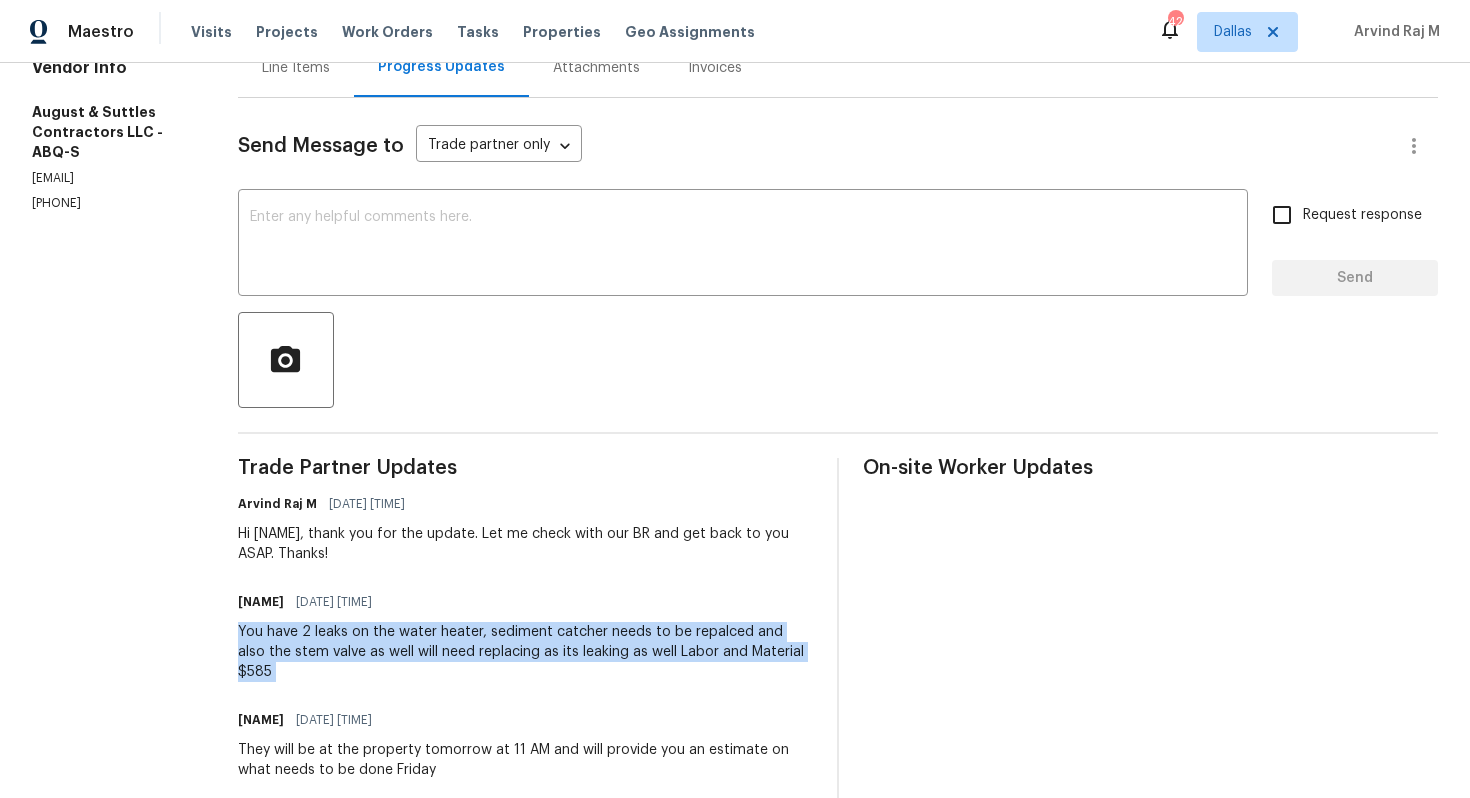 copy on "You have 2 leaks on the water heater, sediment catcher needs to be repalced and also the stem valve as well will need replacing as its leaking as well
Labor and Material $585" 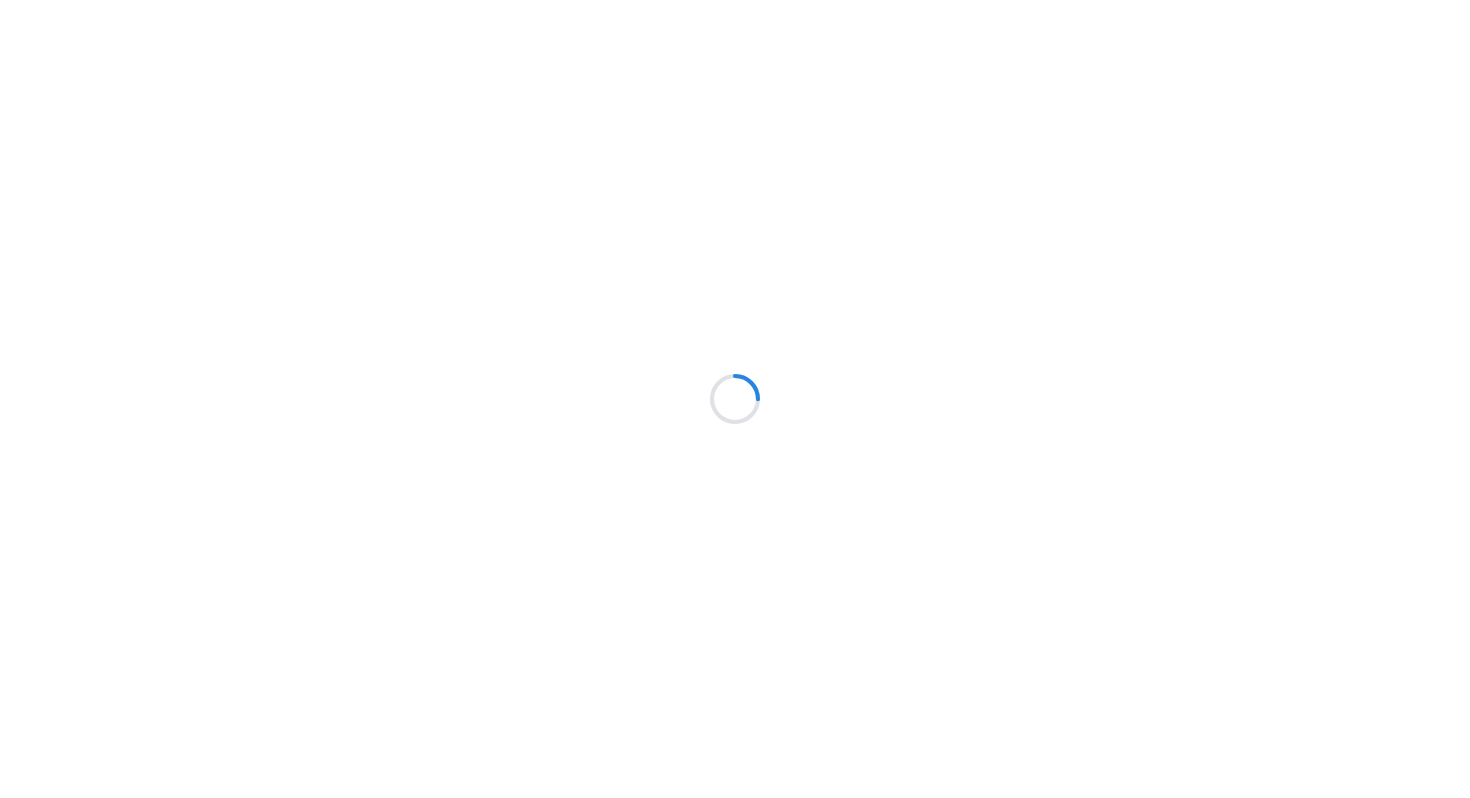 scroll, scrollTop: 0, scrollLeft: 0, axis: both 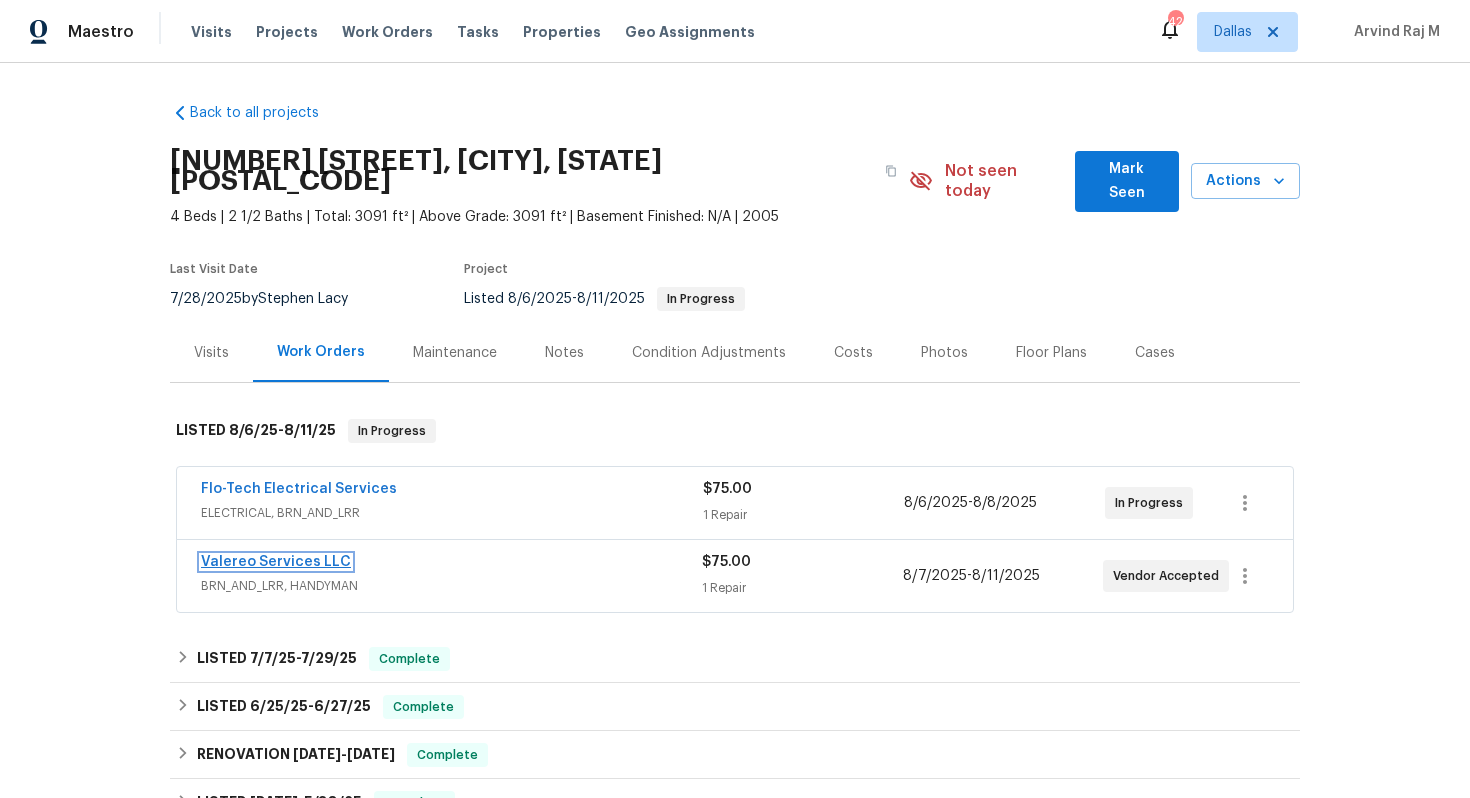 click on "Valereo Services LLC" at bounding box center (276, 562) 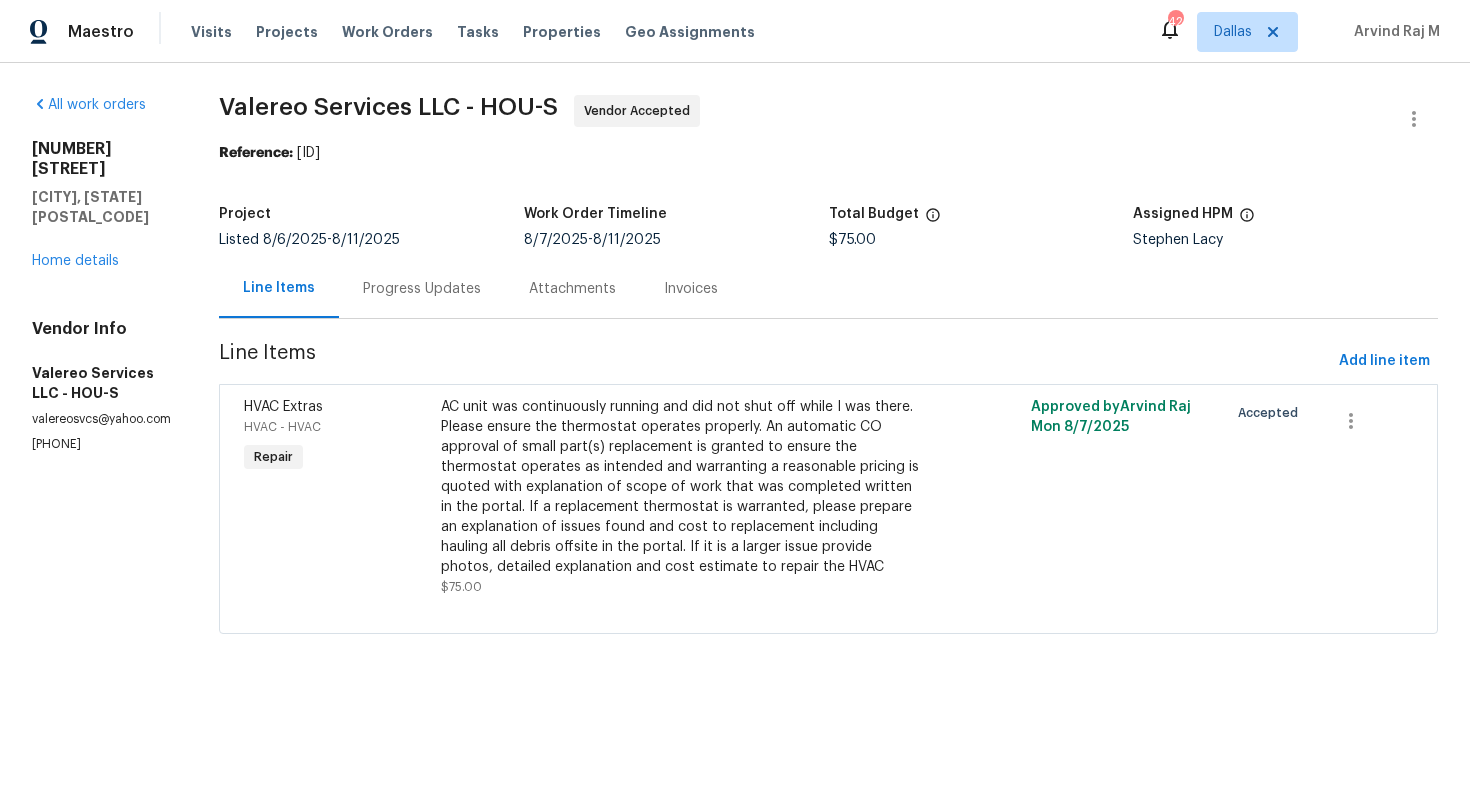 click on "Progress Updates" at bounding box center [422, 289] 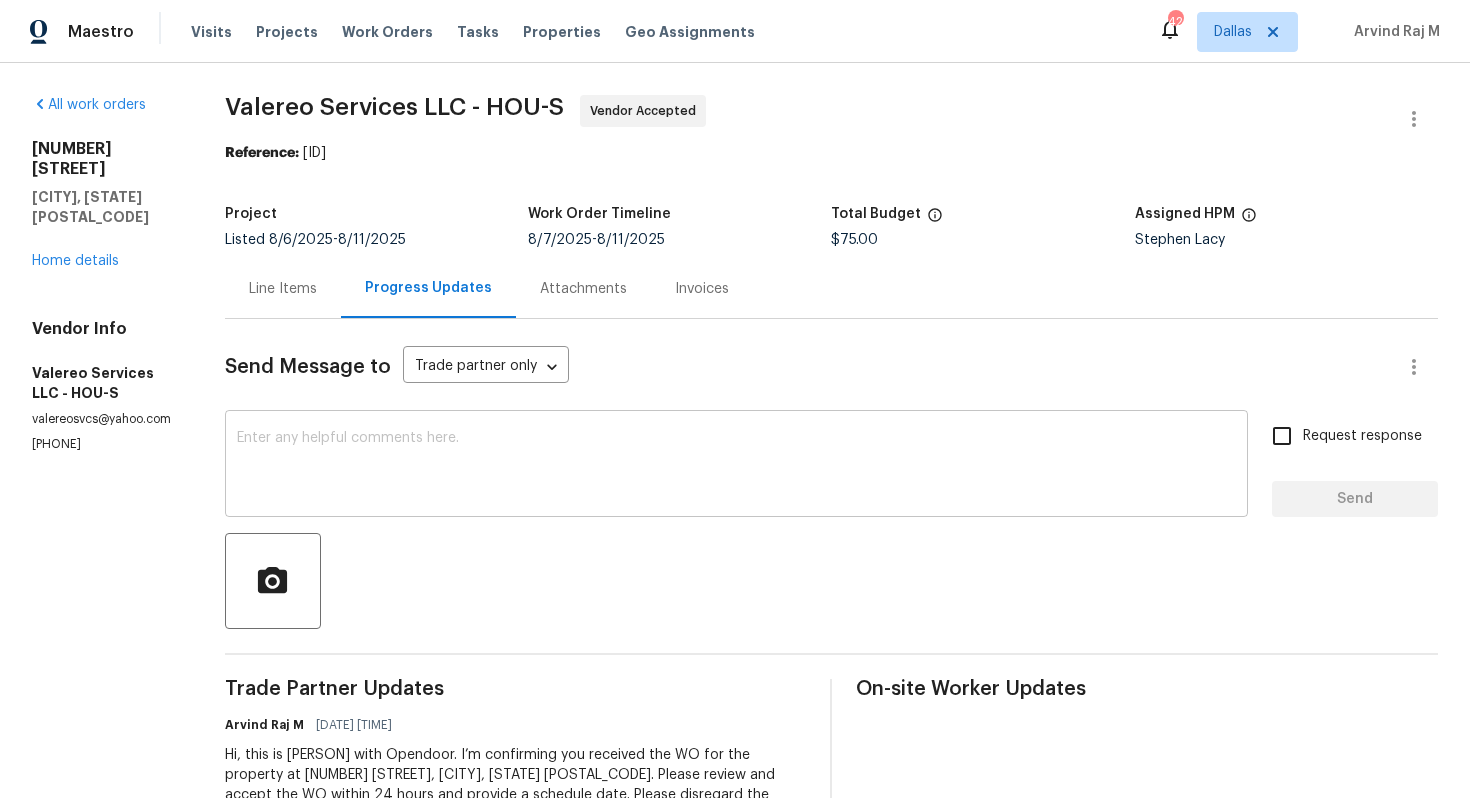 click at bounding box center (736, 466) 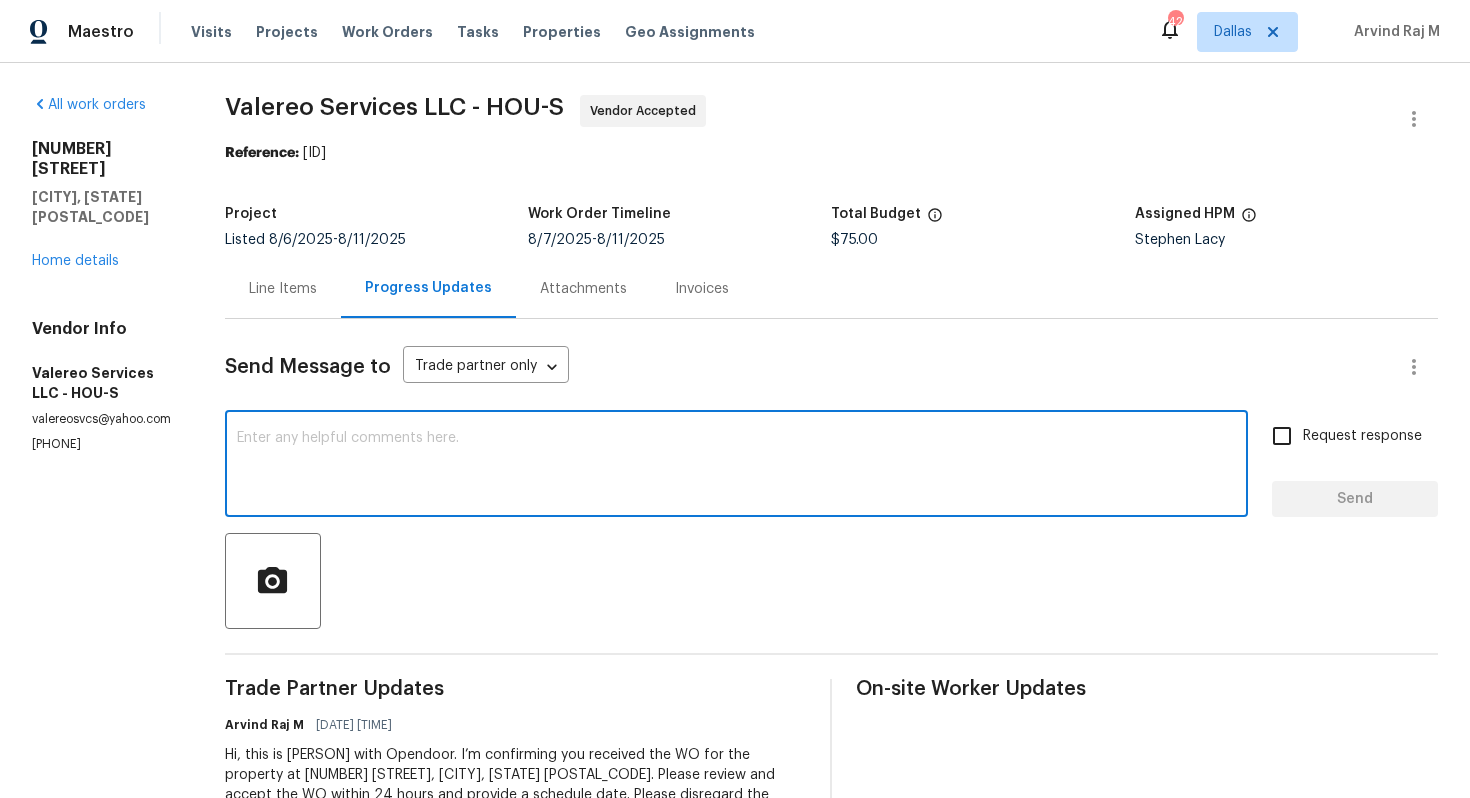 scroll, scrollTop: 83, scrollLeft: 0, axis: vertical 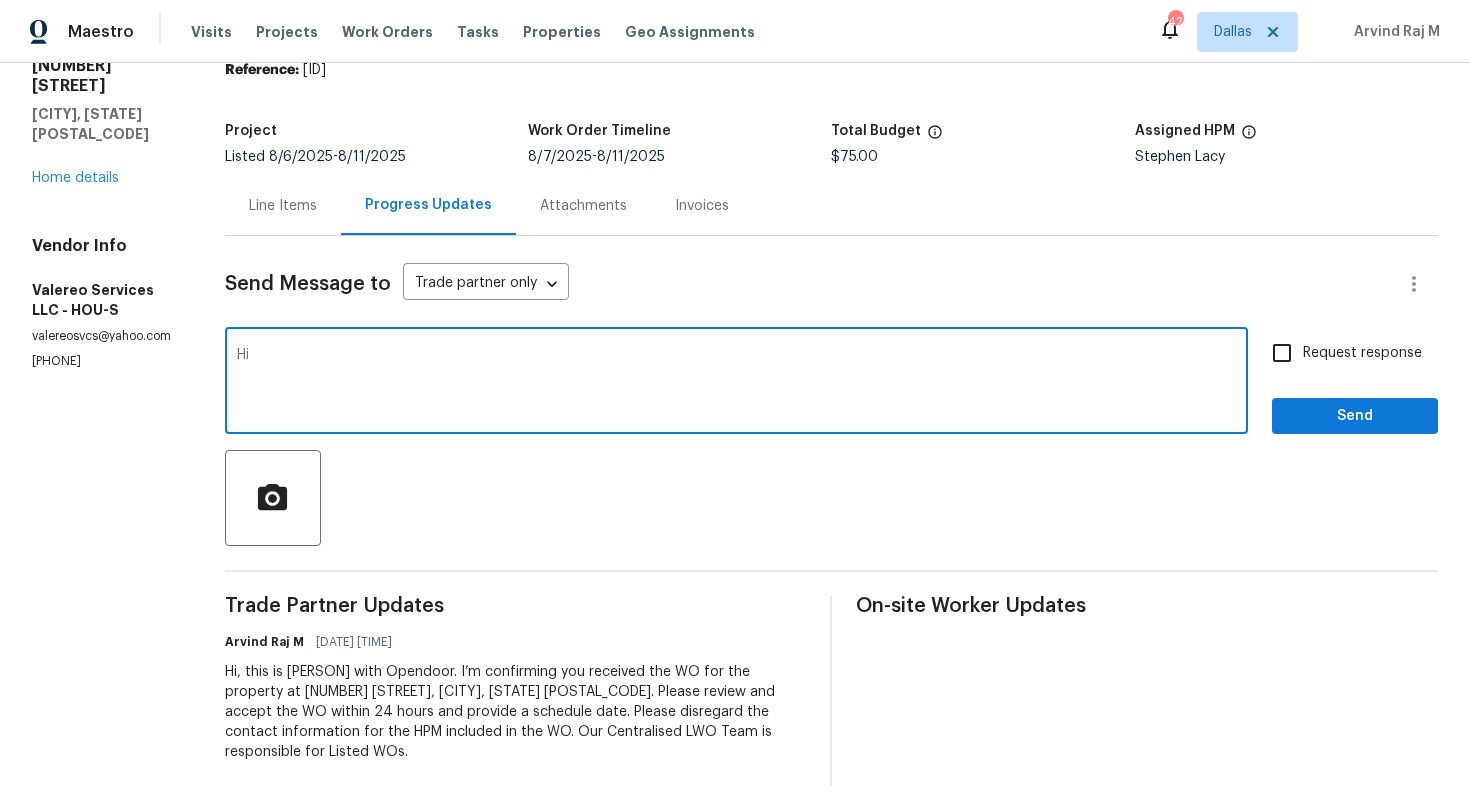 paste on "[NUMBER] [STREET] [NE], [CITY], [STATE] [POSTAL_CODE]" 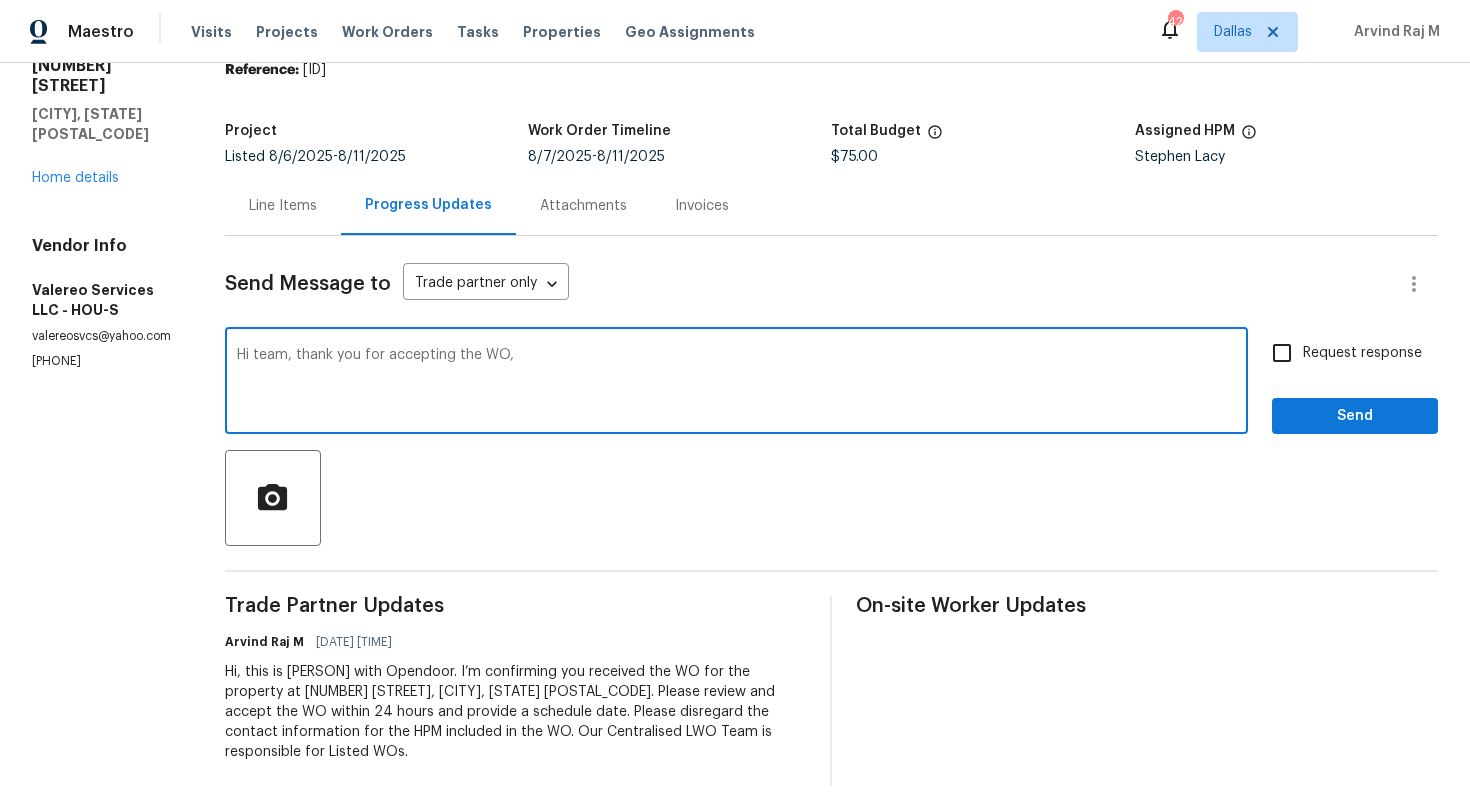 paste on "it would be really helpful if we could get a scheduled date for this. Thanks!" 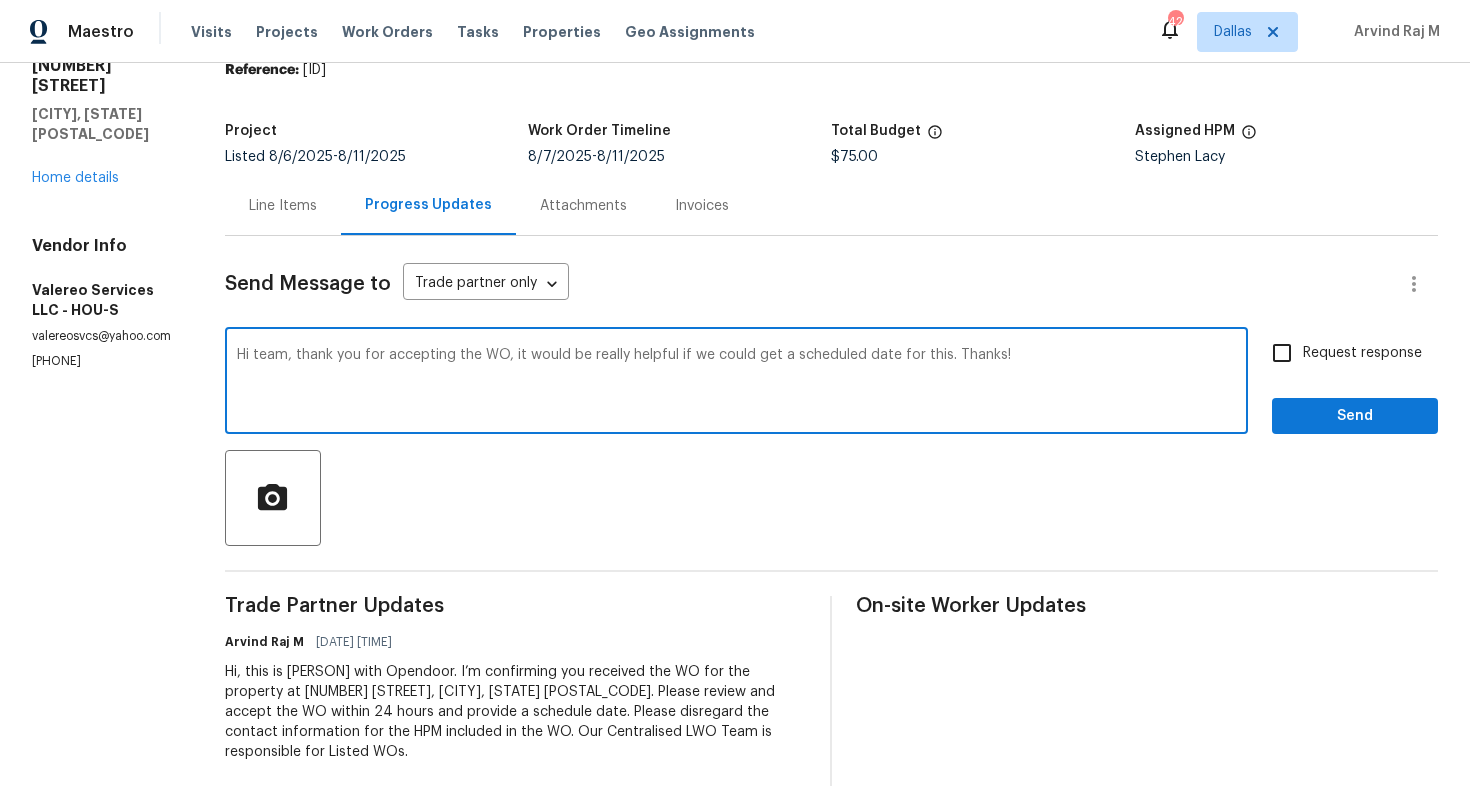 click on "Hi team, thank you for accepting the WO, it would be really helpful if we could get a scheduled date for this. Thanks!" at bounding box center [736, 383] 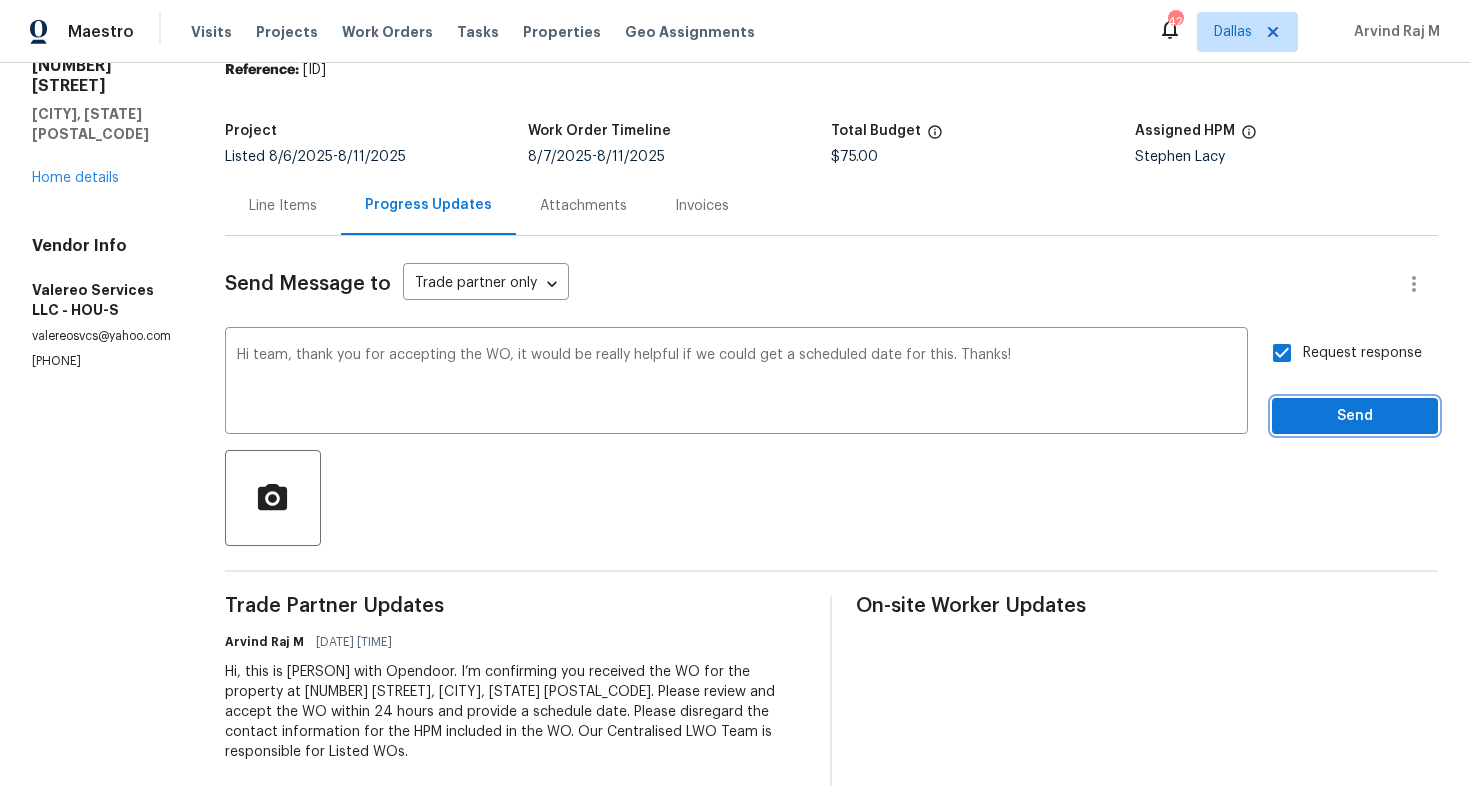 click on "Send" at bounding box center (1355, 416) 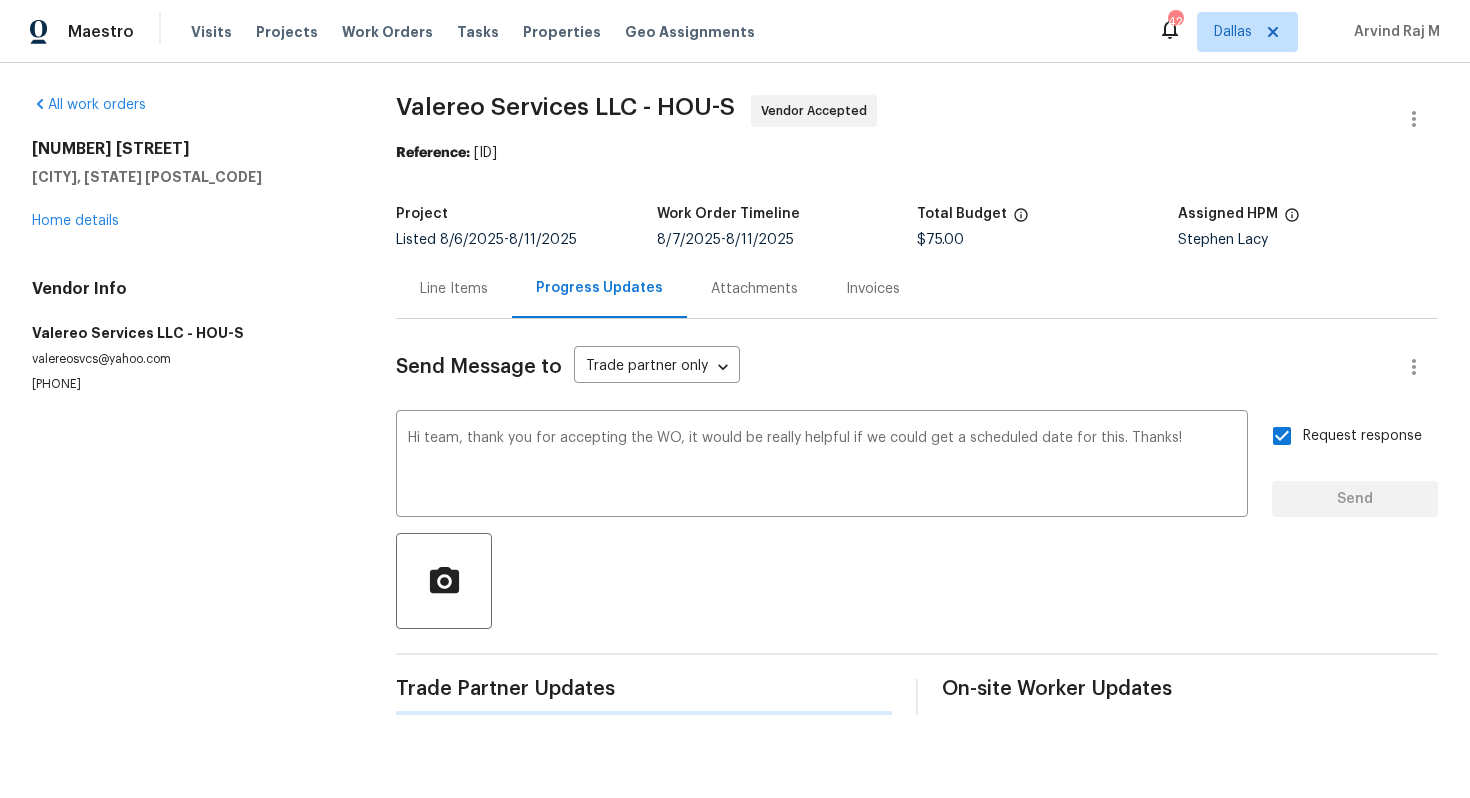 scroll, scrollTop: 0, scrollLeft: 0, axis: both 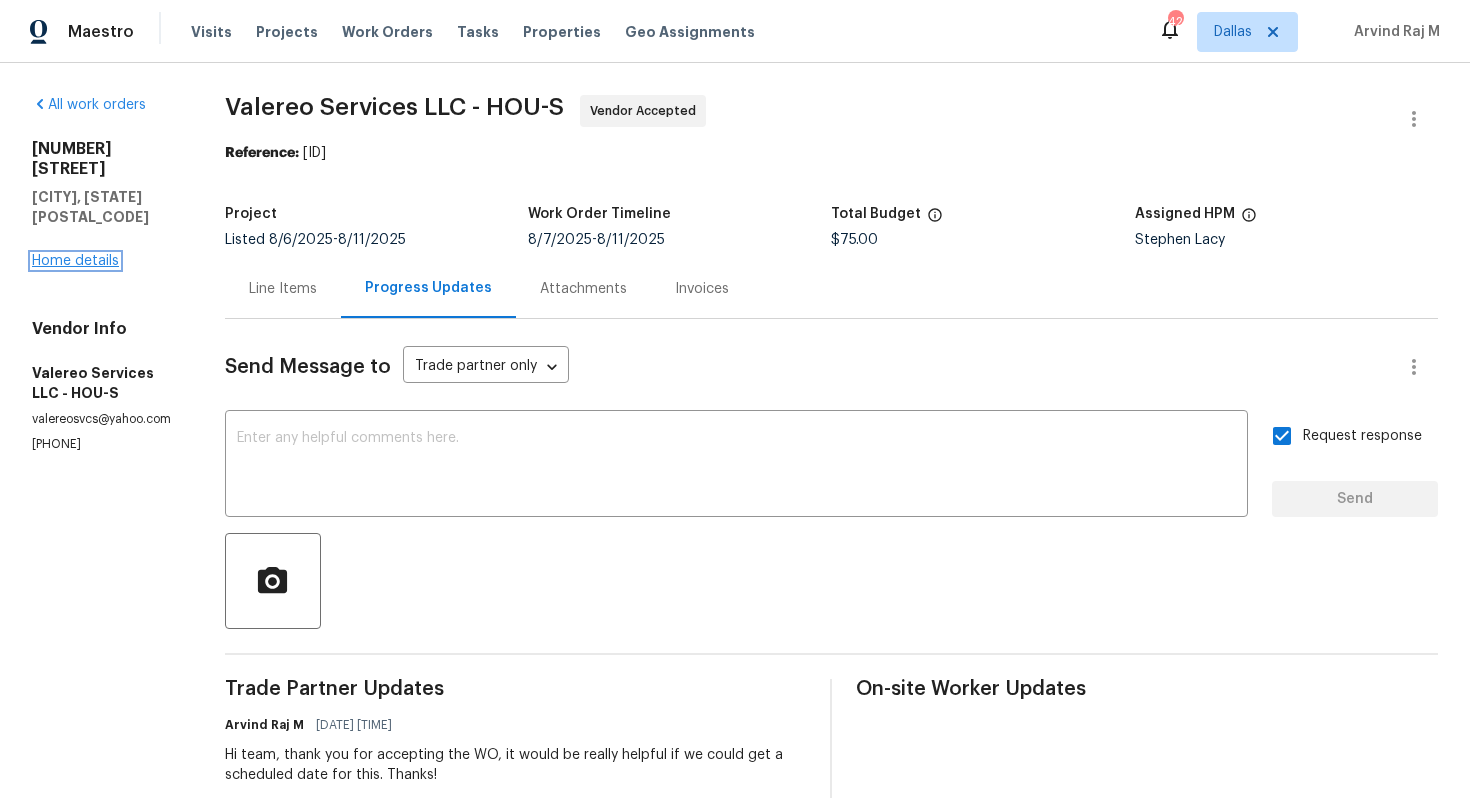 click on "Home details" at bounding box center [75, 261] 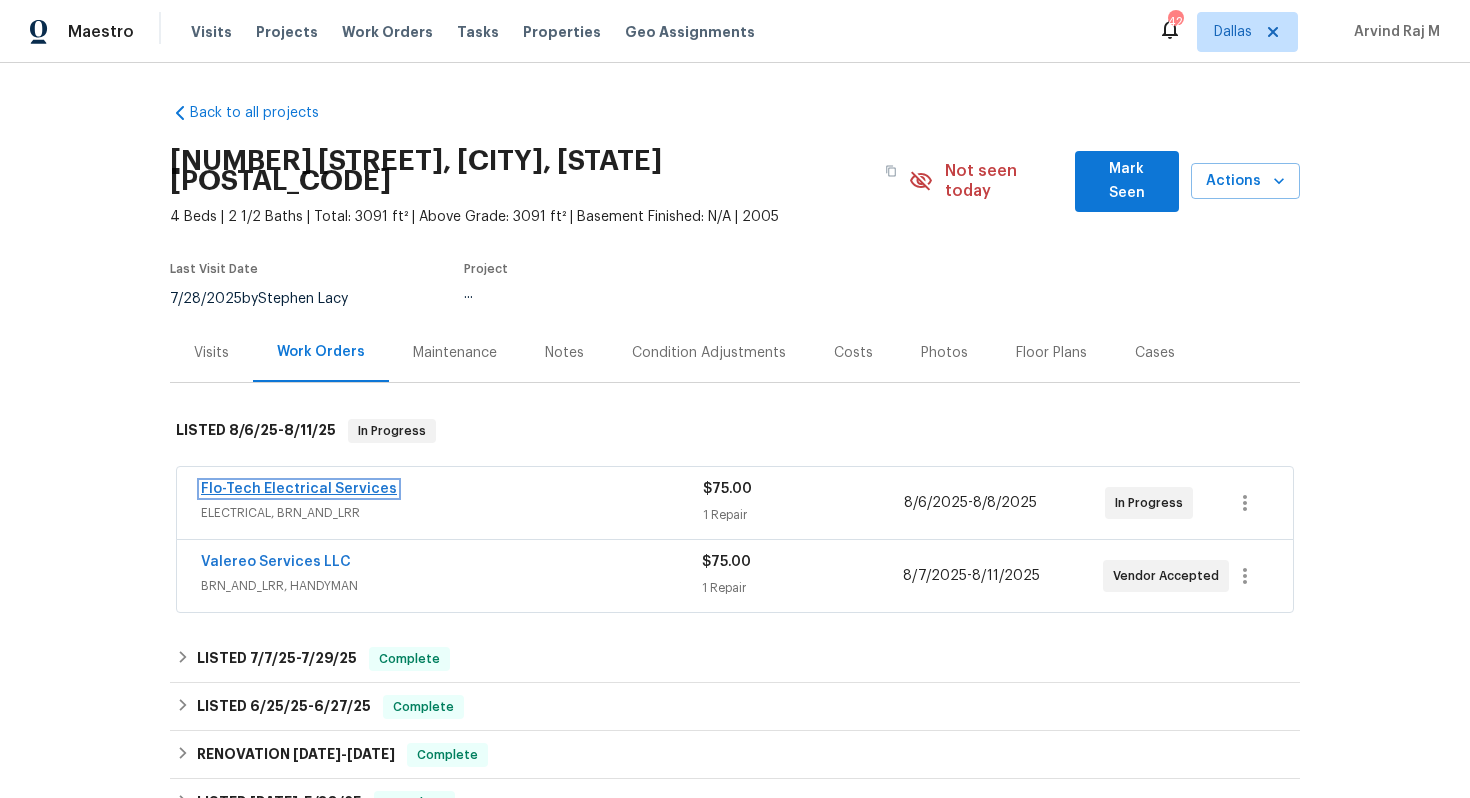 click on "Flo-Tech Electrical Services" at bounding box center (299, 489) 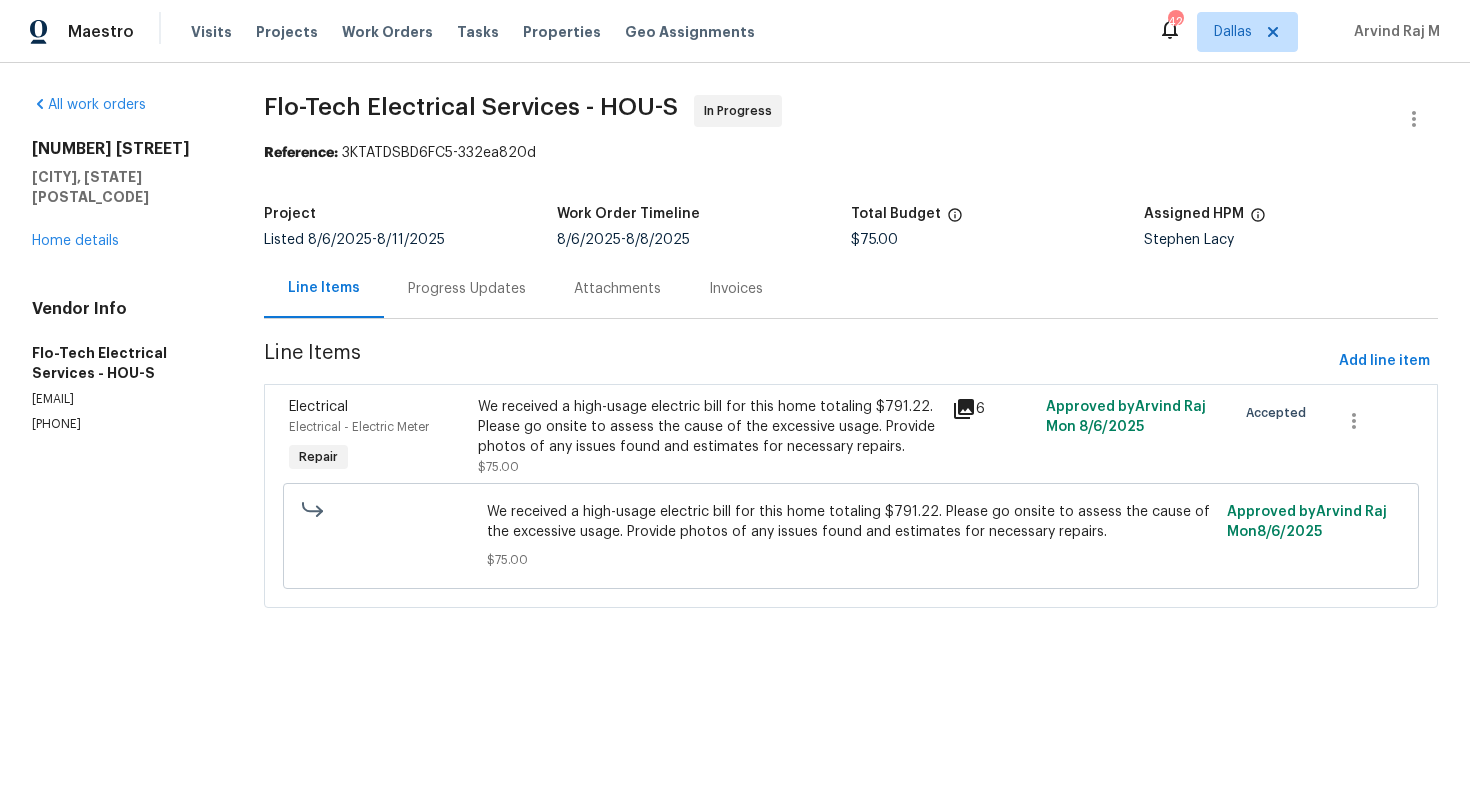 click on "We received a high-usage electric bill for this home totaling $791.22. Please go onsite to assess the cause of the excessive usage. Provide photos of any issues found and estimates for necessary repairs." at bounding box center (708, 427) 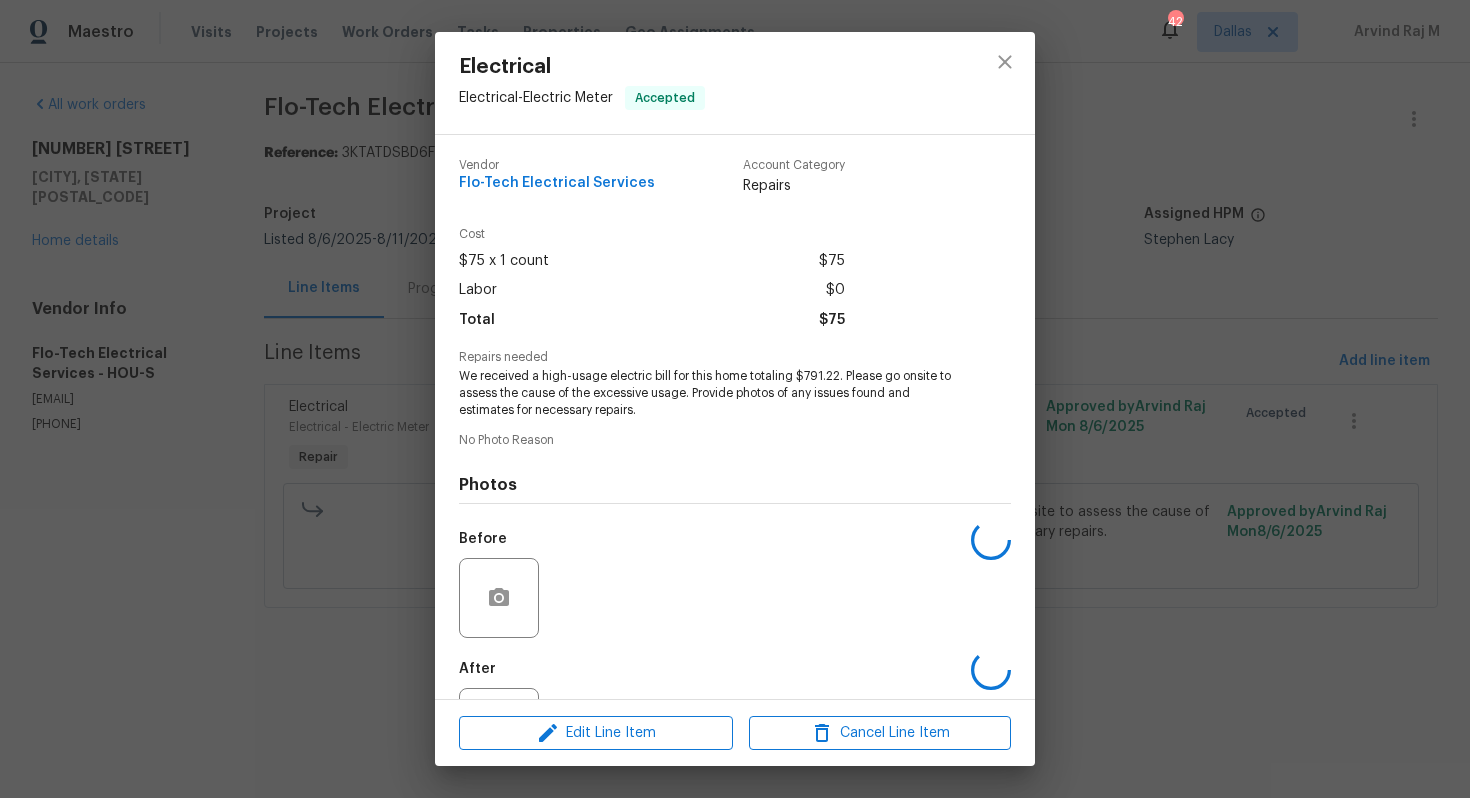 scroll, scrollTop: 89, scrollLeft: 0, axis: vertical 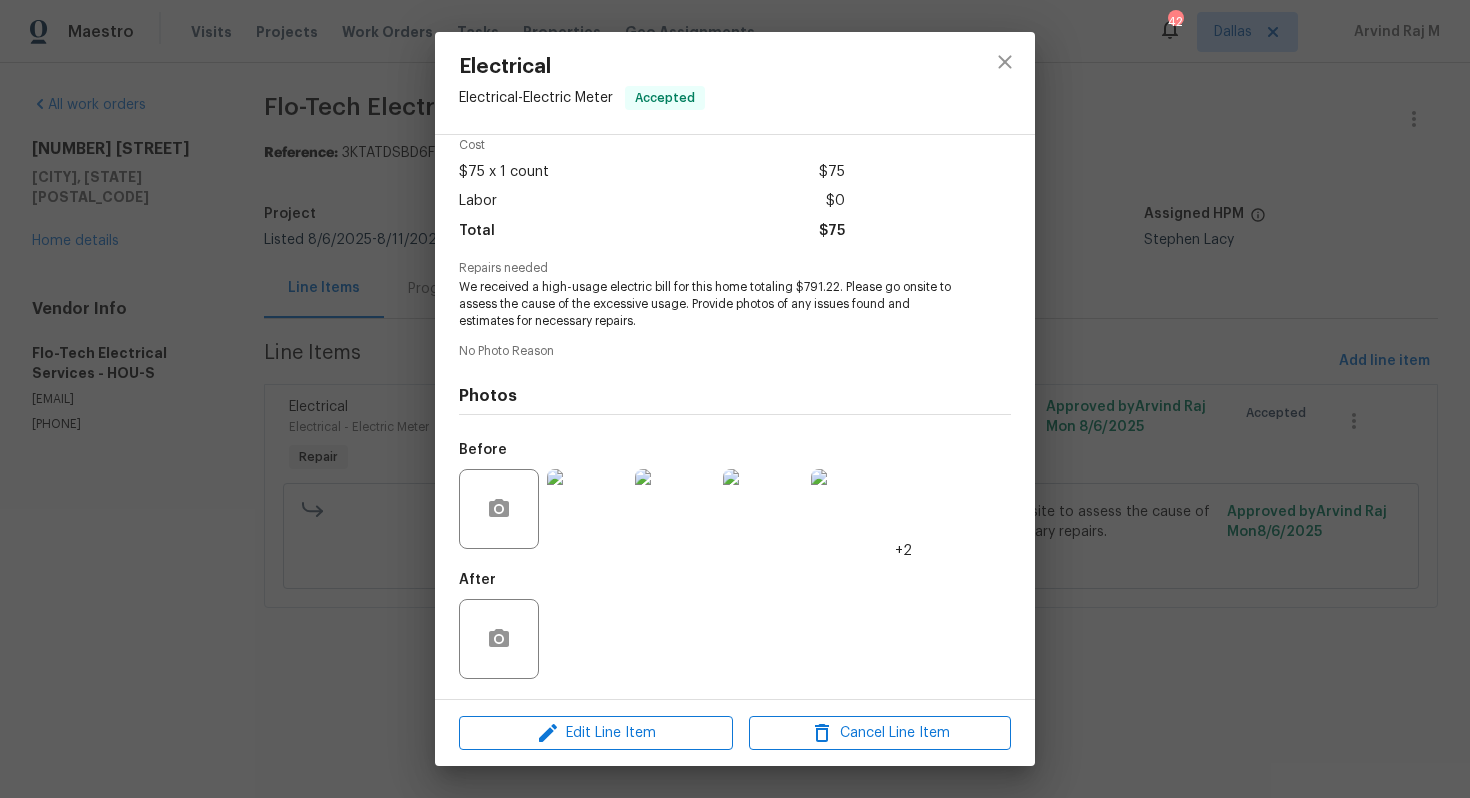 click on "Electrical Electrical - Electric Meter Accepted Vendor Flo-Tech Electrical Services Account Category Repairs Cost $75 x 1 count $75 Labor $0 Total $75 Repairs needed We received a high-usage electric bill for this home totaling $791.22. Please go onsite to assess the cause of the excessive usage. Provide photos of any issues found and estimates for necessary repairs. No Photo Reason Photos Before +2 After Edit Line Item Cancel Line Item" at bounding box center [735, 399] 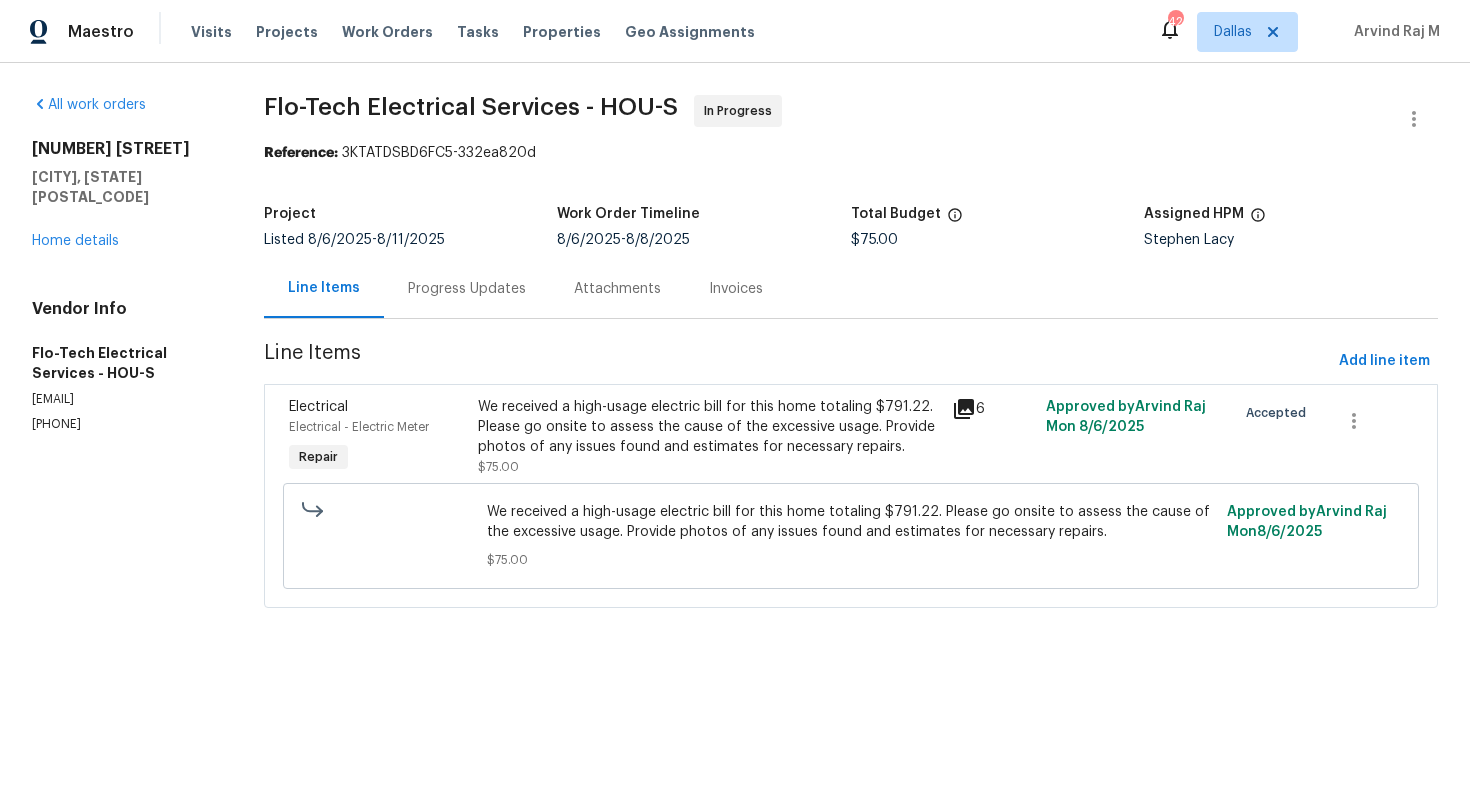 click on "Progress Updates" at bounding box center [467, 289] 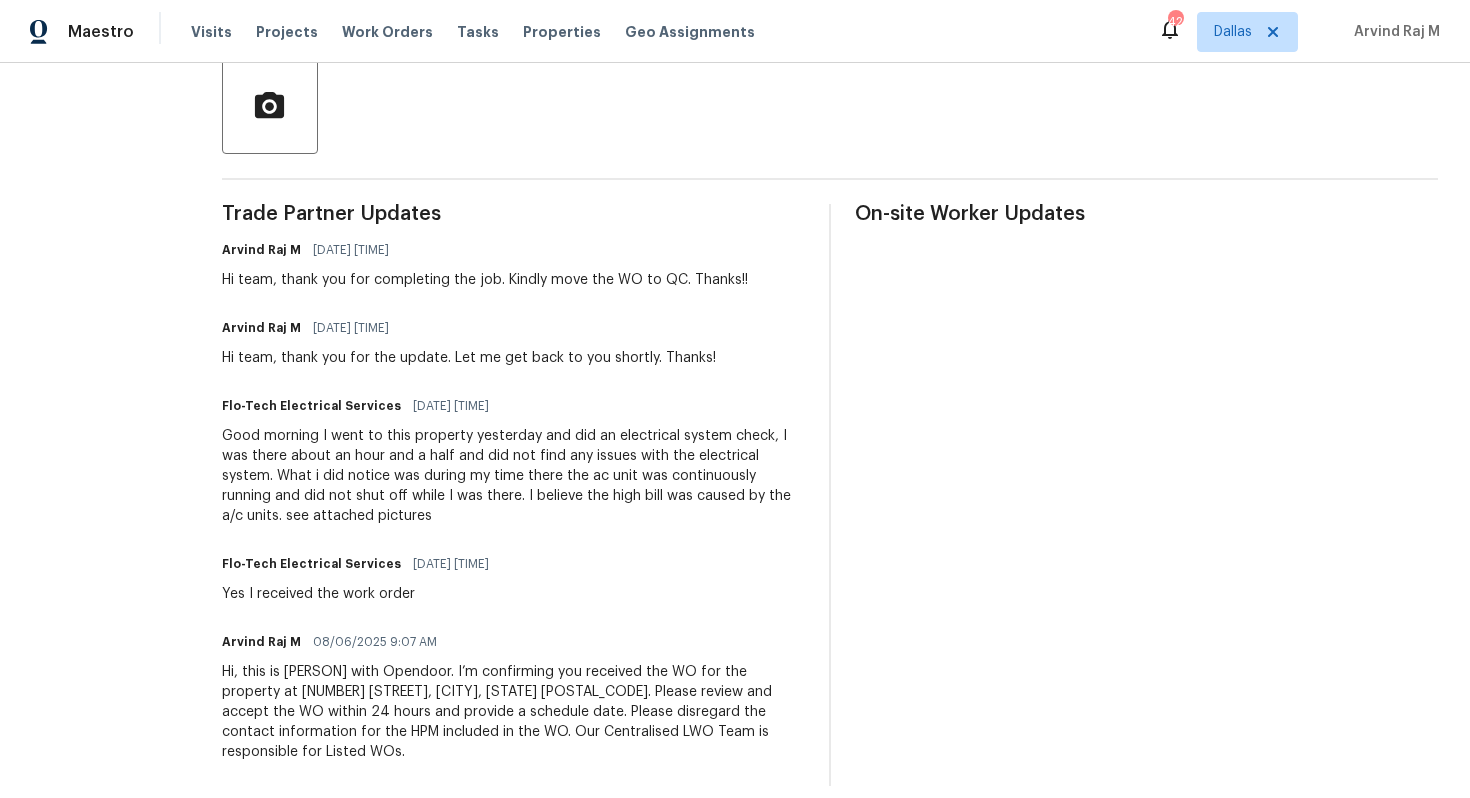scroll, scrollTop: 0, scrollLeft: 0, axis: both 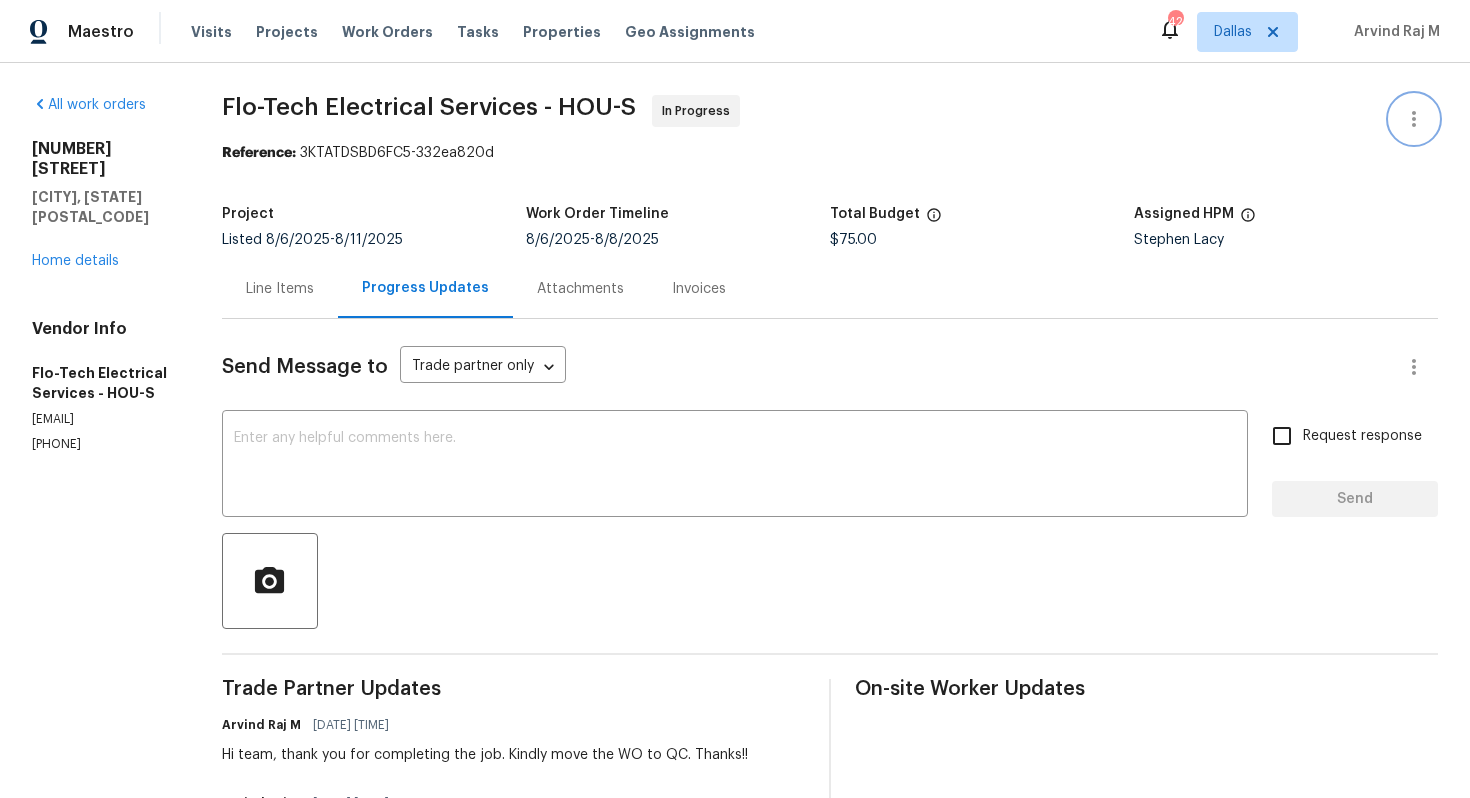 click at bounding box center [1414, 119] 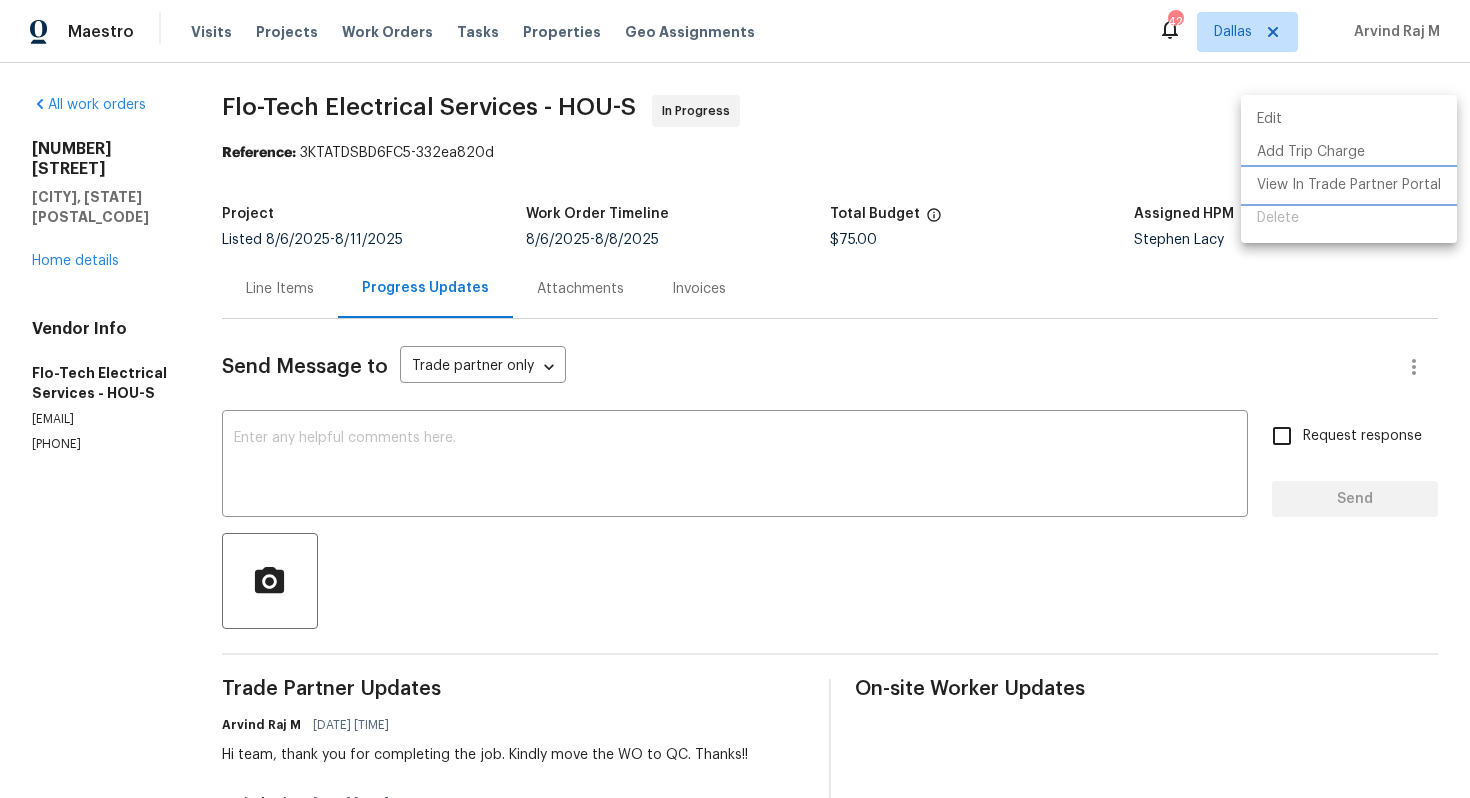 click on "View In Trade Partner Portal" at bounding box center (1349, 185) 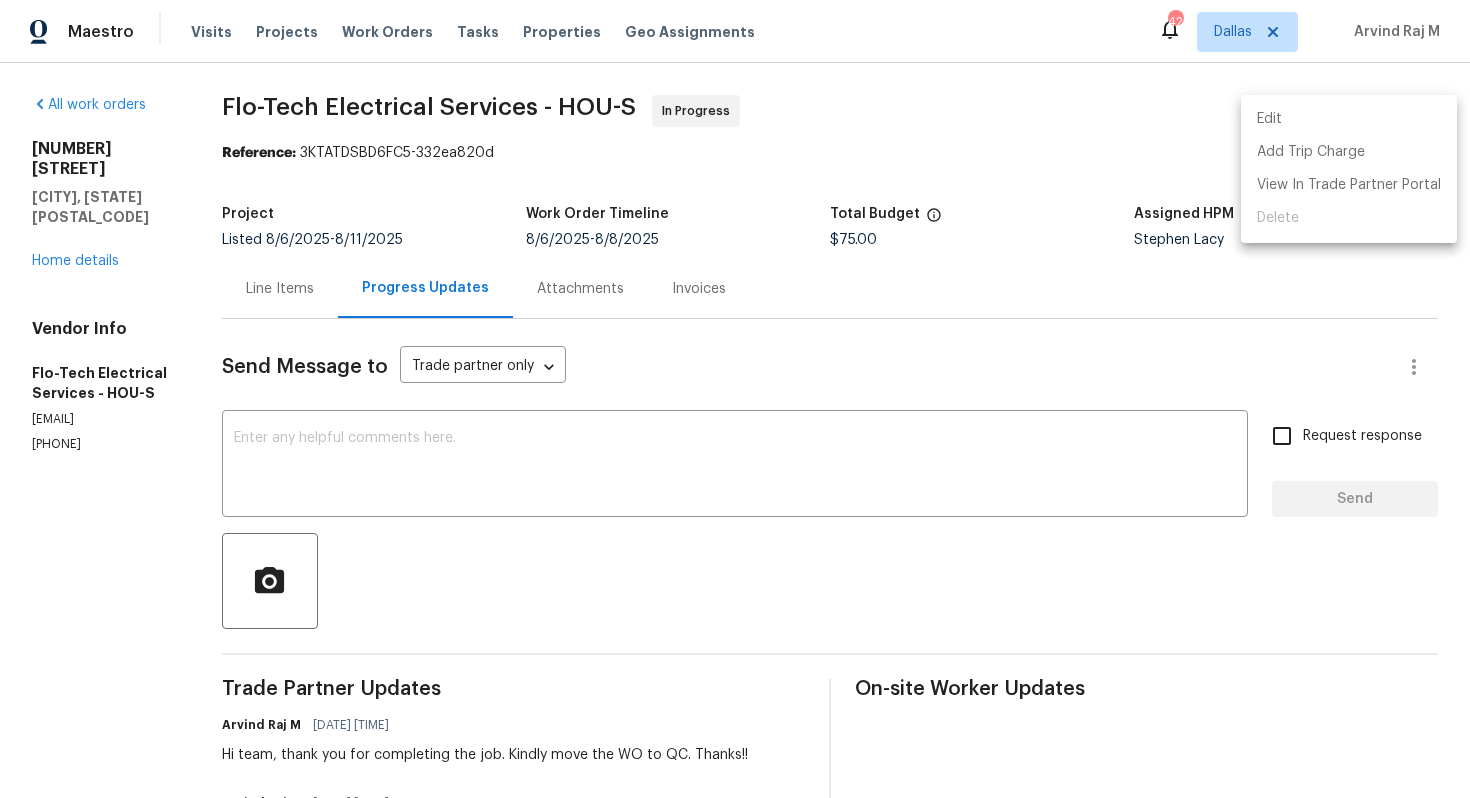click at bounding box center (735, 399) 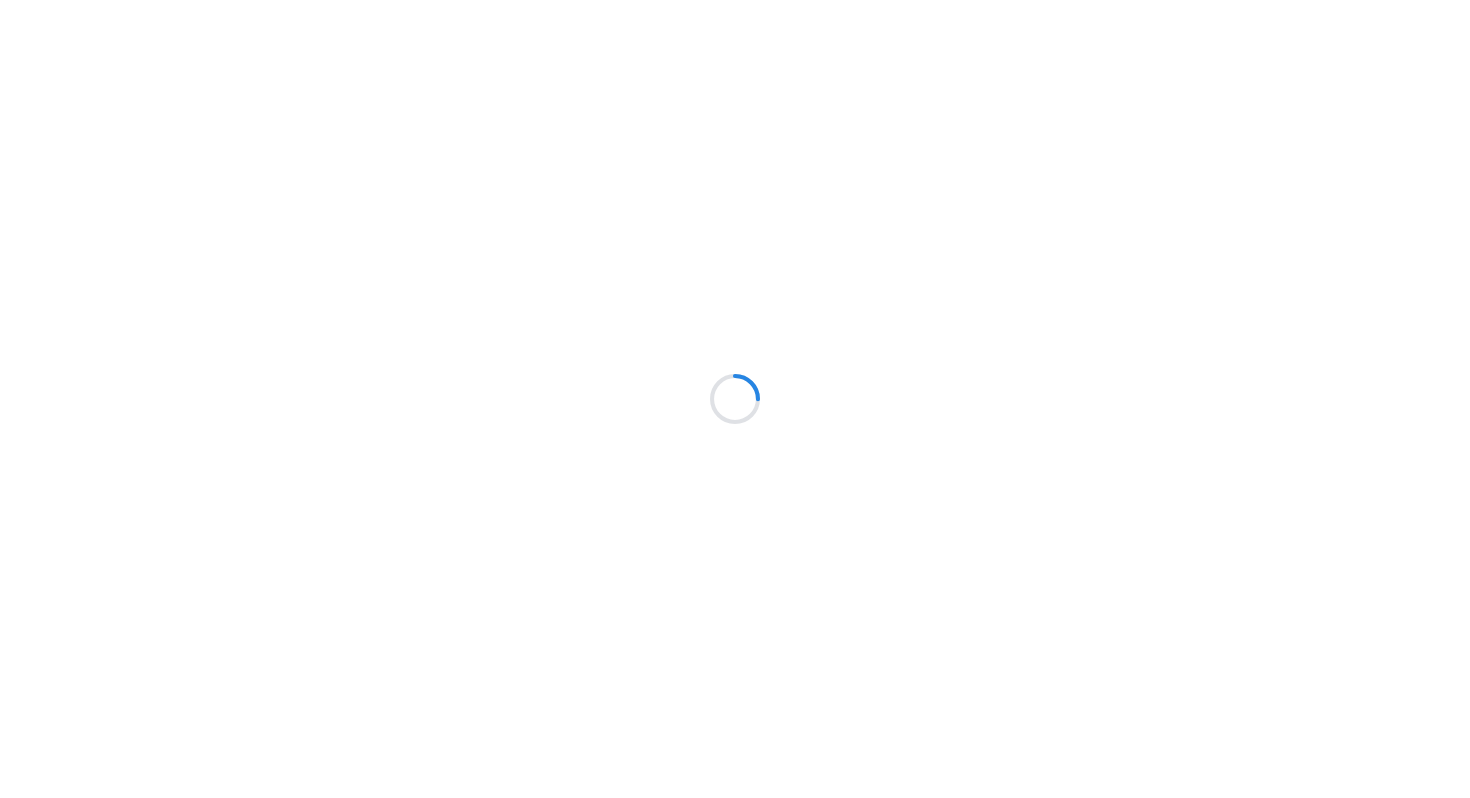 scroll, scrollTop: 0, scrollLeft: 0, axis: both 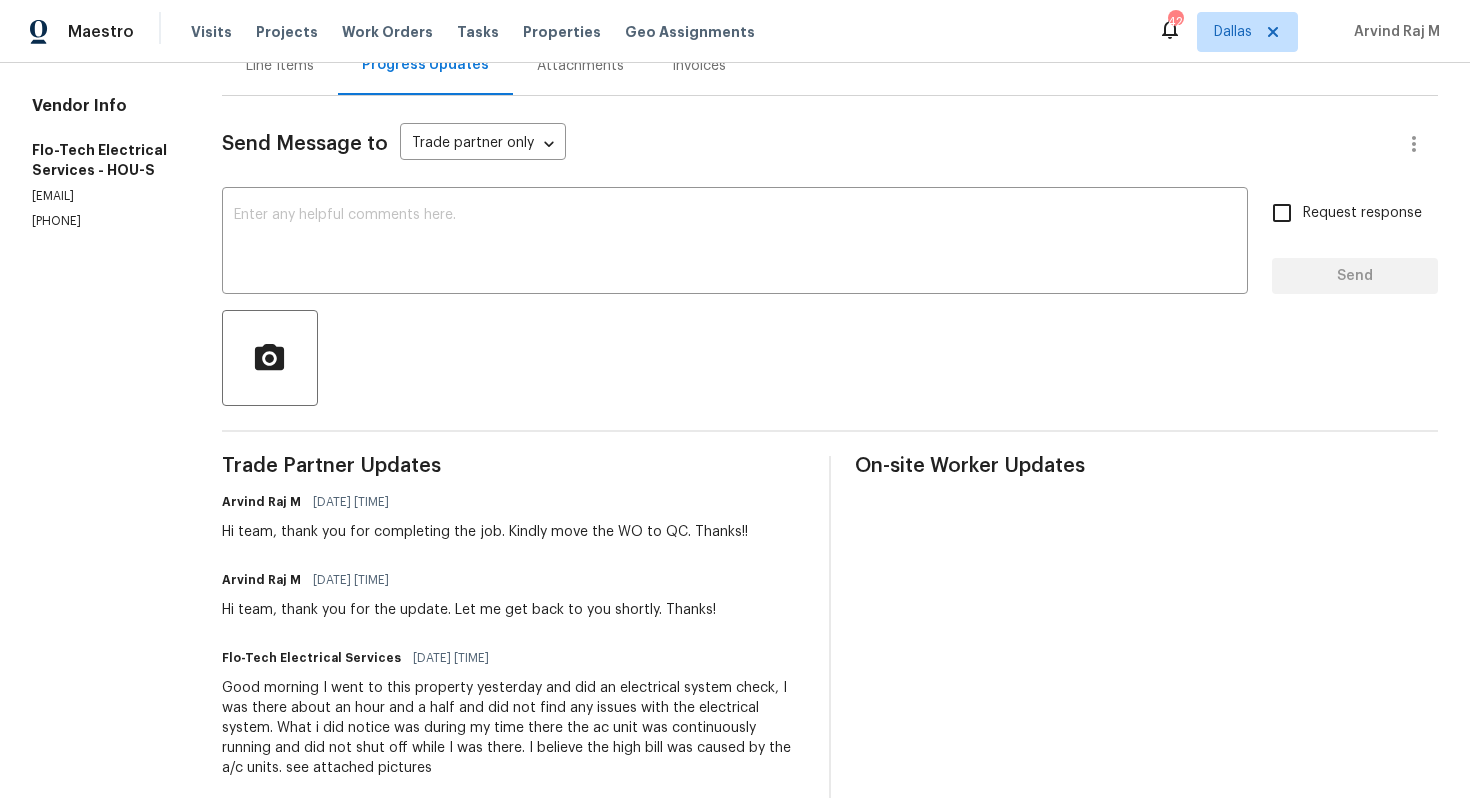 click on "Hi team, thank you for completing the job. Kindly move the WO to QC. Thanks!!" at bounding box center (485, 532) 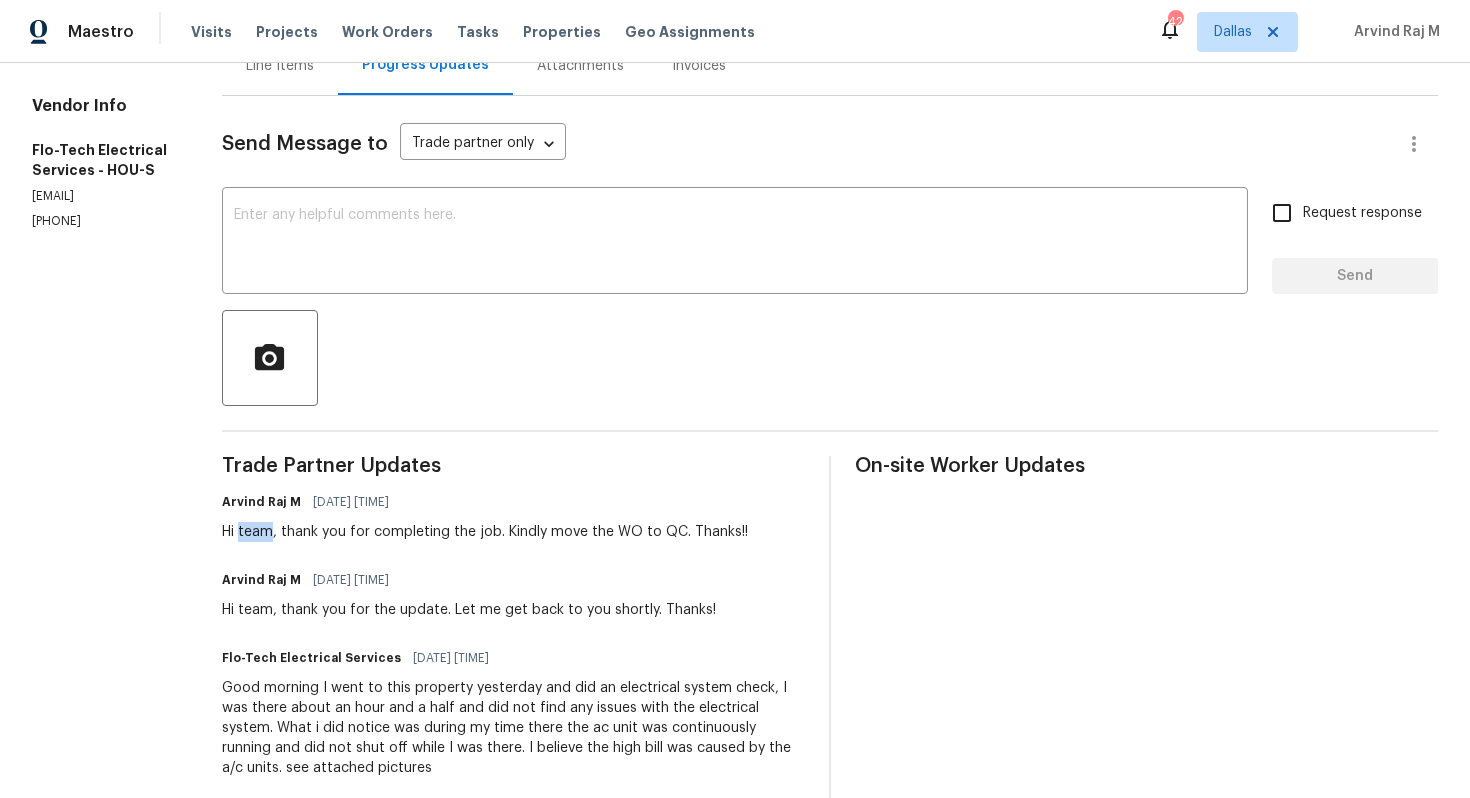 click on "Hi team, thank you for completing the job. Kindly move the WO to QC. Thanks!!" at bounding box center (485, 532) 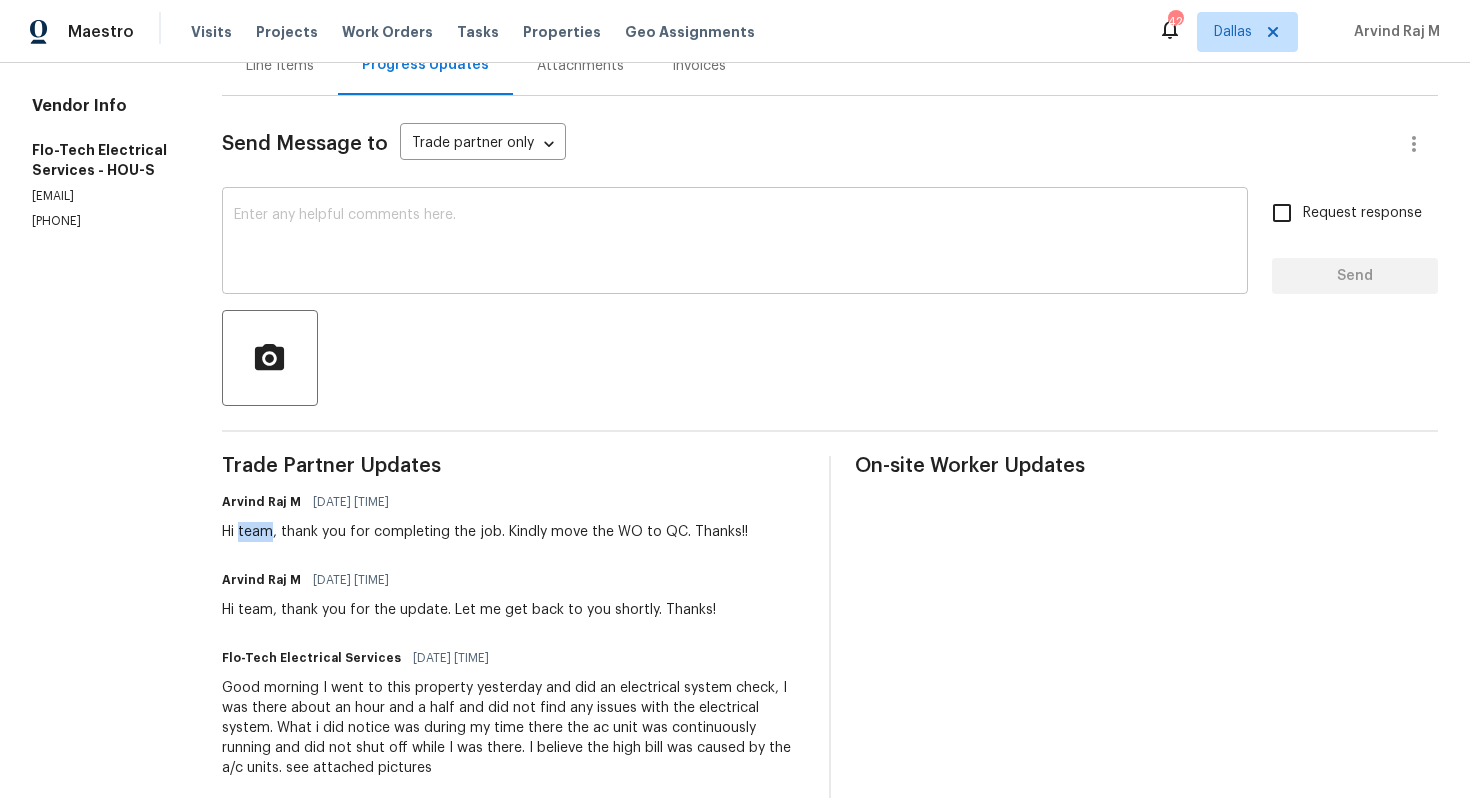 click at bounding box center [735, 243] 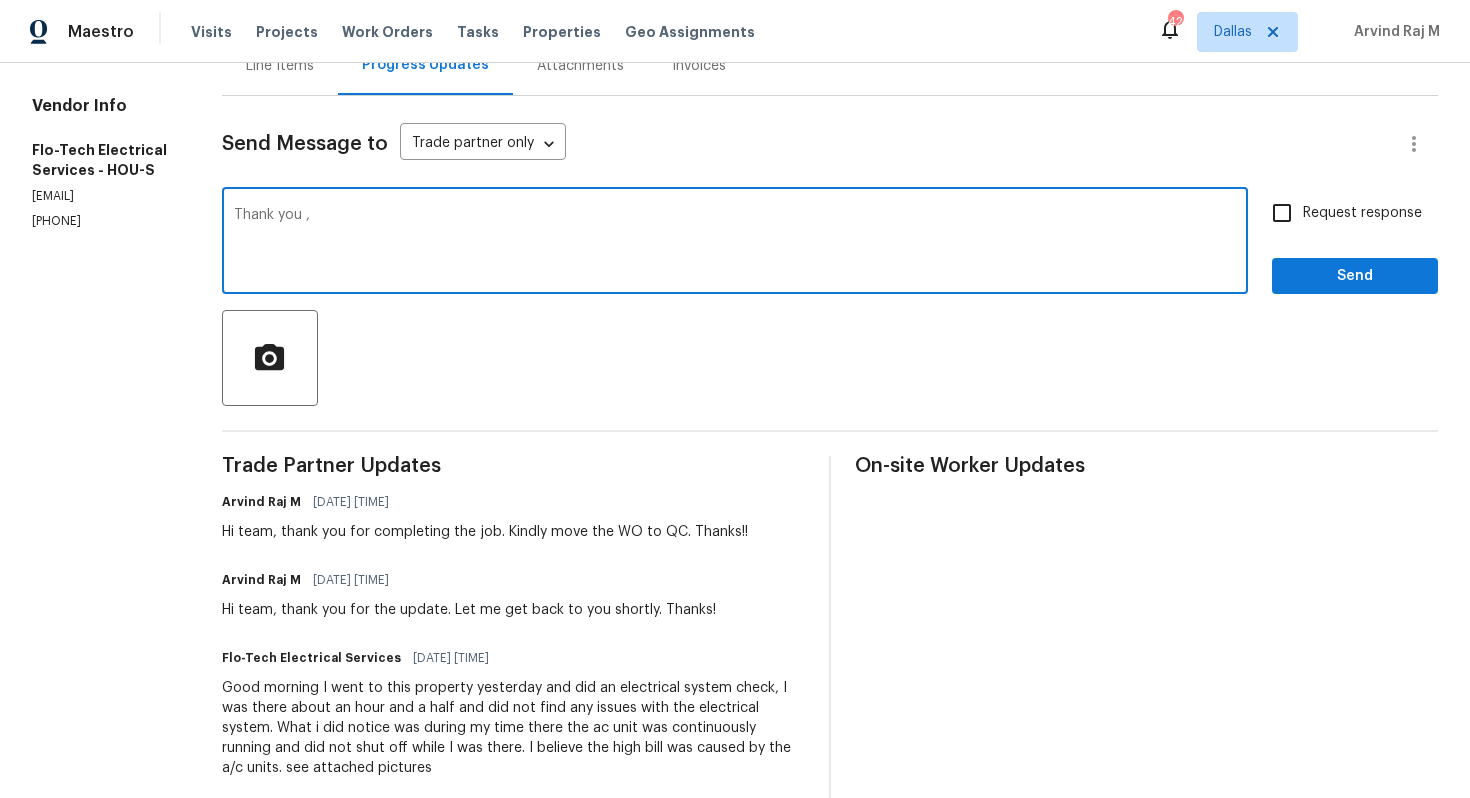 paste on "team" 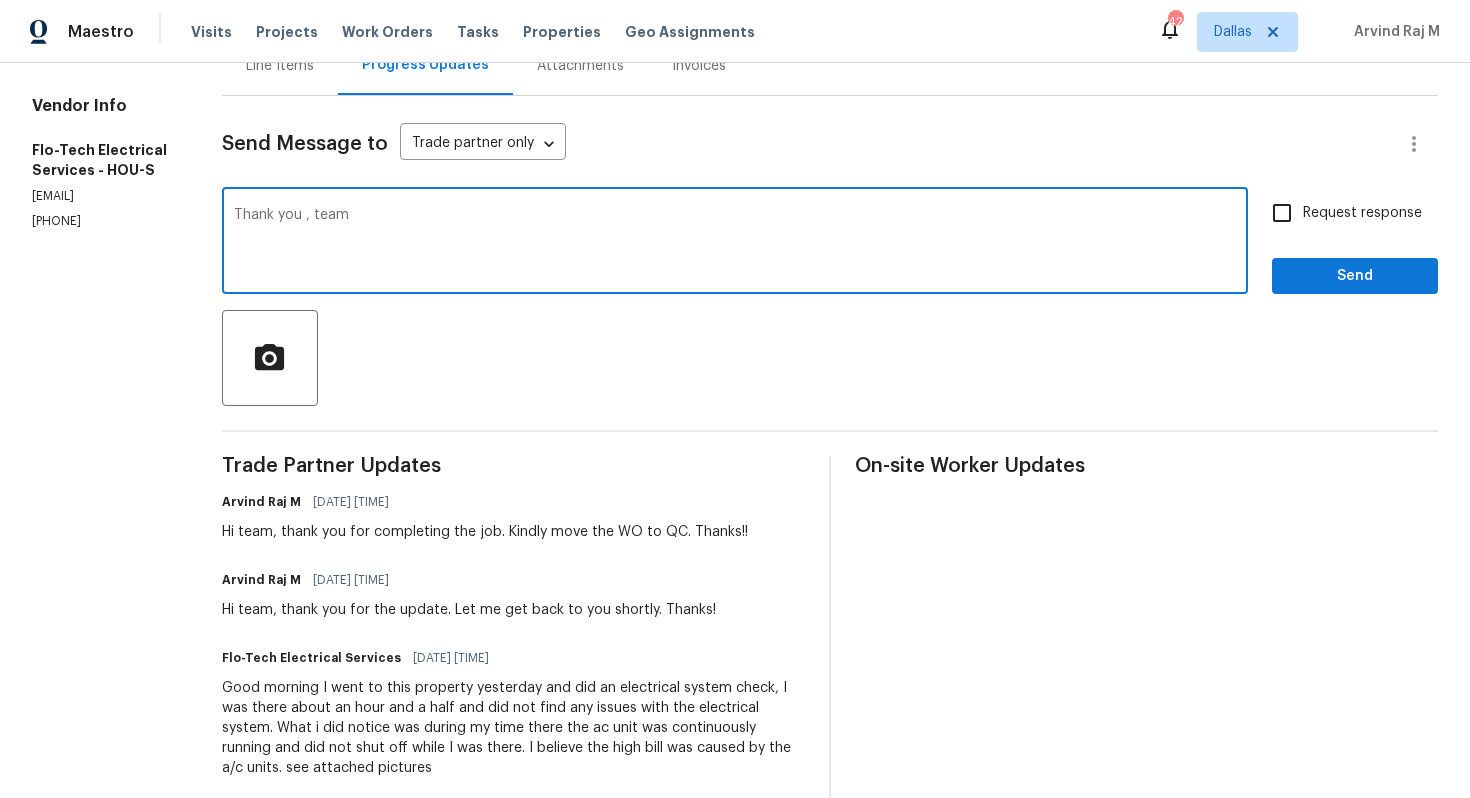 click on "Thank you , team" at bounding box center [735, 243] 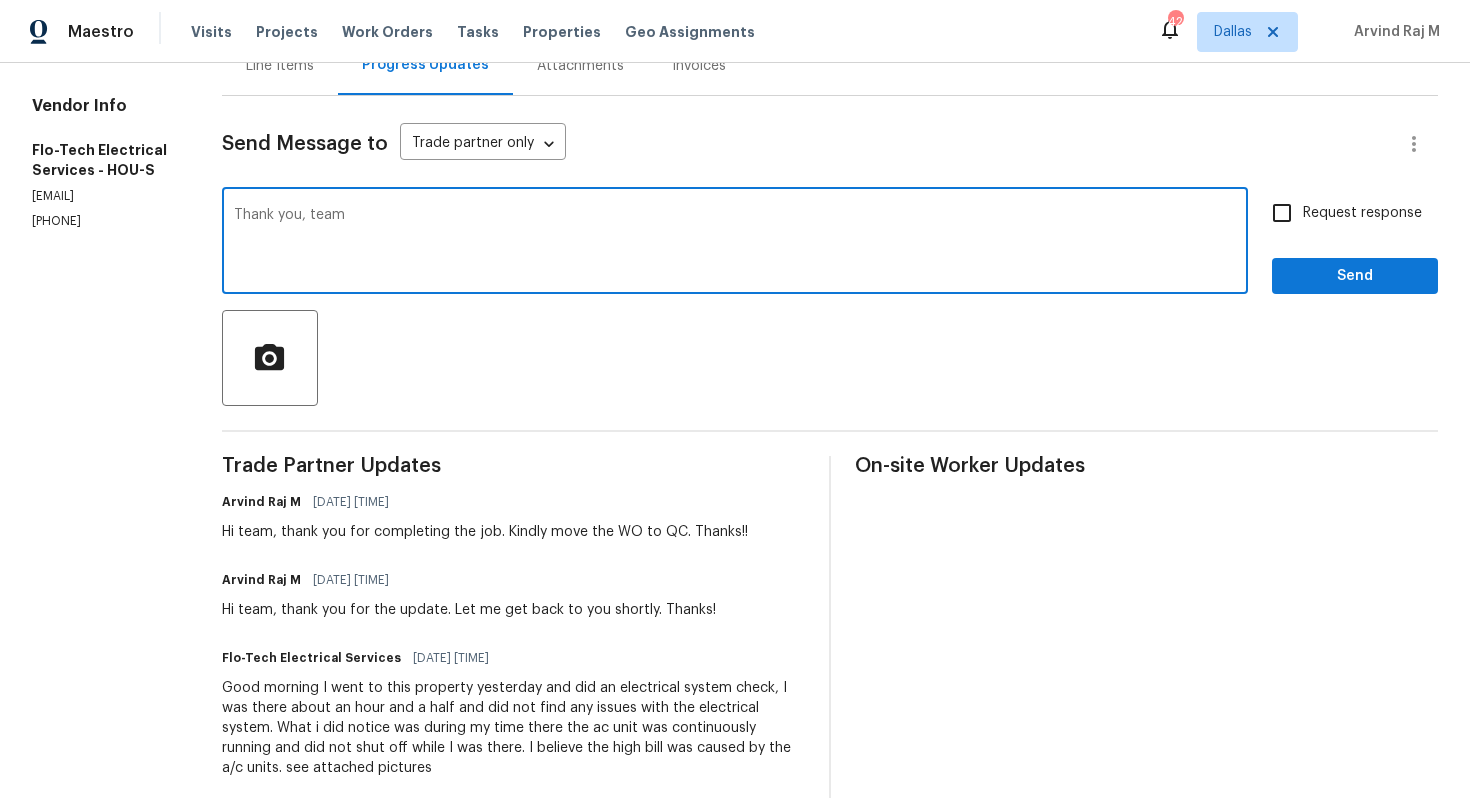click on "Thank you, team" at bounding box center [735, 243] 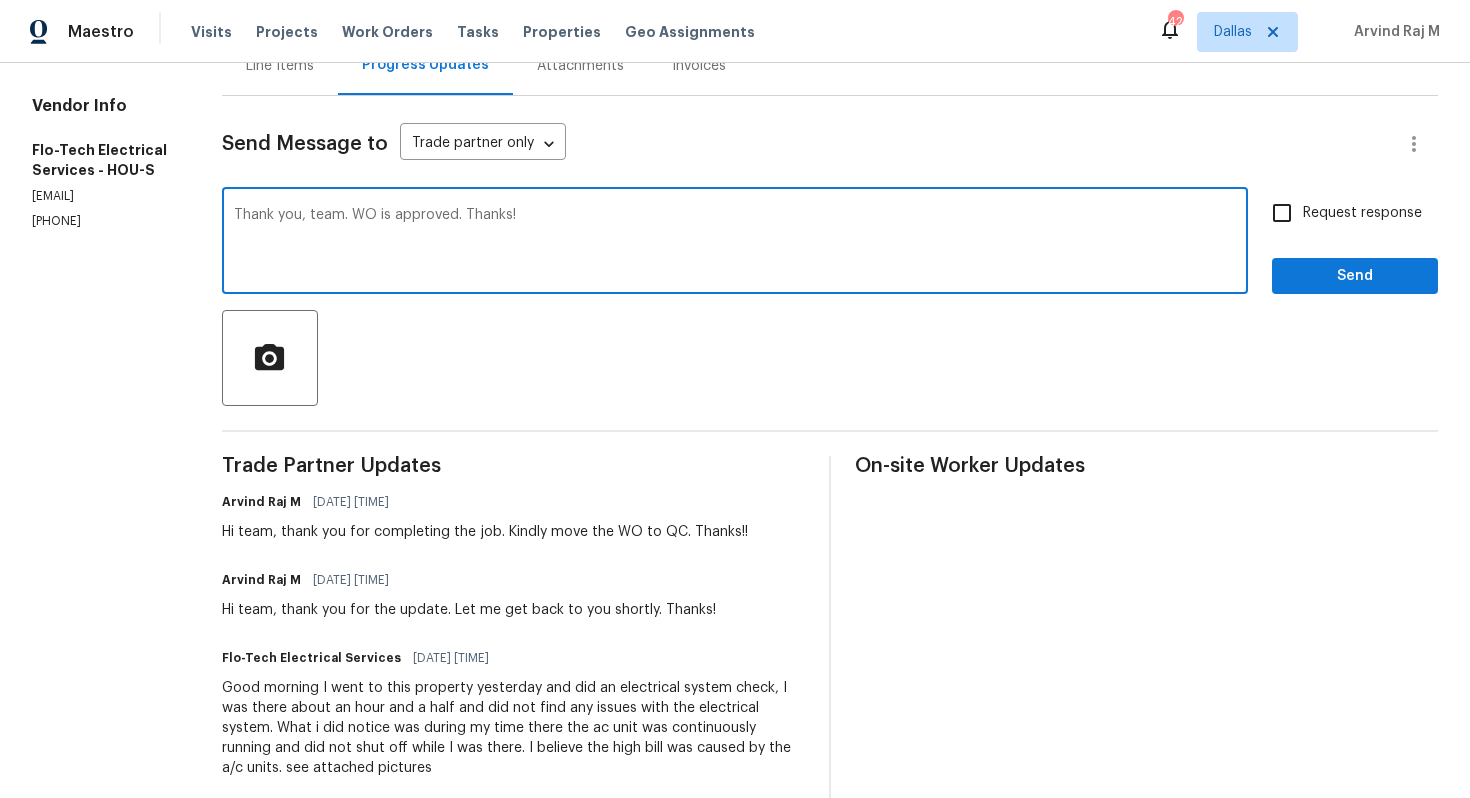 type on "Thank you, team. WO is approved. Thanks!" 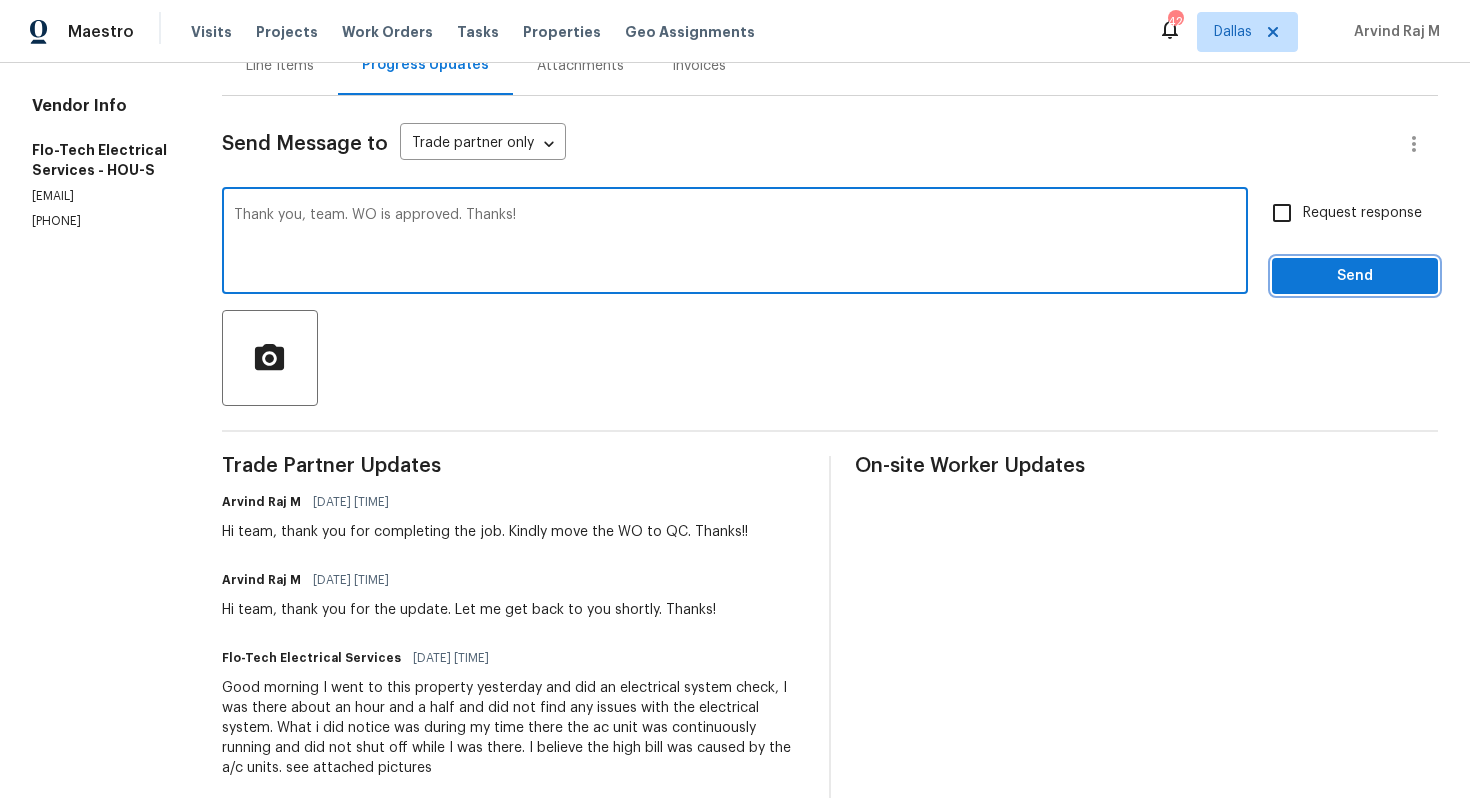 click on "Send" at bounding box center (1355, 276) 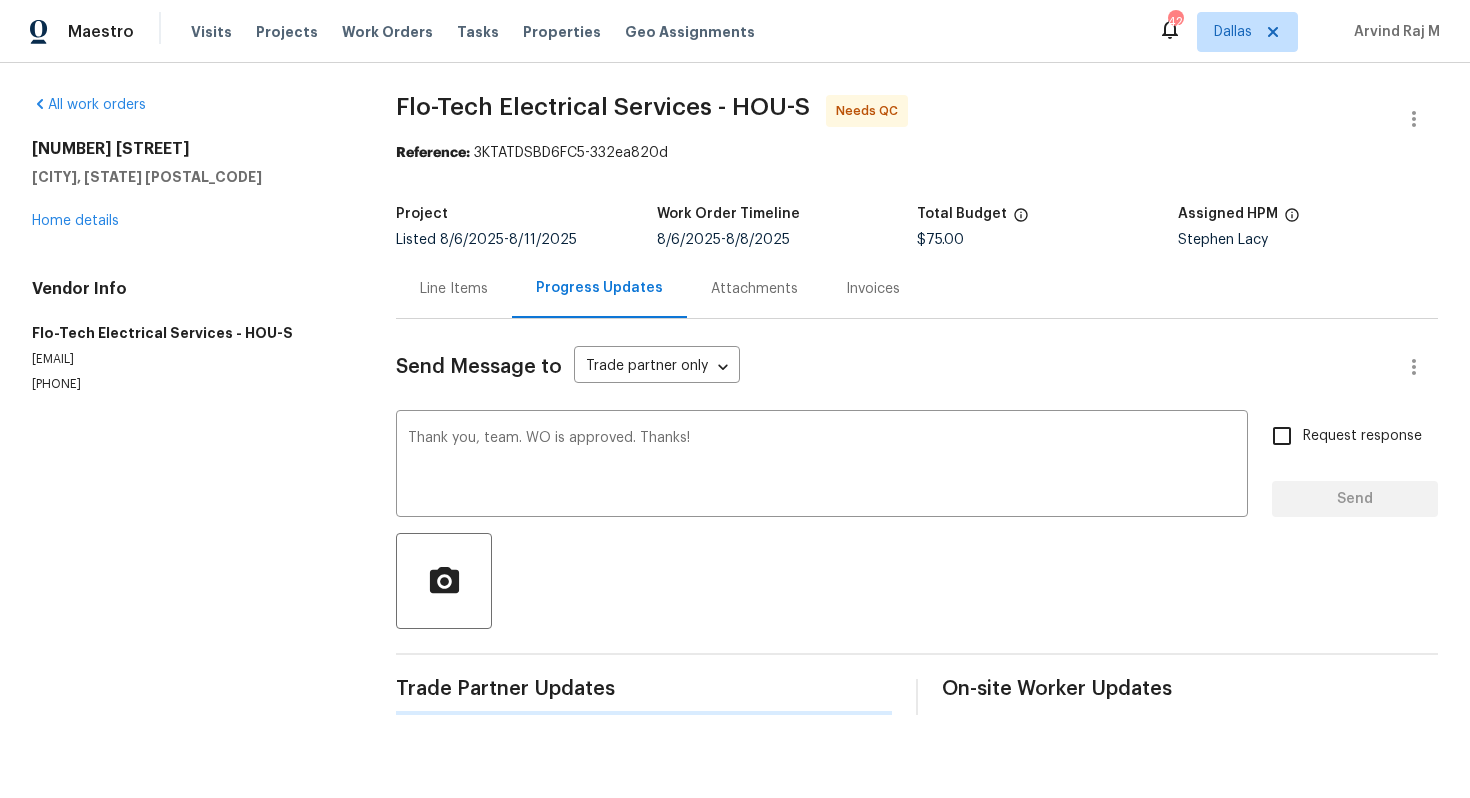 scroll, scrollTop: 0, scrollLeft: 0, axis: both 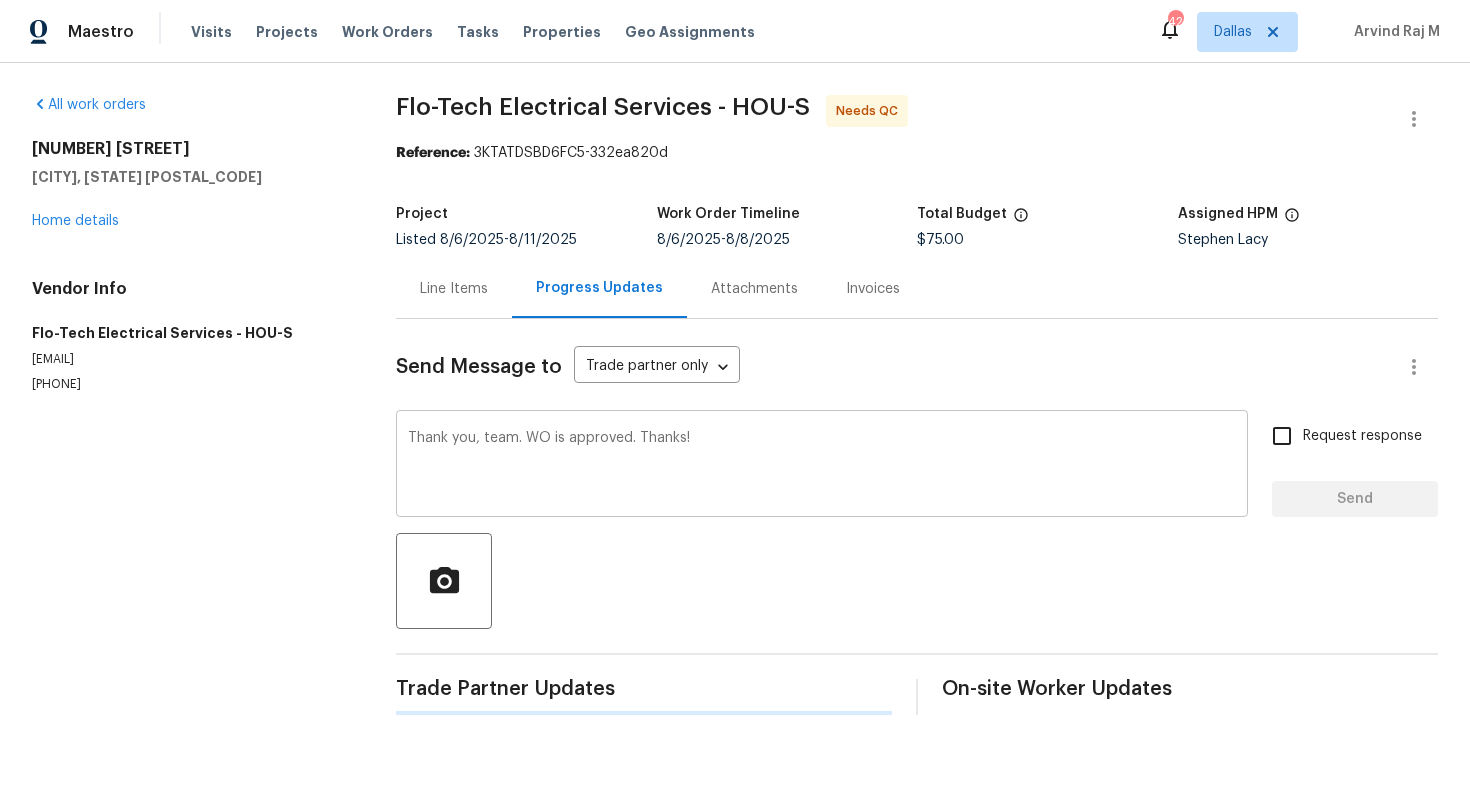type 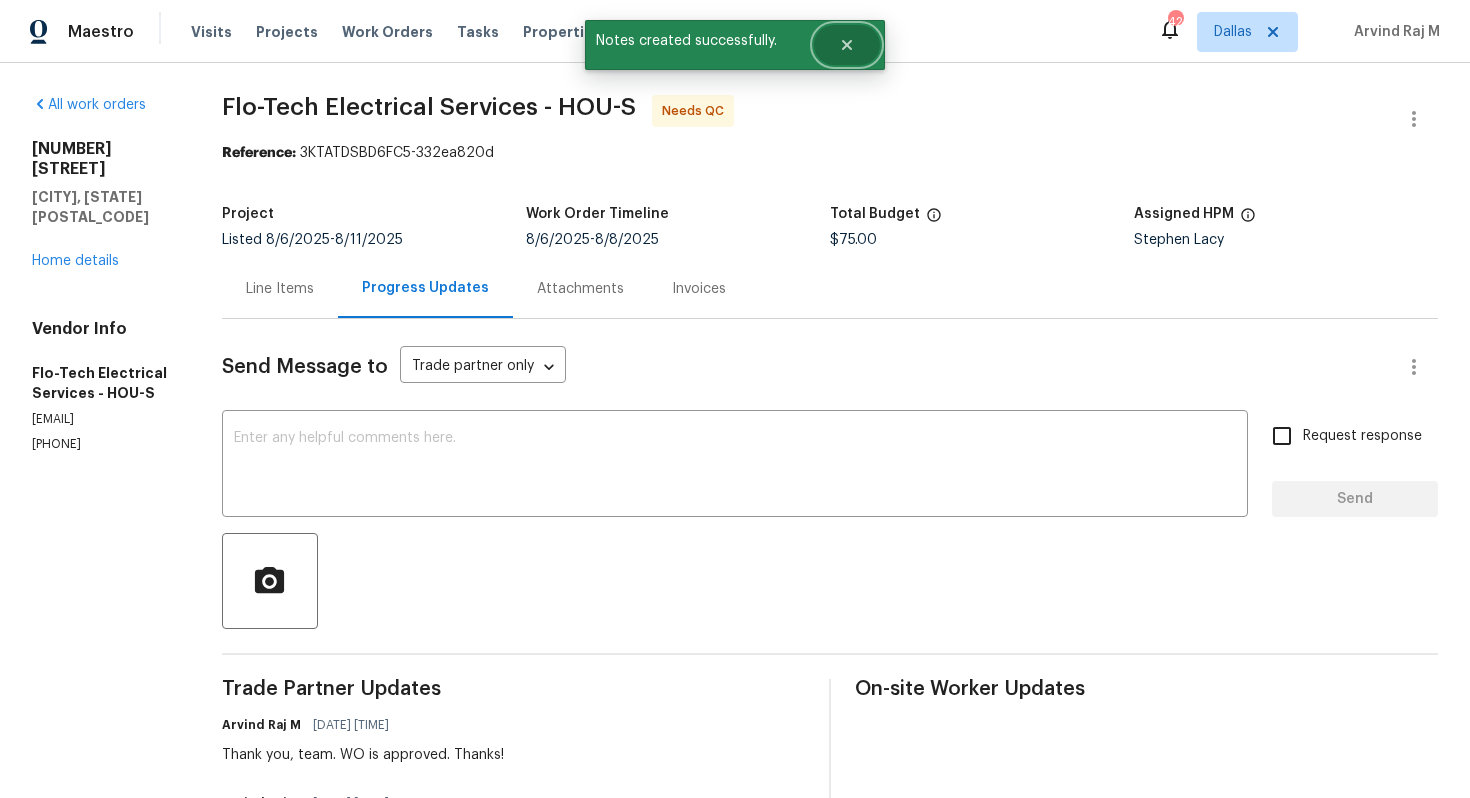 click at bounding box center (847, 45) 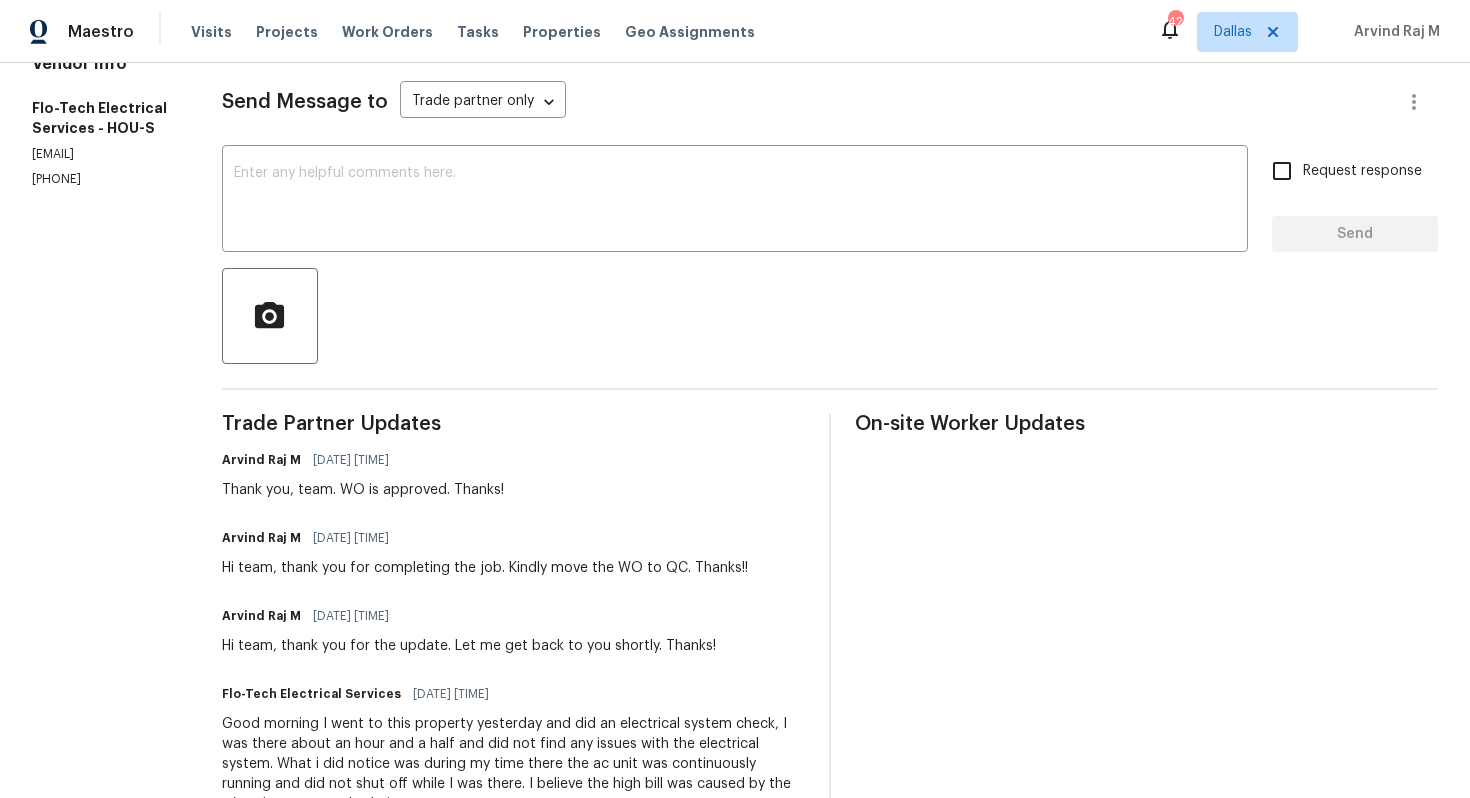 scroll, scrollTop: 0, scrollLeft: 0, axis: both 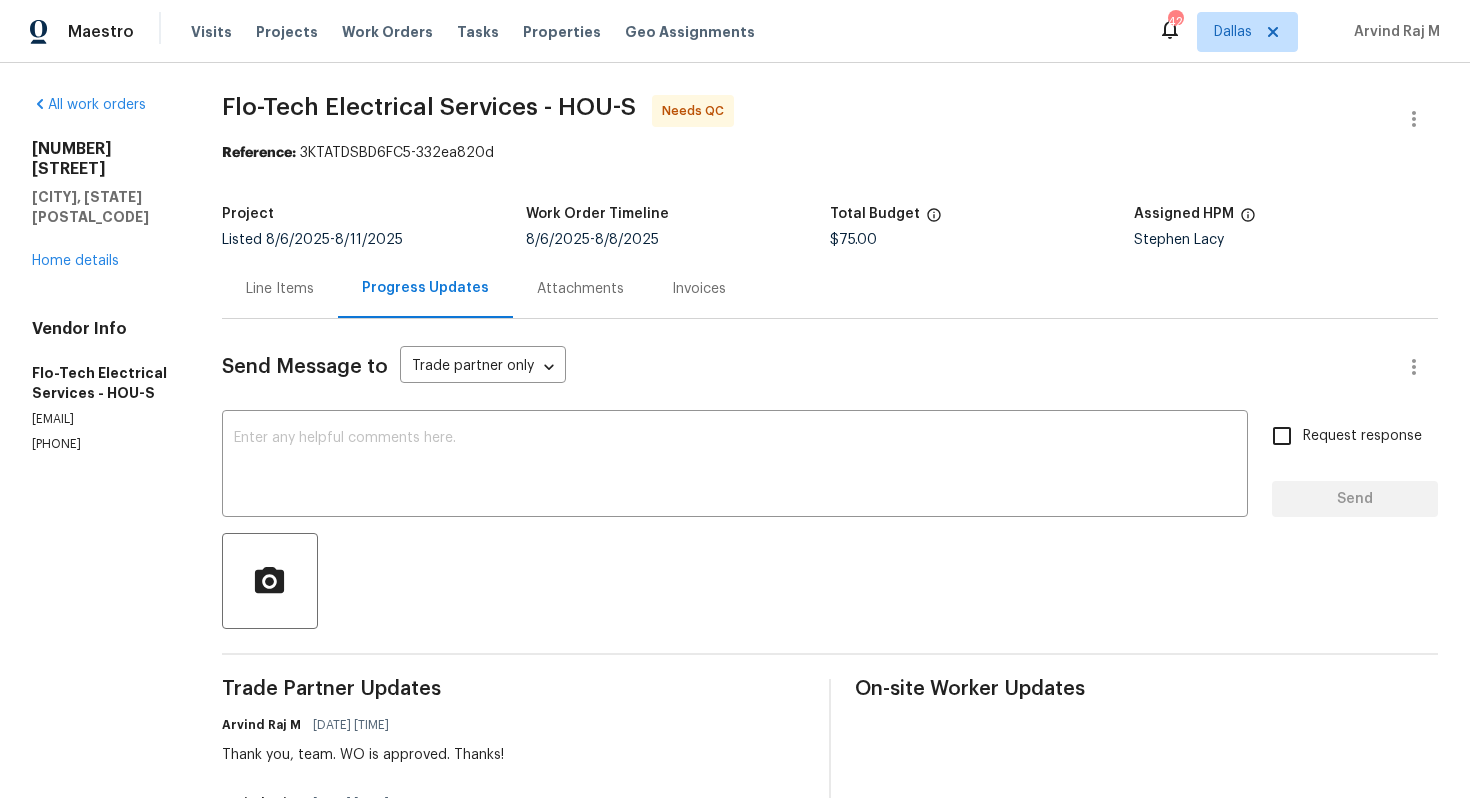 click on "Line Items" at bounding box center [280, 289] 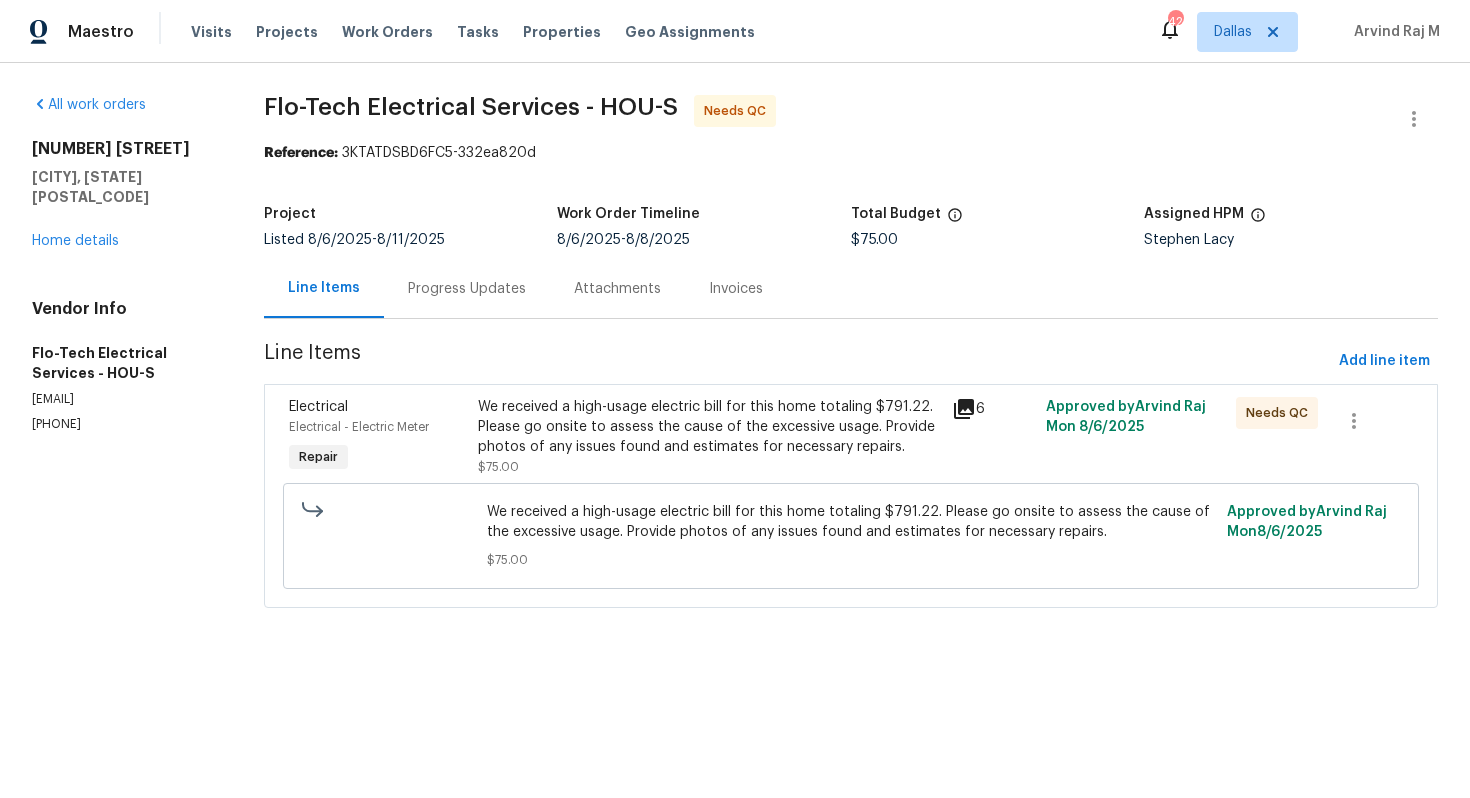 click on "We received a high-usage electric bill for this home totaling $791.22. Please go onsite to assess the cause of the excessive usage. Provide photos of any issues found and estimates for necessary repairs." at bounding box center [708, 427] 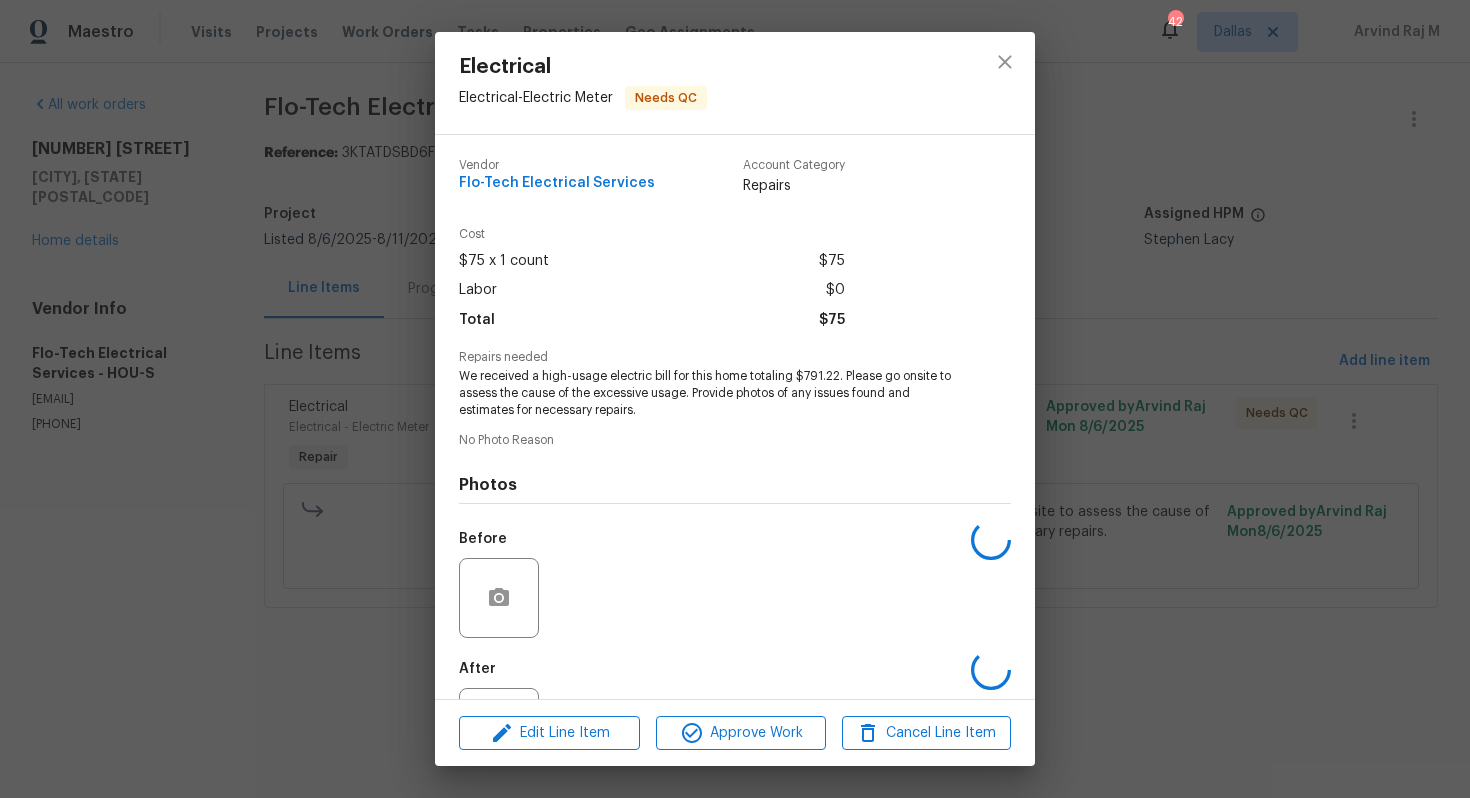 scroll, scrollTop: 89, scrollLeft: 0, axis: vertical 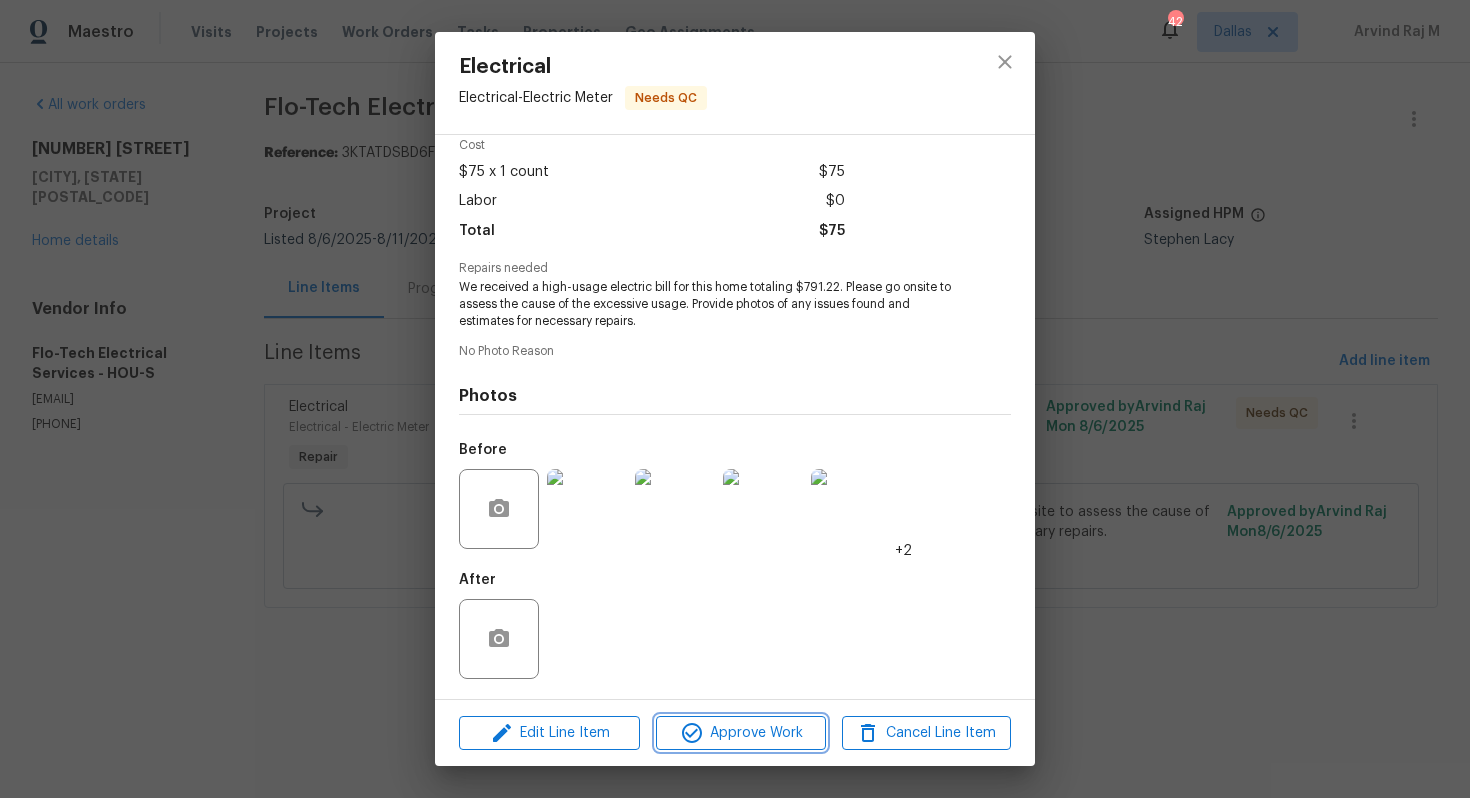 click on "Approve Work" at bounding box center [740, 733] 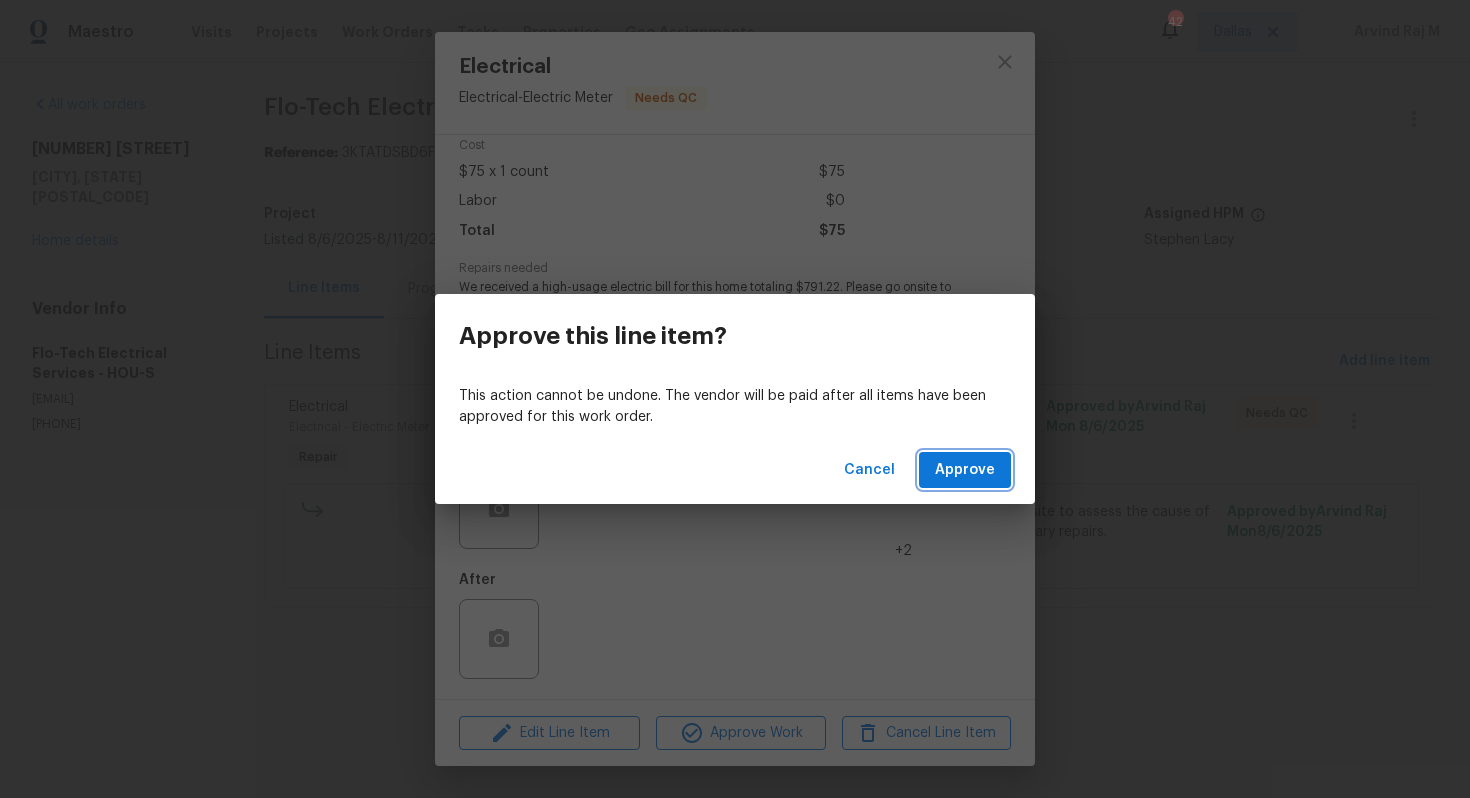 click on "Approve" at bounding box center [965, 470] 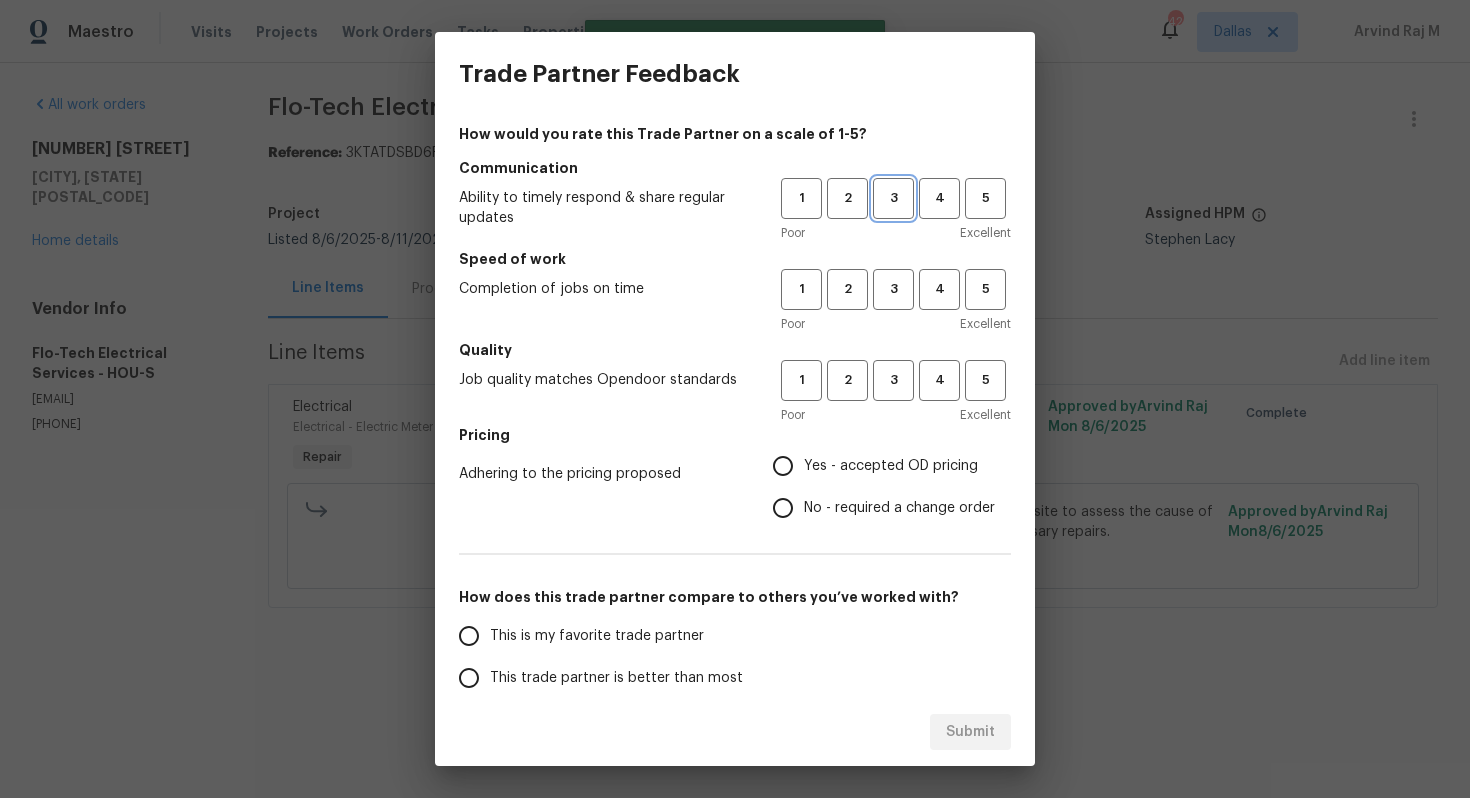 click on "3" at bounding box center (893, 198) 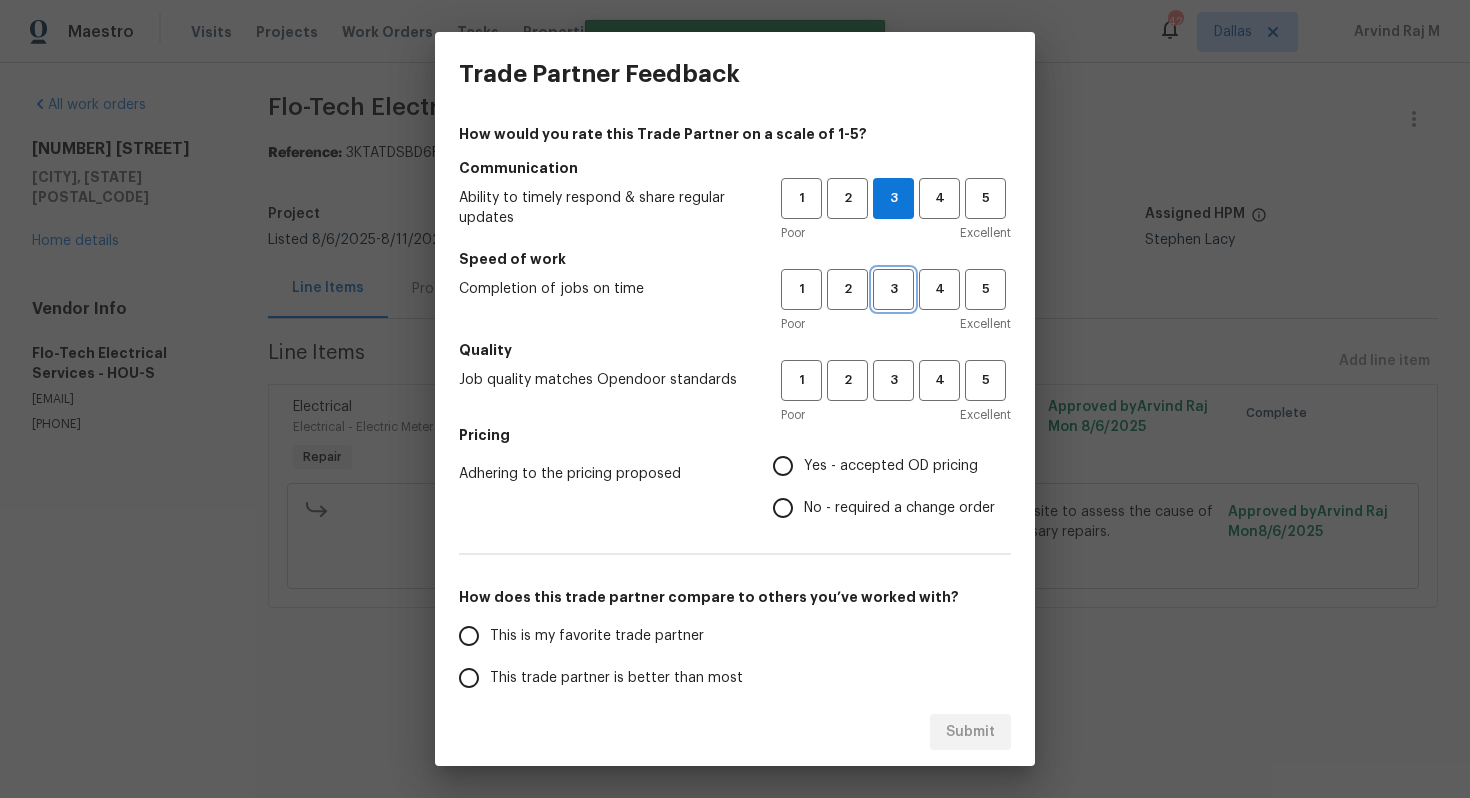 click on "3" at bounding box center (893, 289) 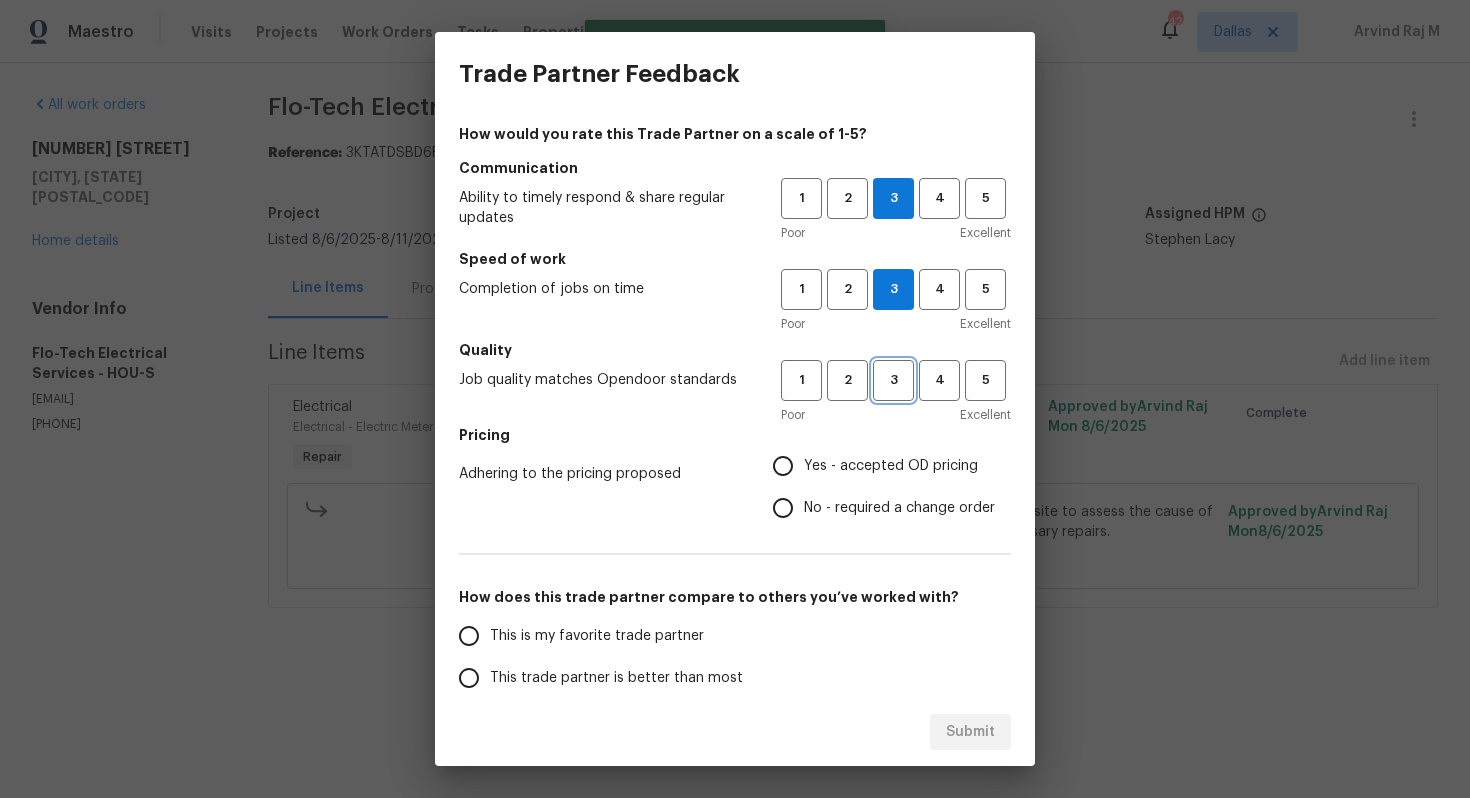 click on "3" at bounding box center [893, 380] 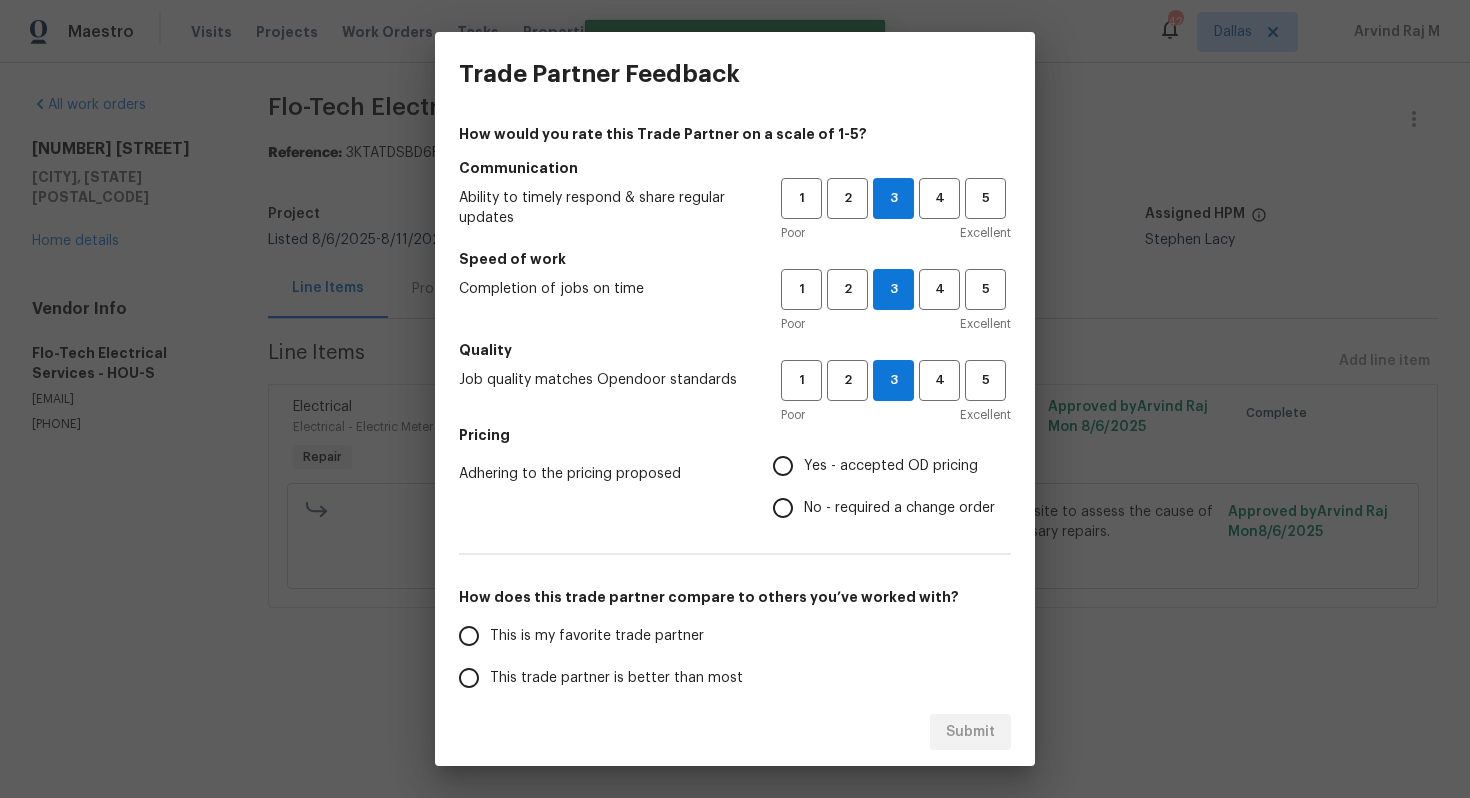 click on "Yes - accepted OD pricing" at bounding box center (891, 466) 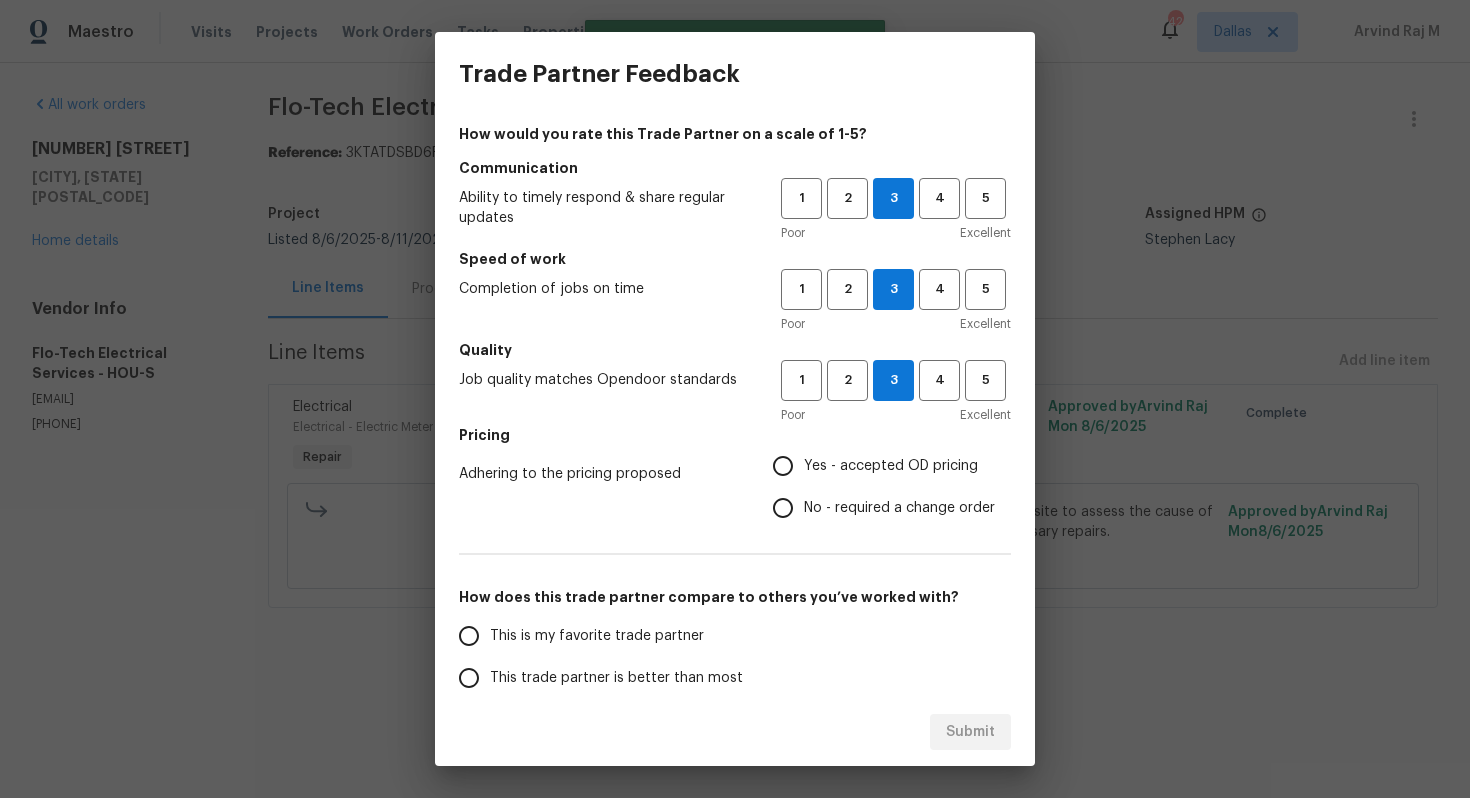 click on "Yes - accepted OD pricing" at bounding box center [783, 466] 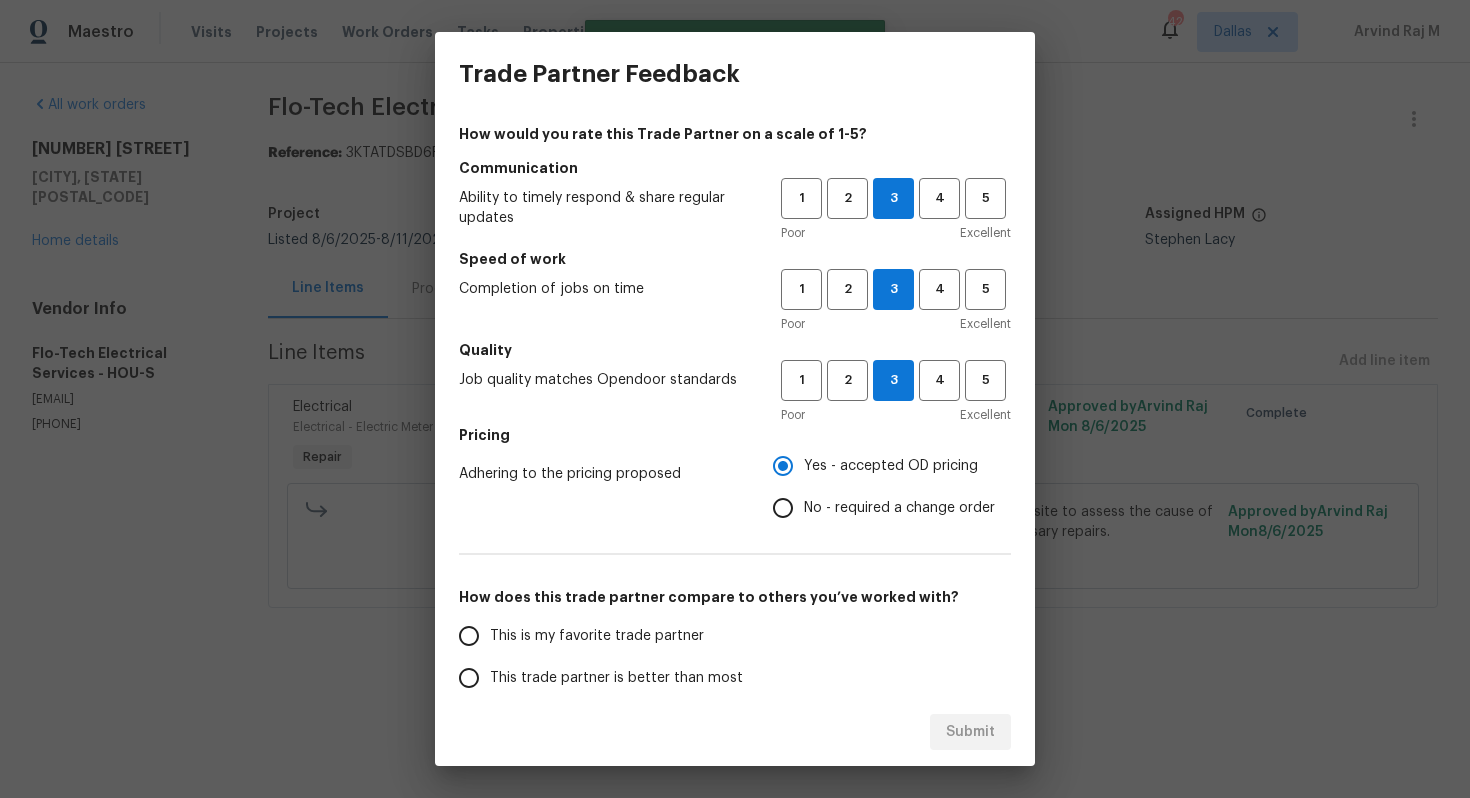 click on "This trade partner is better than most" at bounding box center [616, 678] 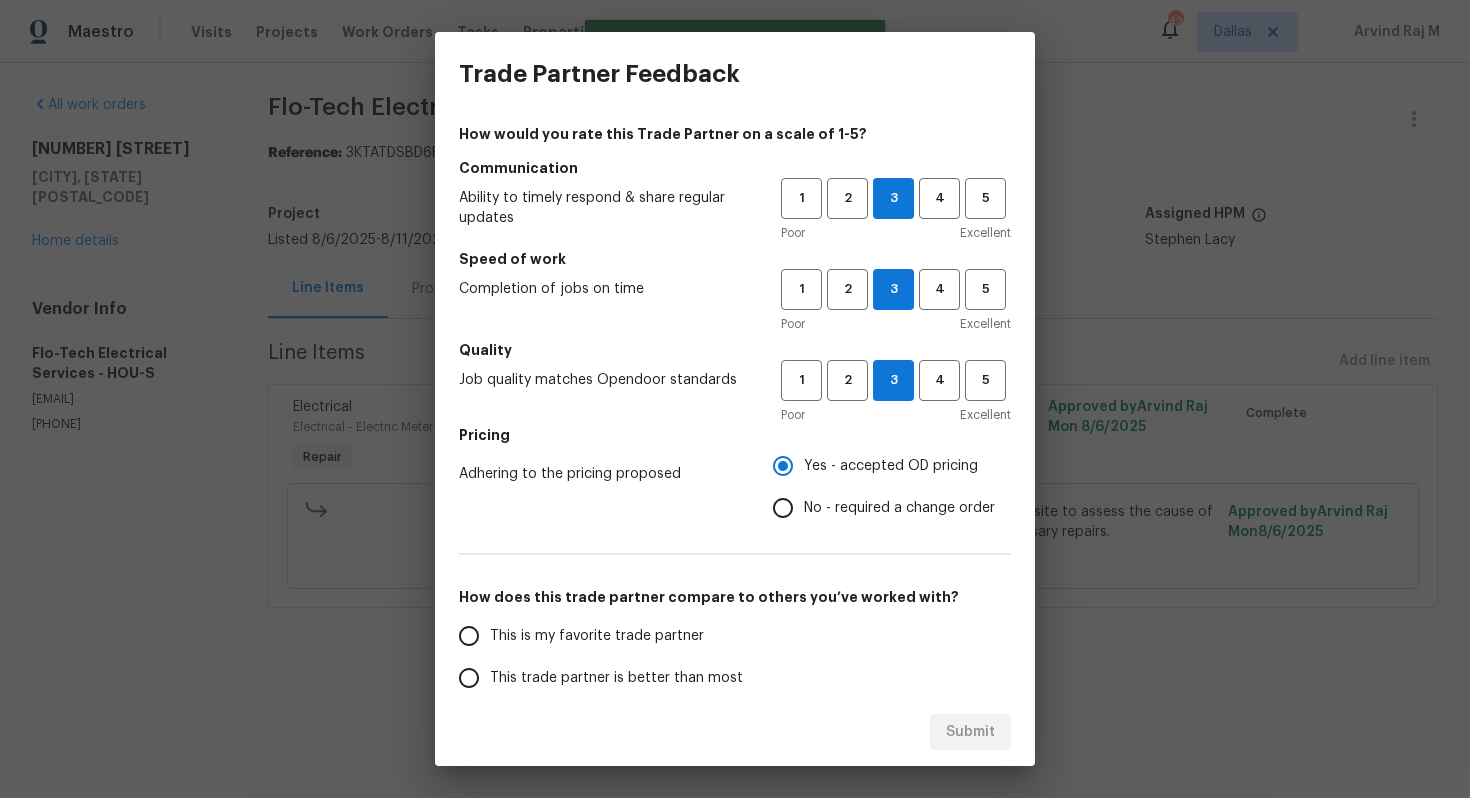 click on "This trade partner is better than most" at bounding box center (469, 678) 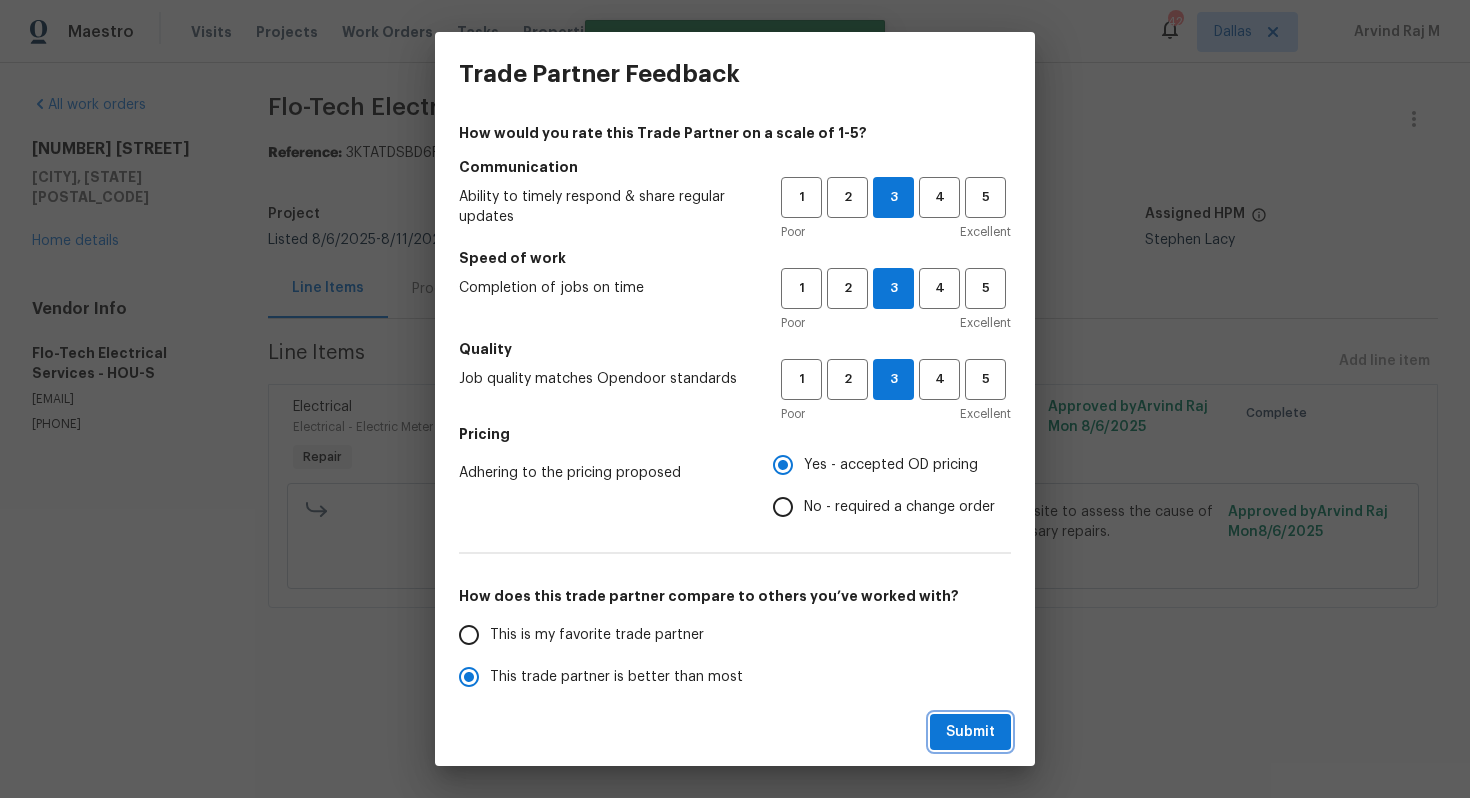 click on "Submit" at bounding box center [970, 732] 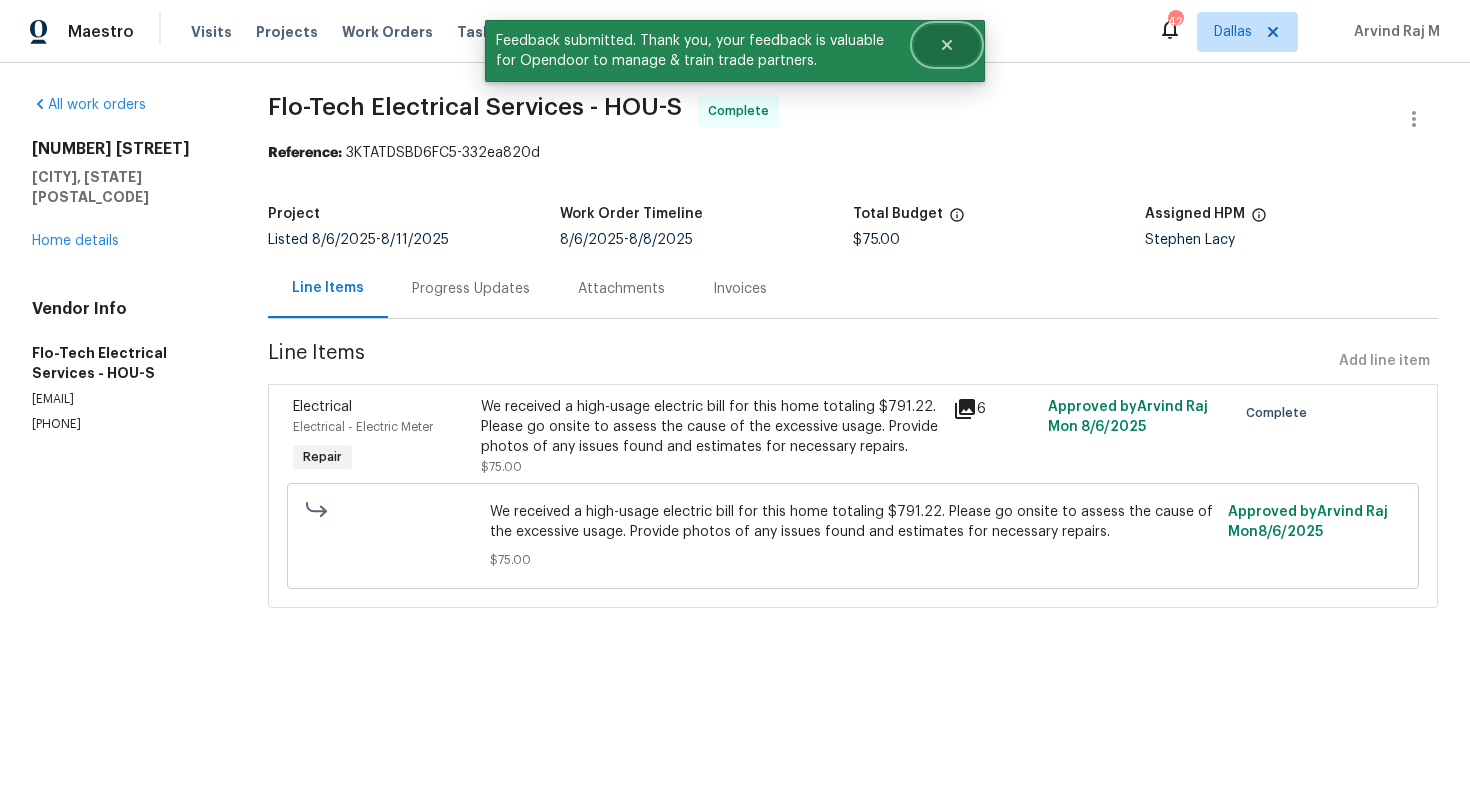 click 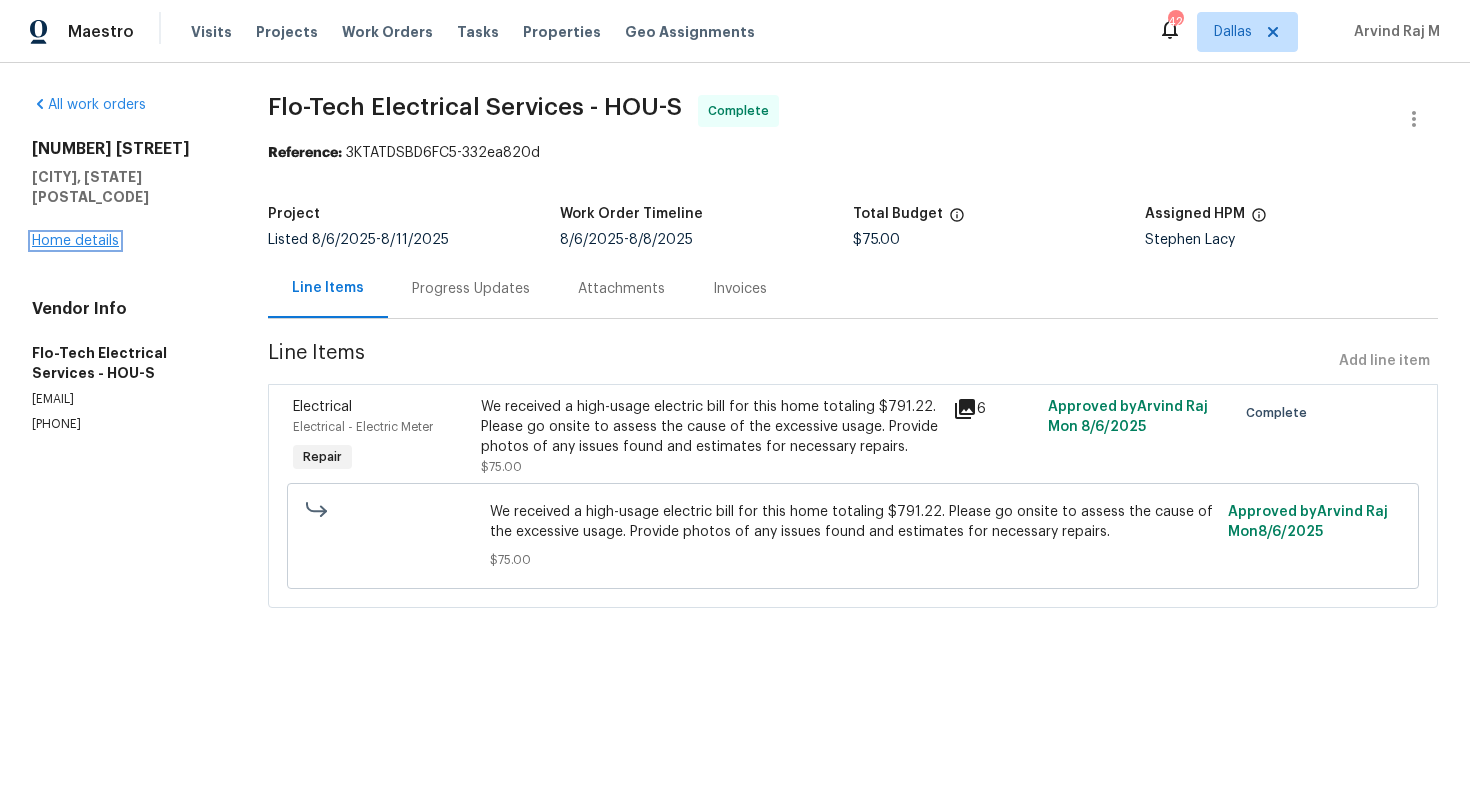 click on "Home details" at bounding box center [75, 241] 